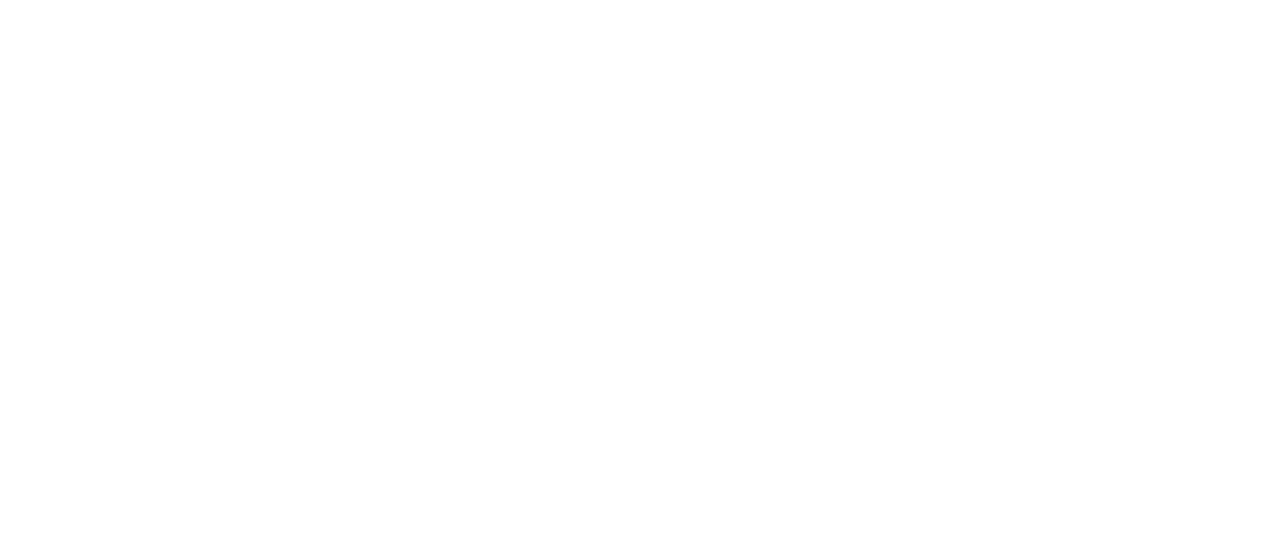 scroll, scrollTop: 0, scrollLeft: 0, axis: both 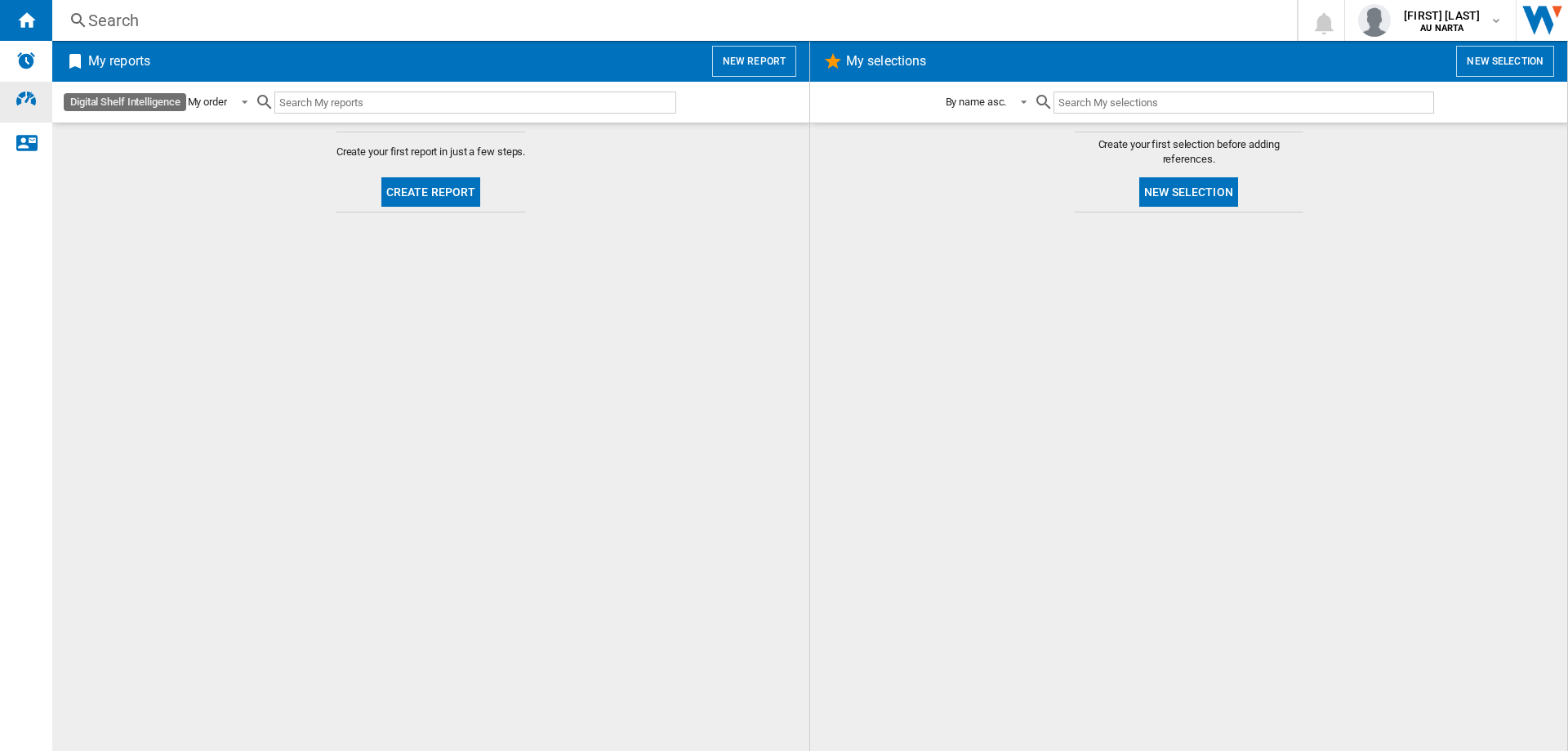 click at bounding box center (26, 99) 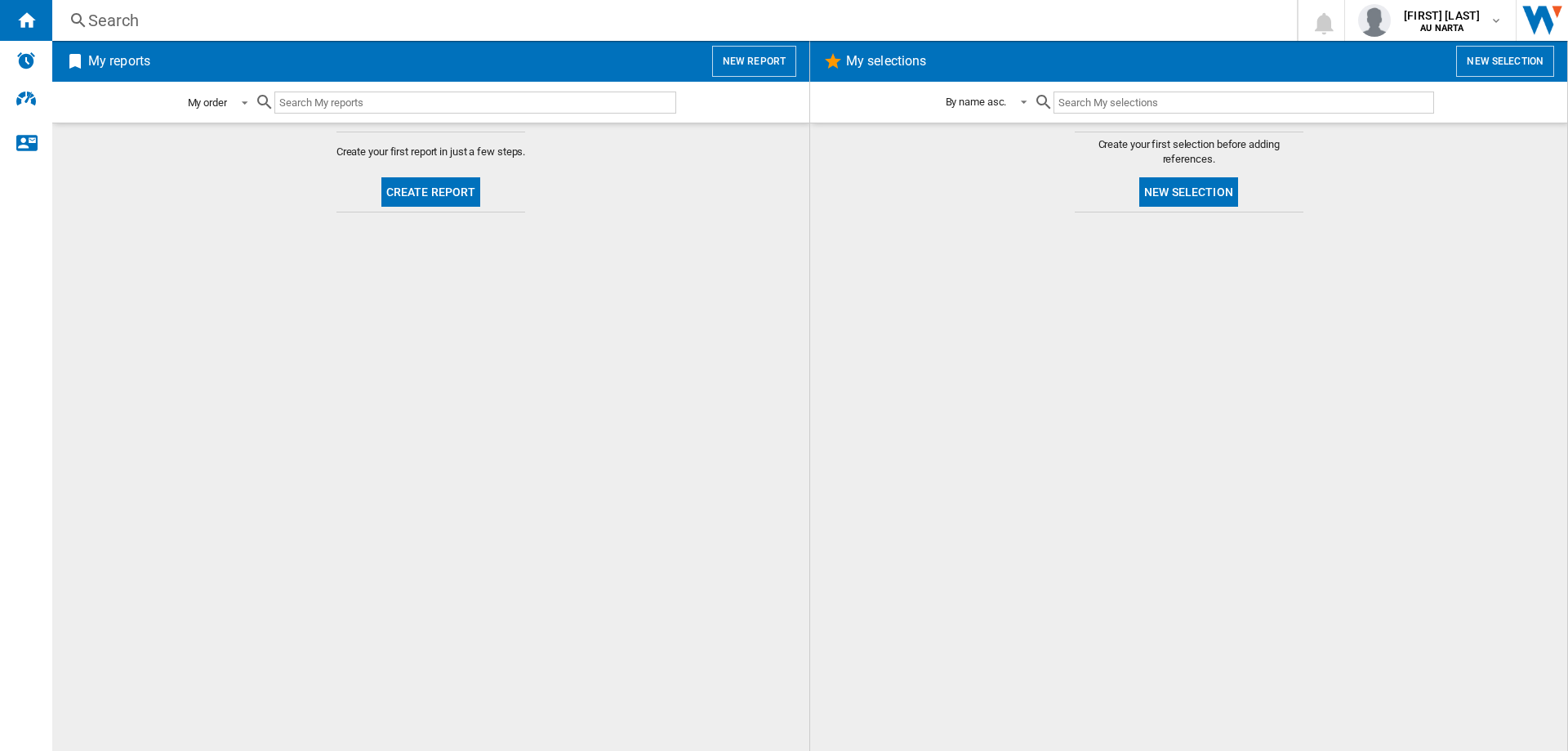 click at bounding box center [240, 101] 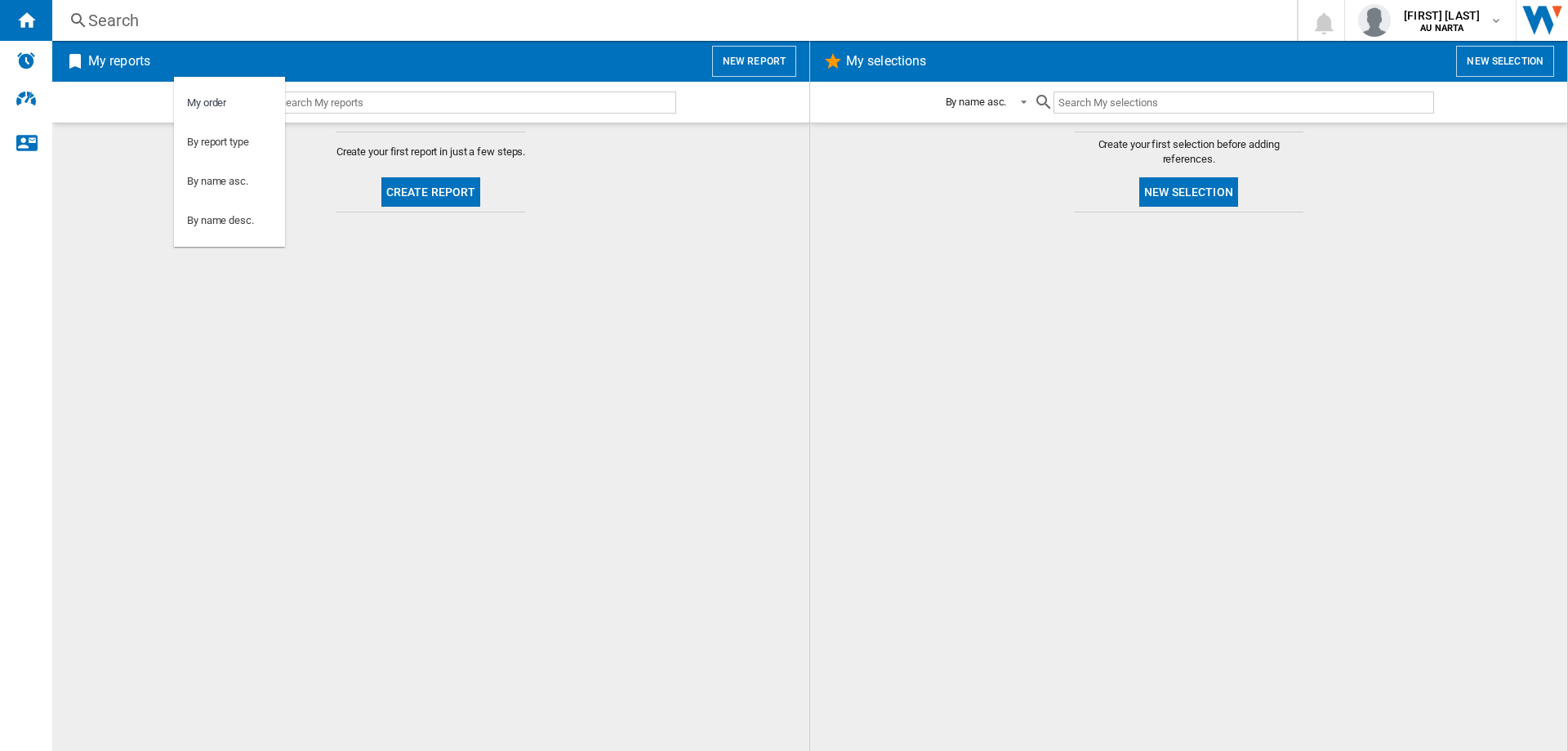 click at bounding box center (784, 375) 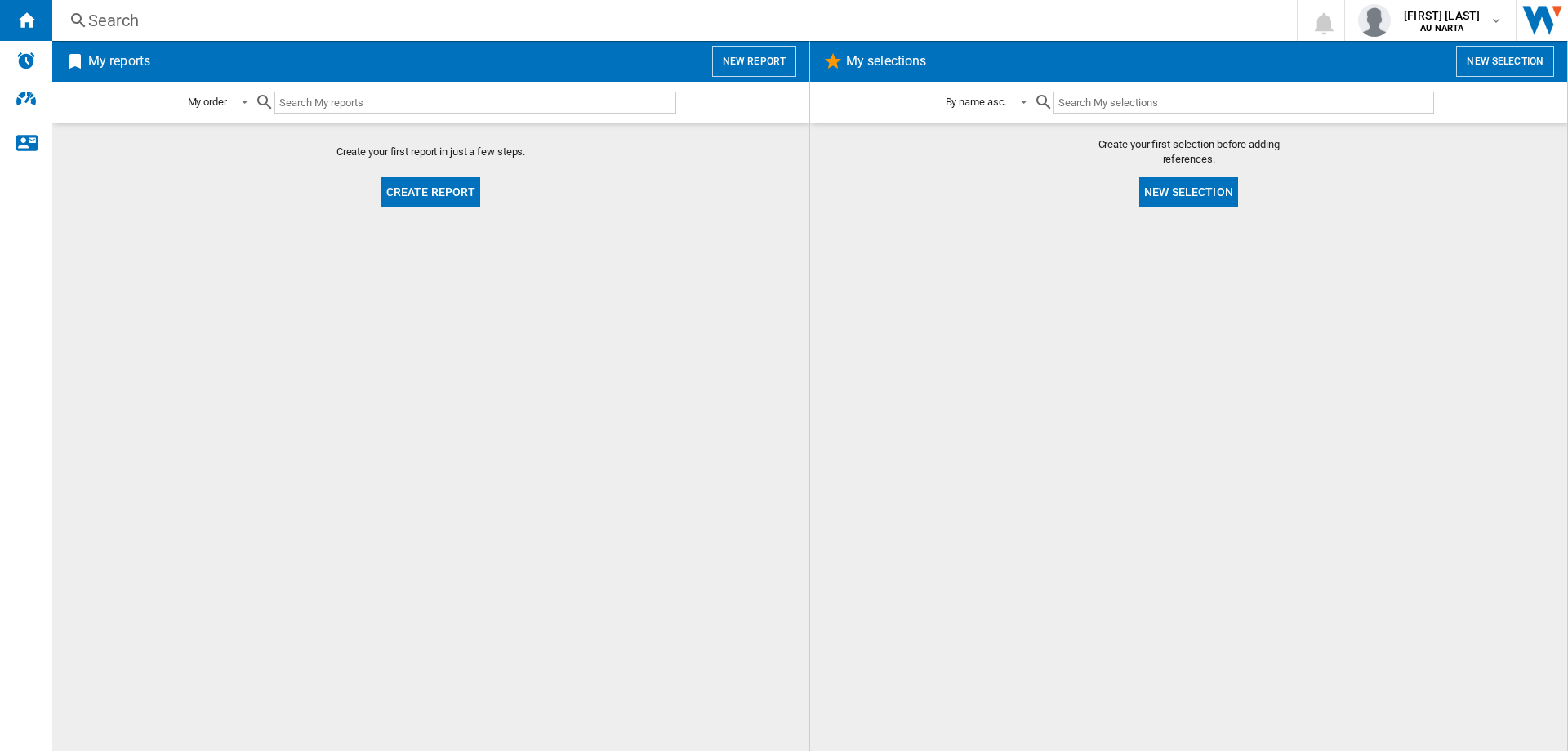 click on "New selection" 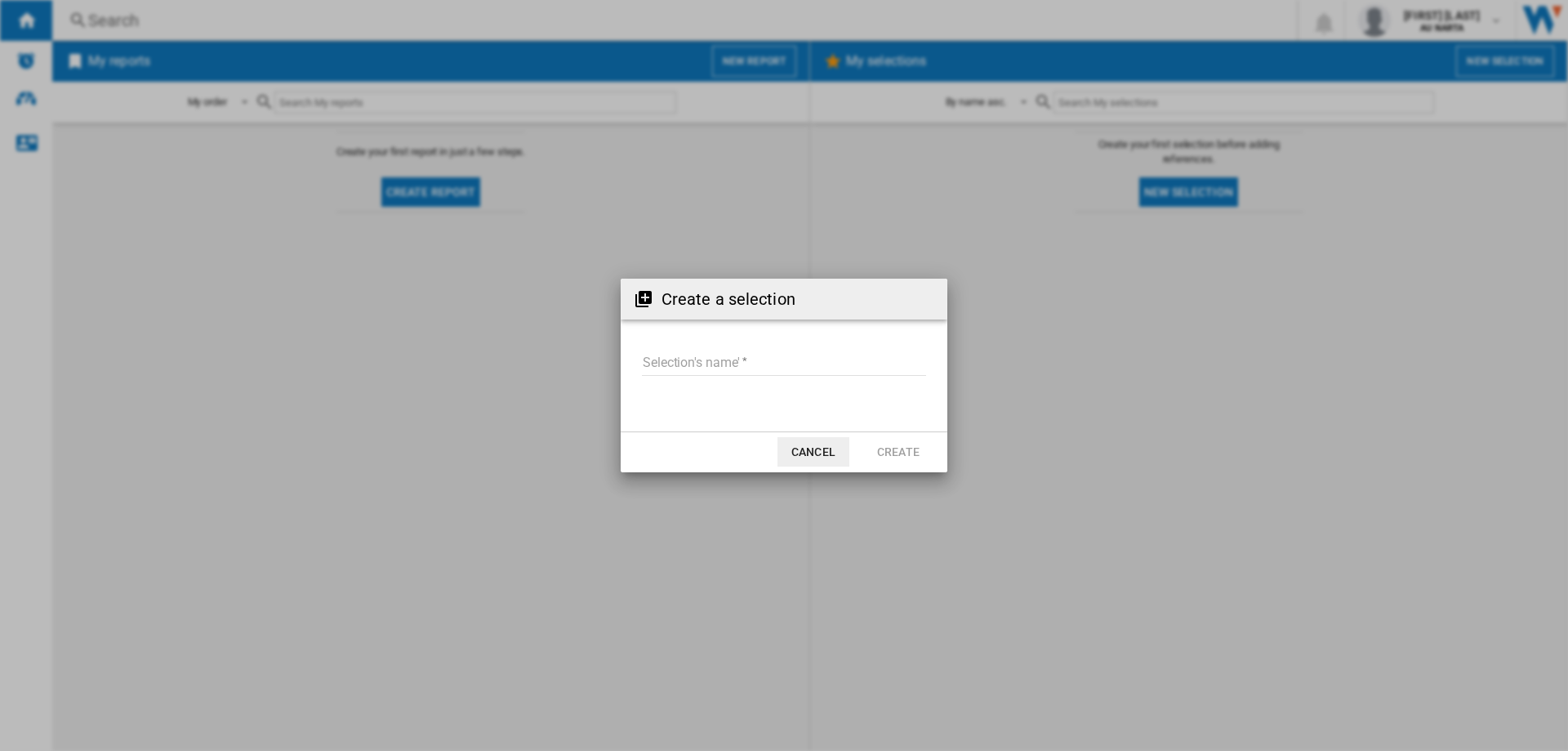 click on "Create a selection
Selection's name'
Cancel
Create" at bounding box center [784, 375] 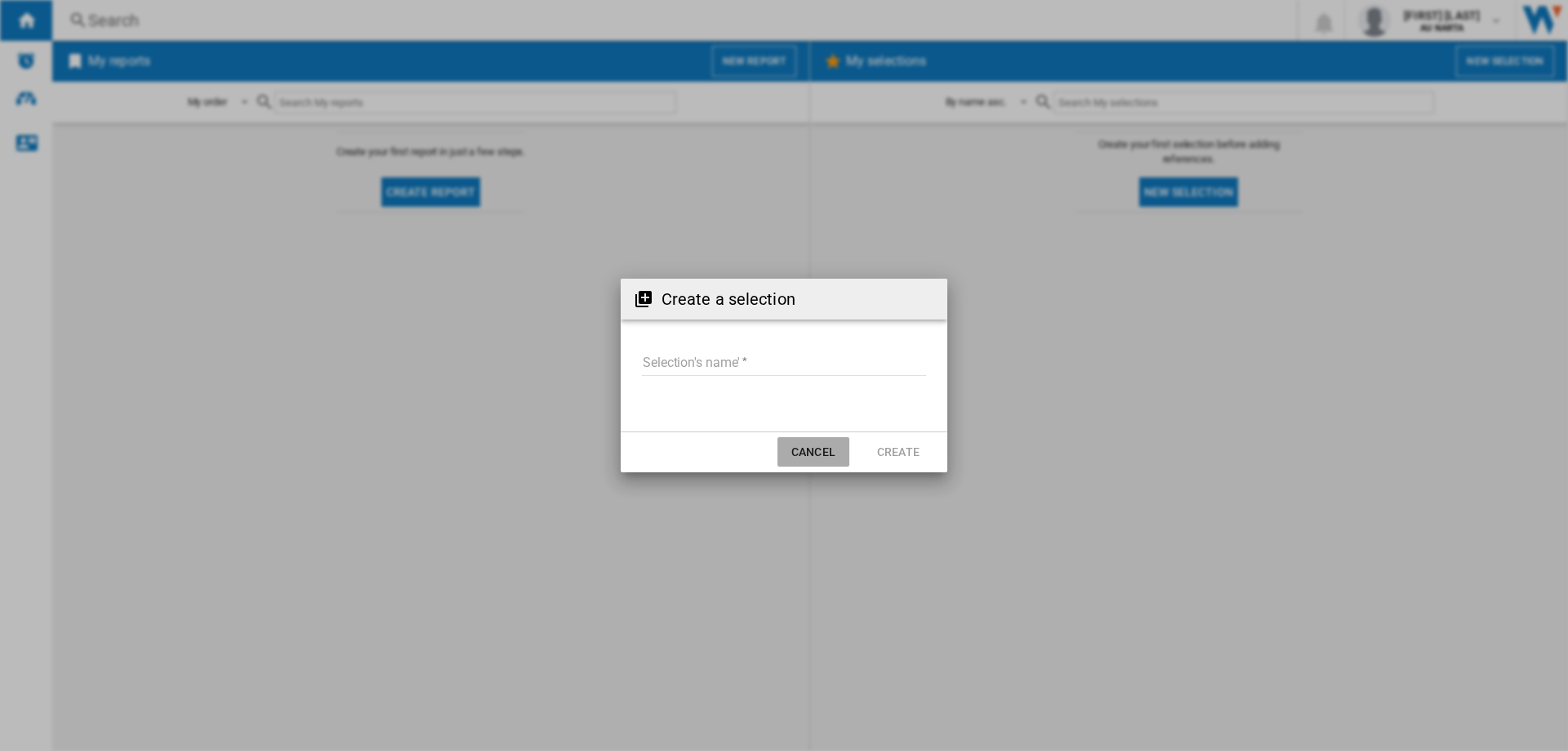click on "Cancel" 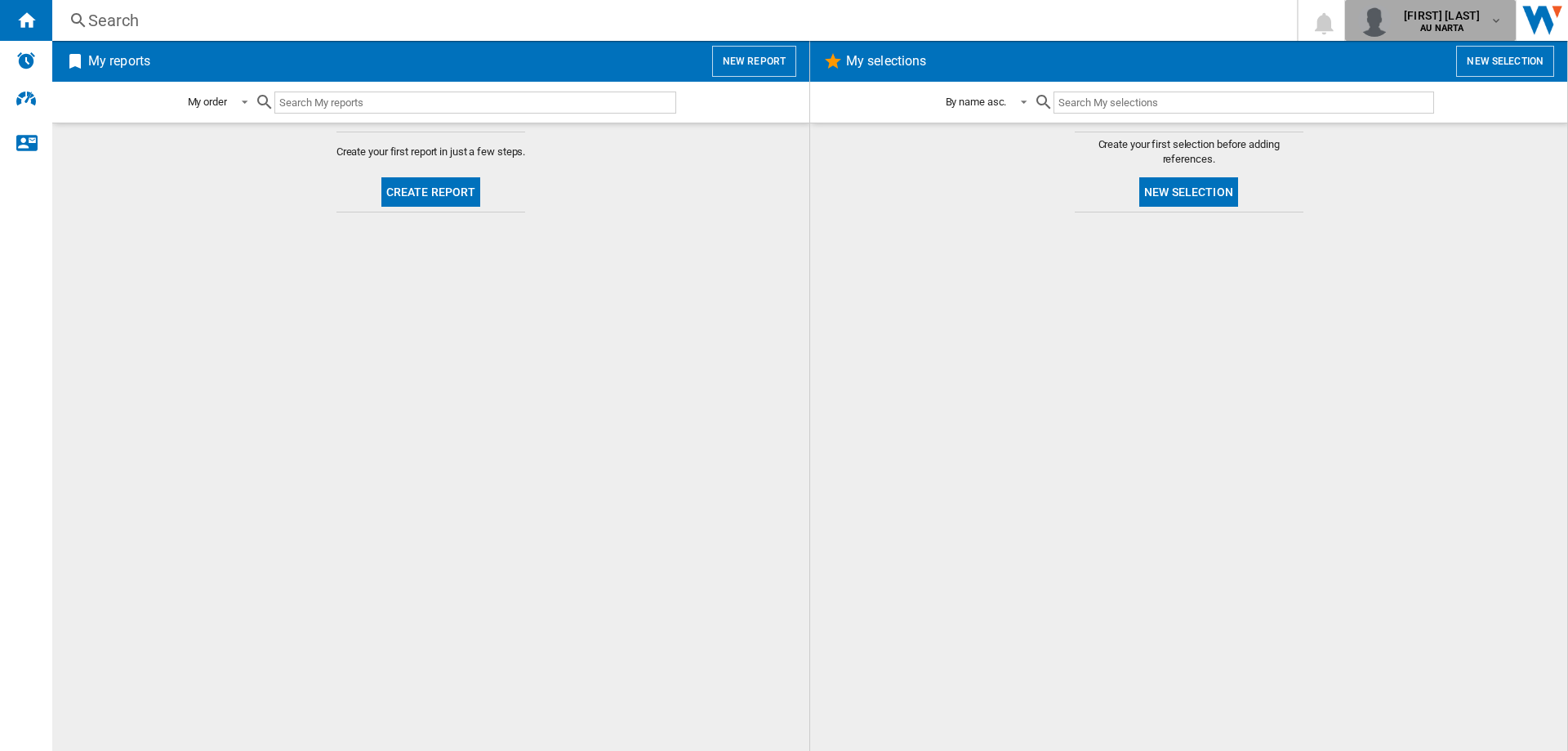 click on "[FIRST] [LAST]" at bounding box center [1441, 16] 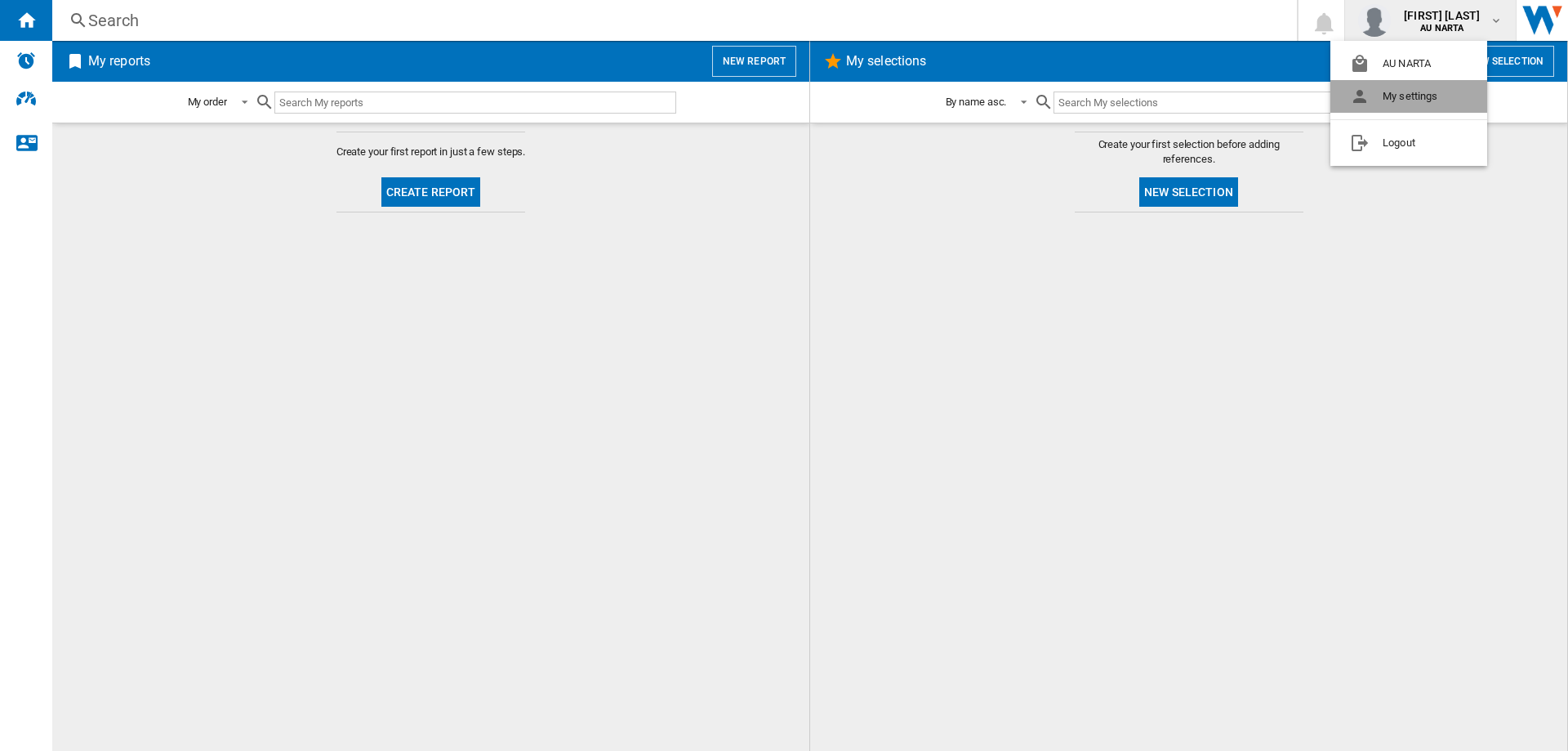 click on "My settings" at bounding box center [1409, 96] 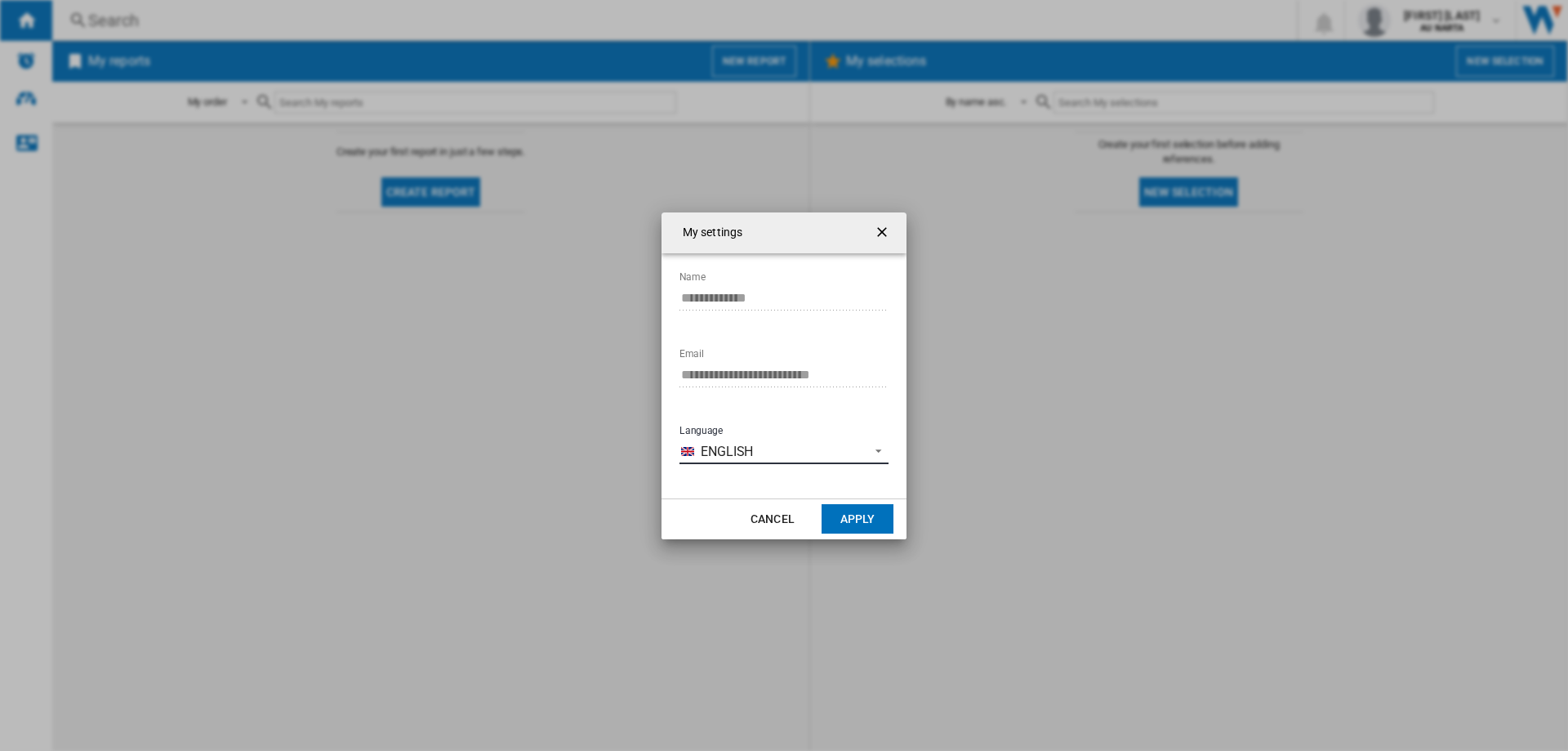 click at bounding box center (874, 449) 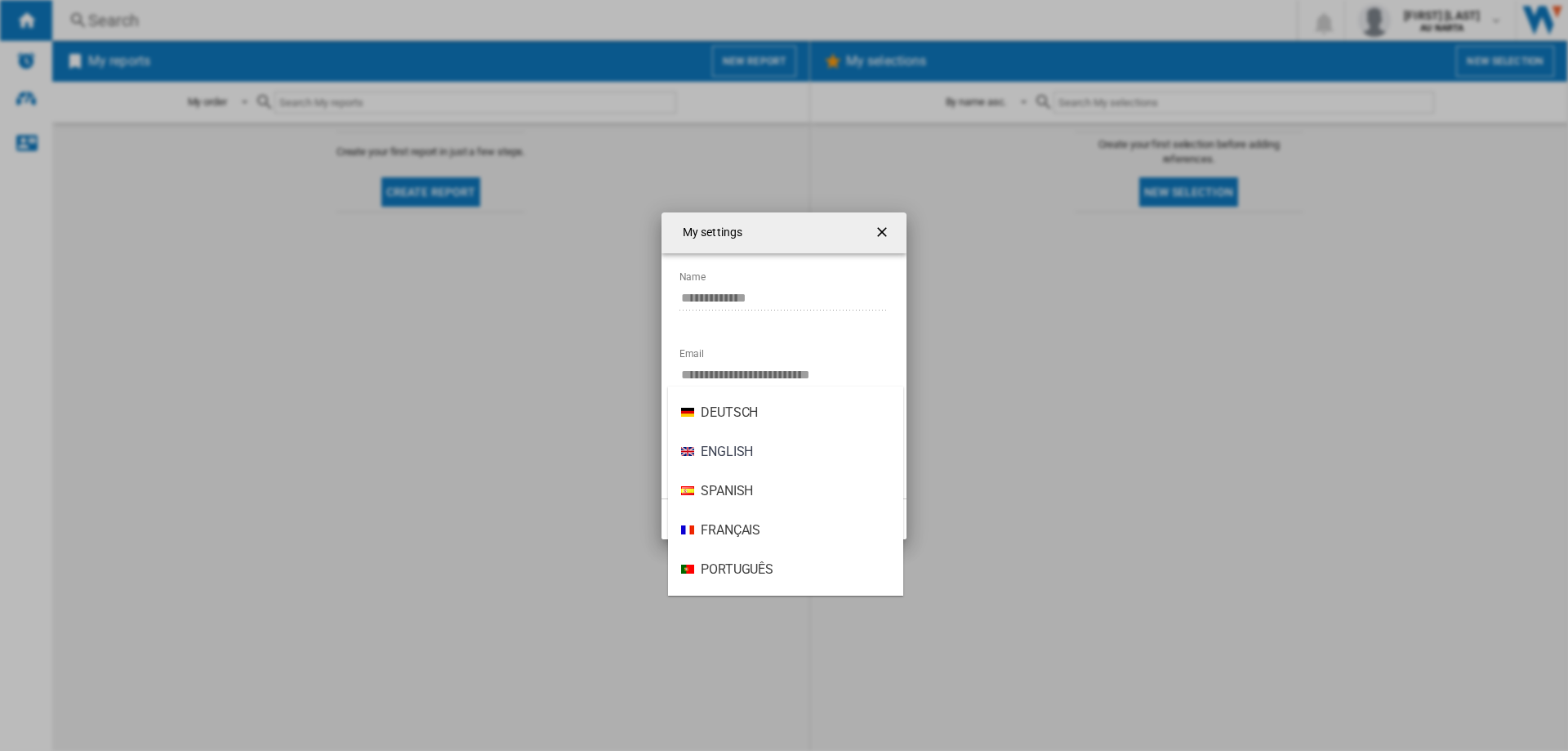 click at bounding box center [784, 375] 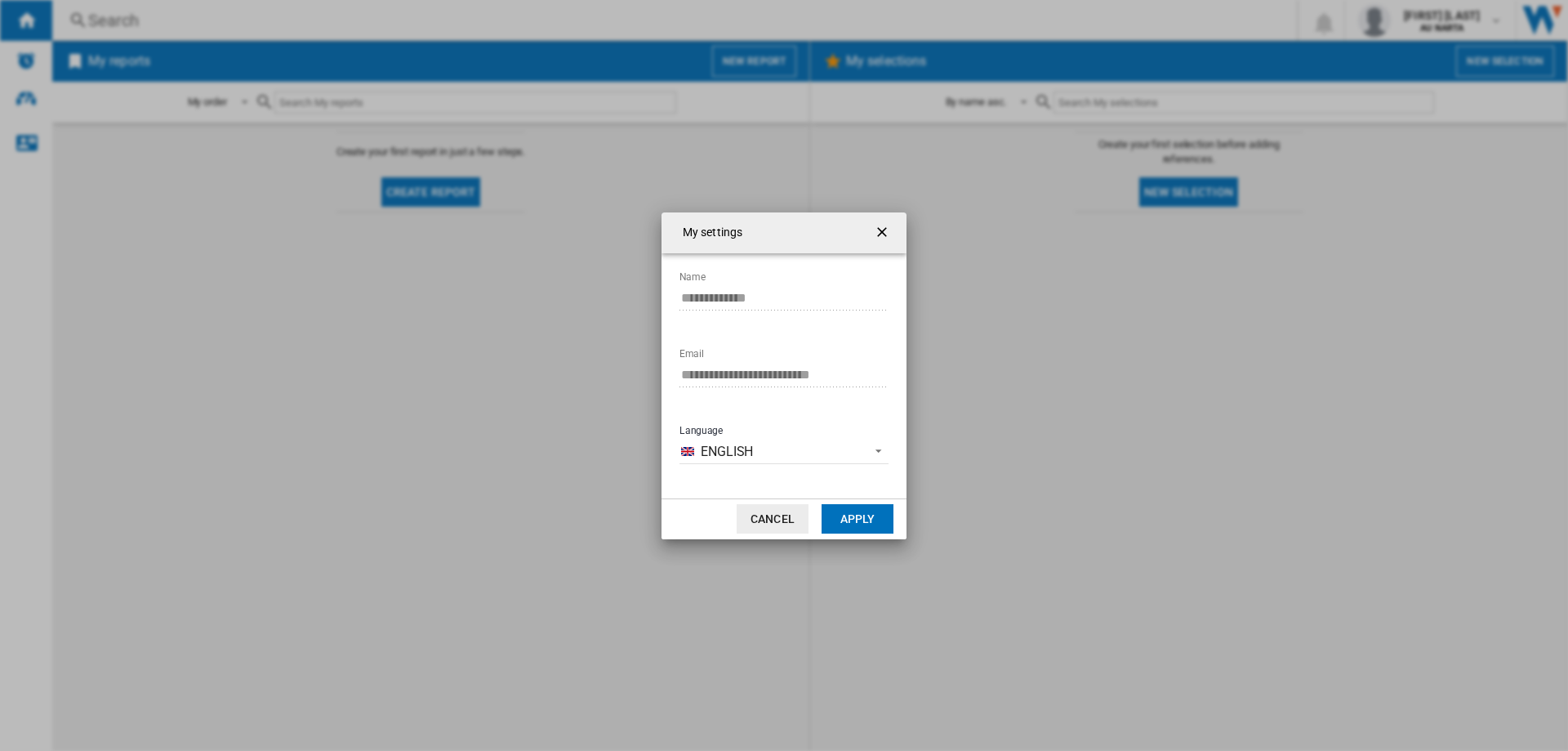 click on "Cancel" 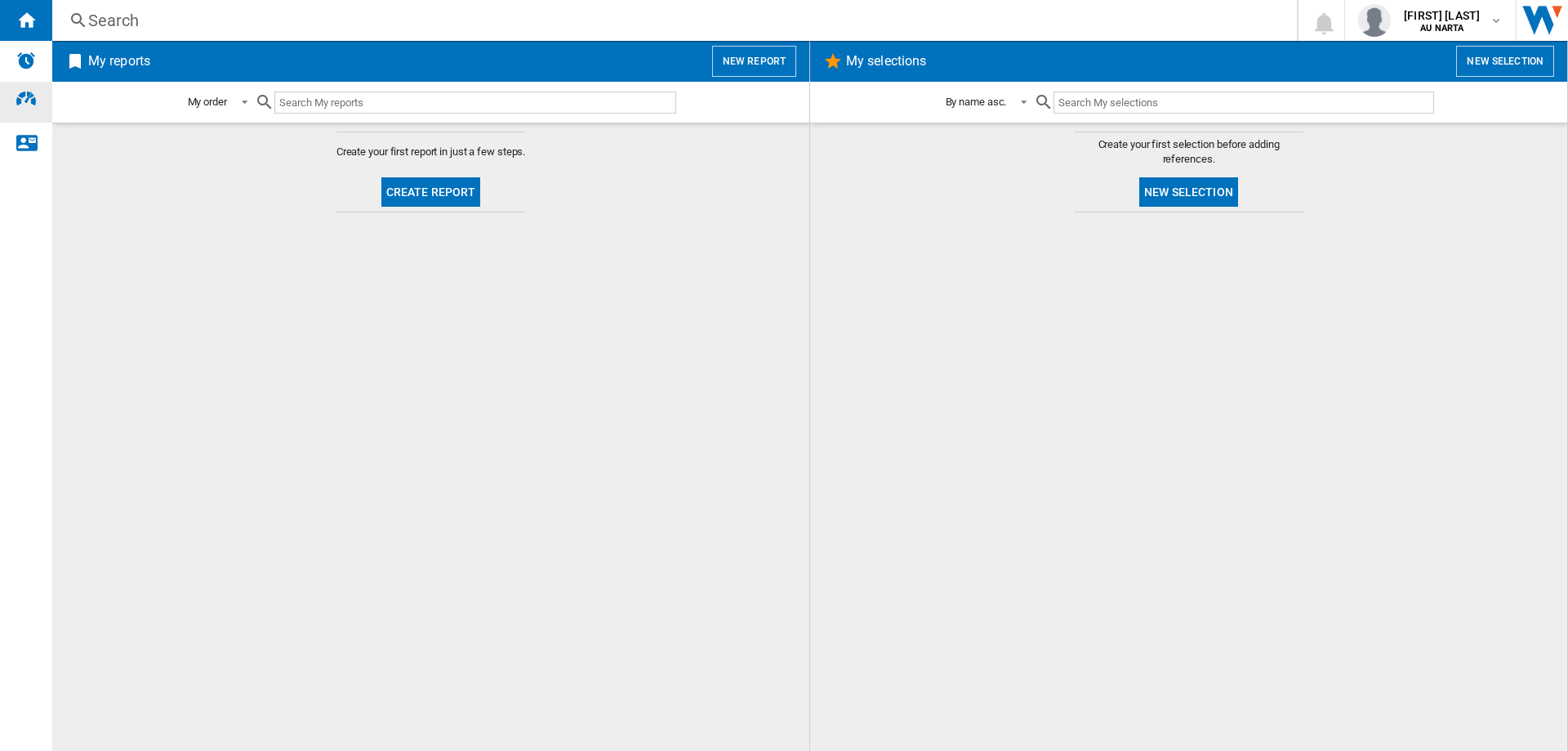 click at bounding box center (26, 99) 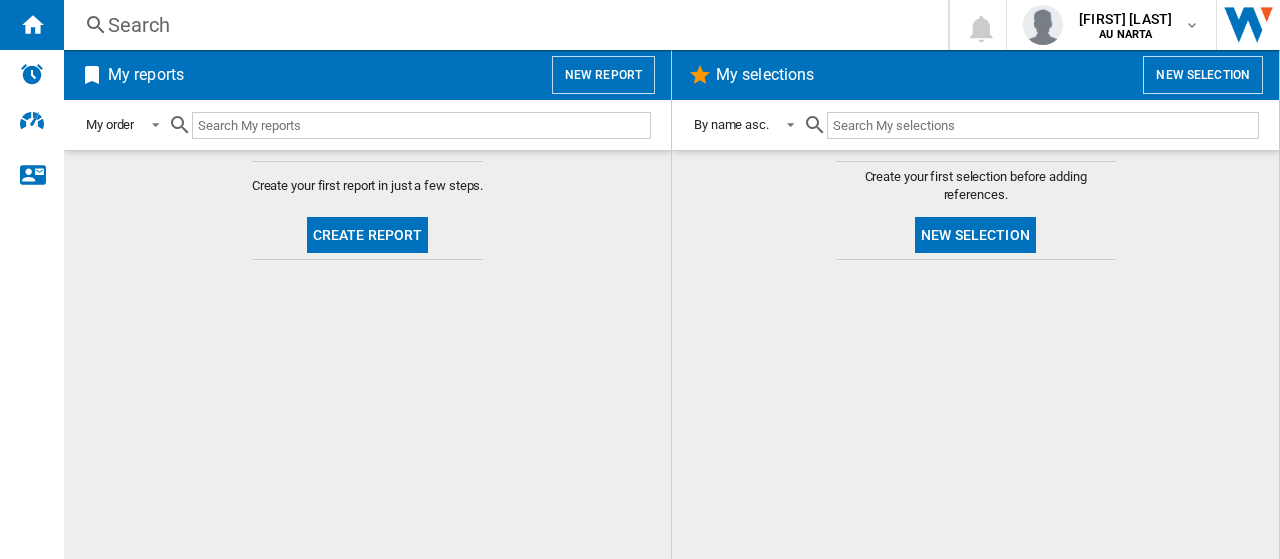 click on "Create your first selection before adding references.
New selection" 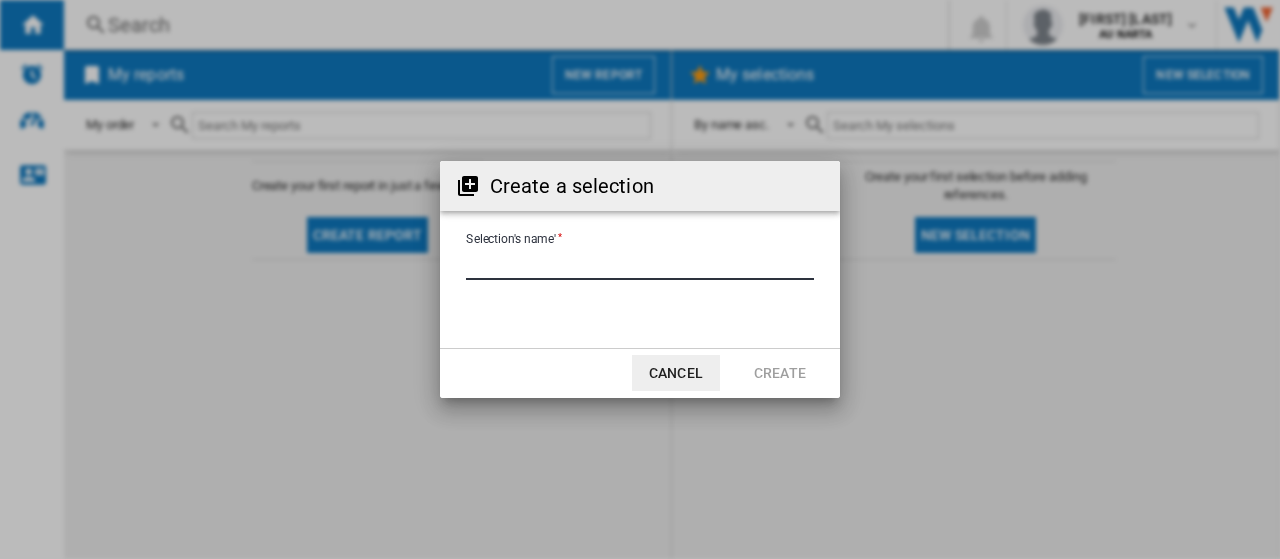 click on "Selection's name'" at bounding box center [640, 265] 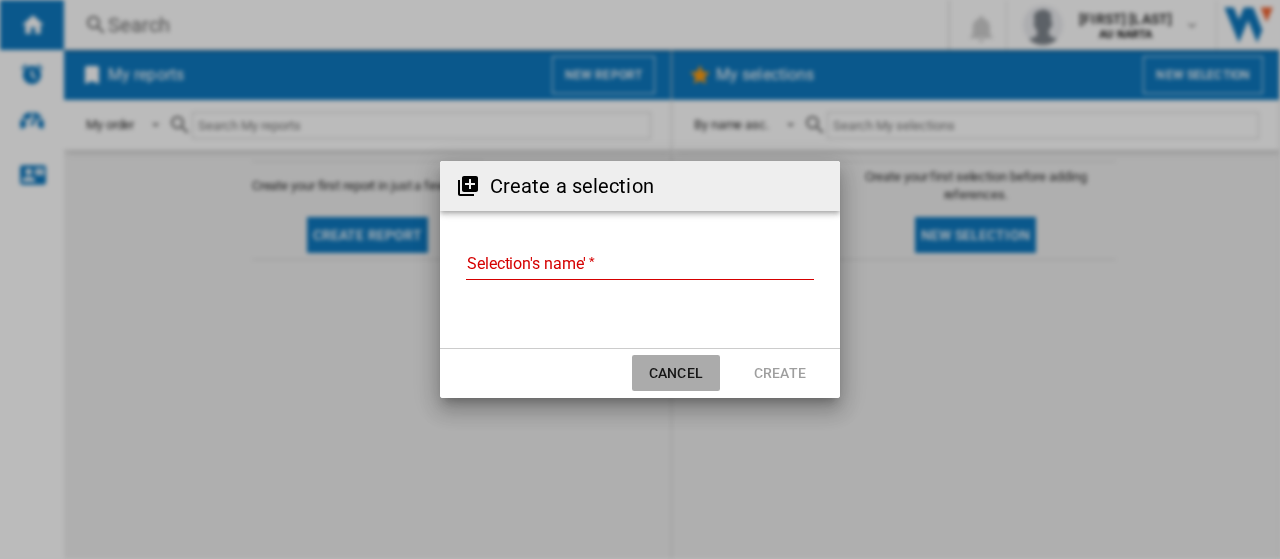 click on "Cancel" 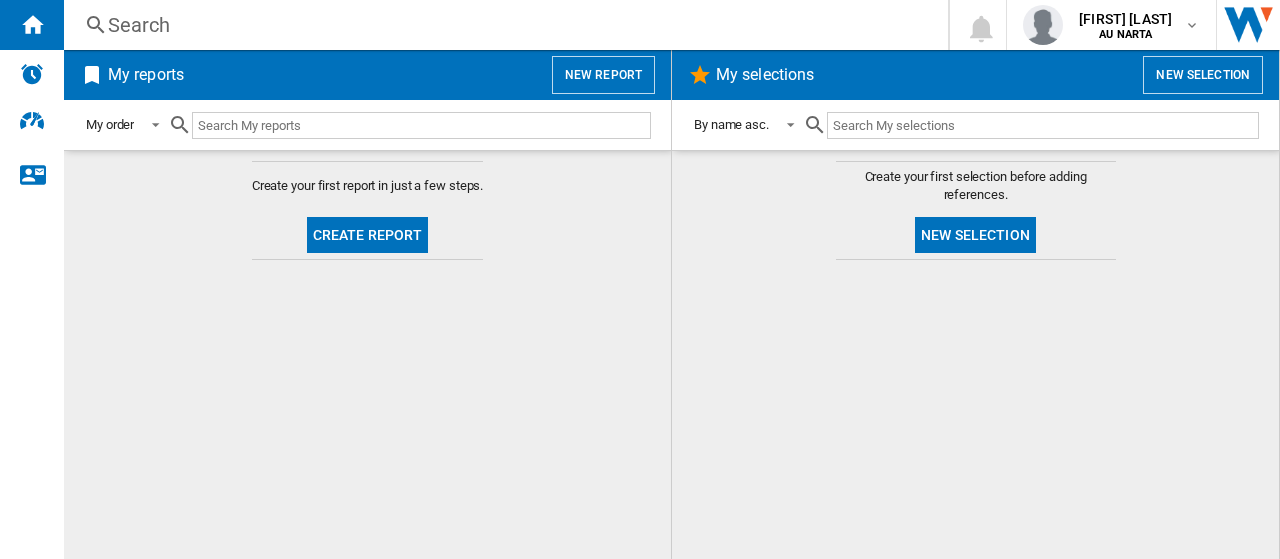 click on "New selection" at bounding box center [1203, 75] 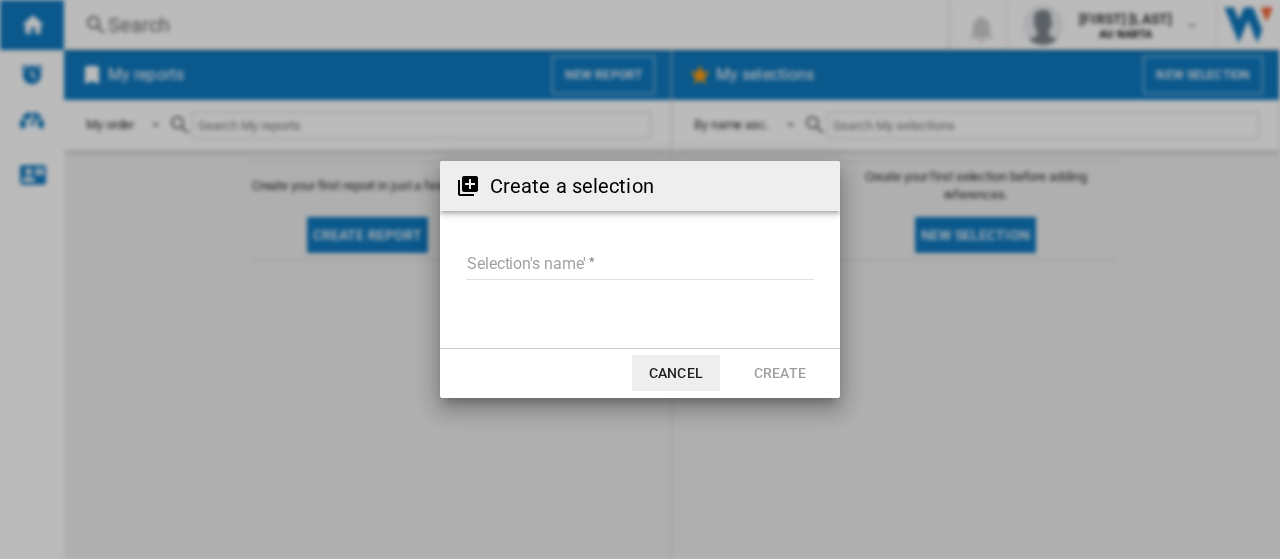 click on "Selection's name'" at bounding box center (640, 265) 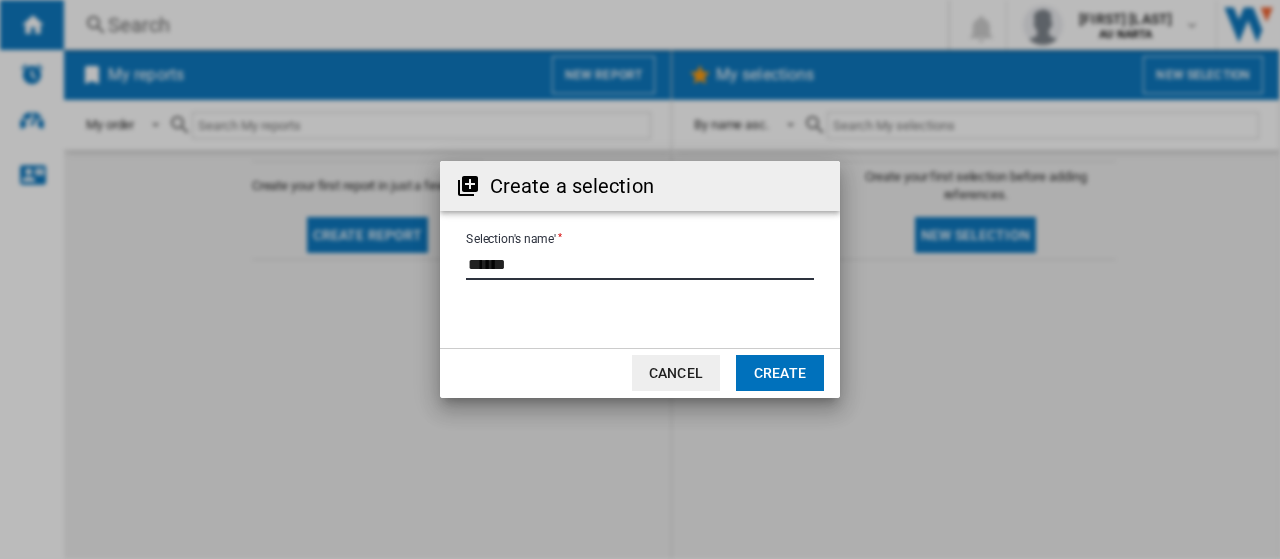click on "Selection's name'" at bounding box center (640, 265) 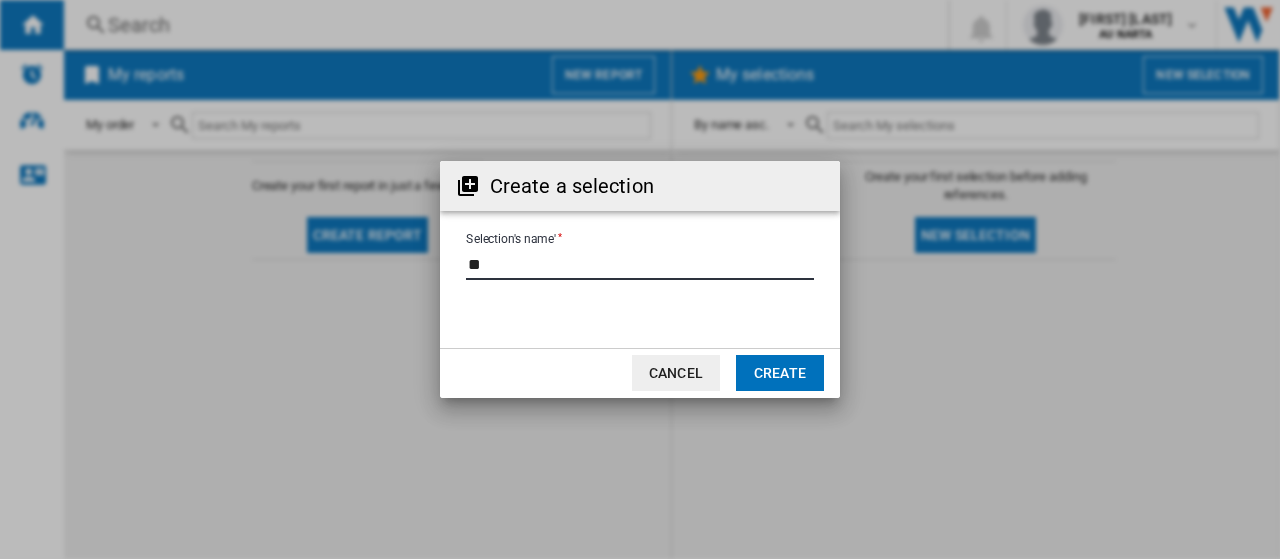 type on "*" 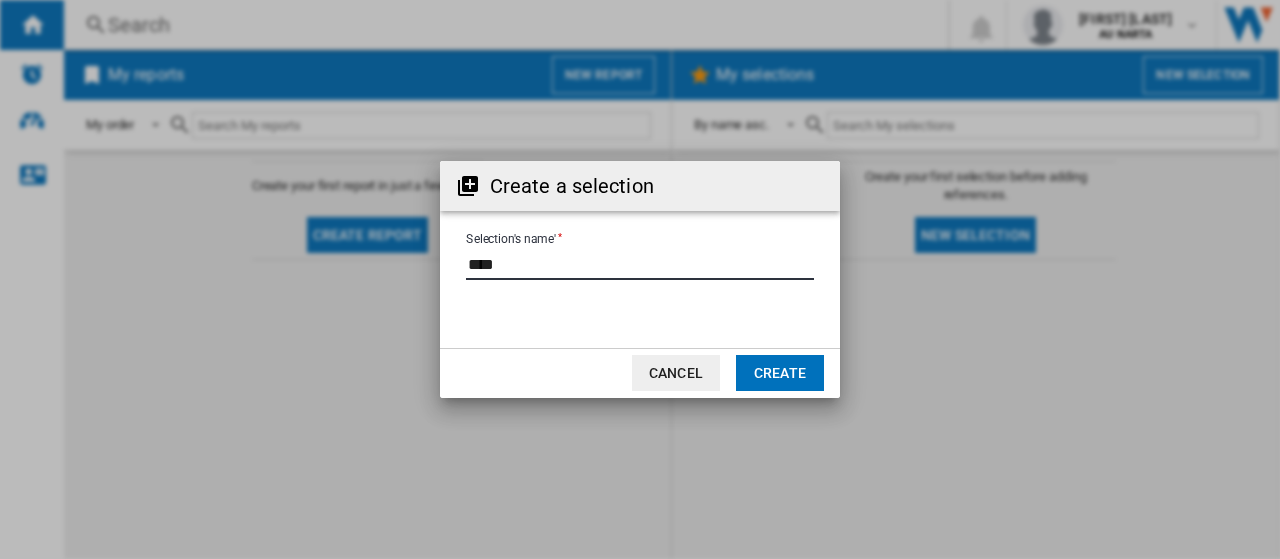 type on "****" 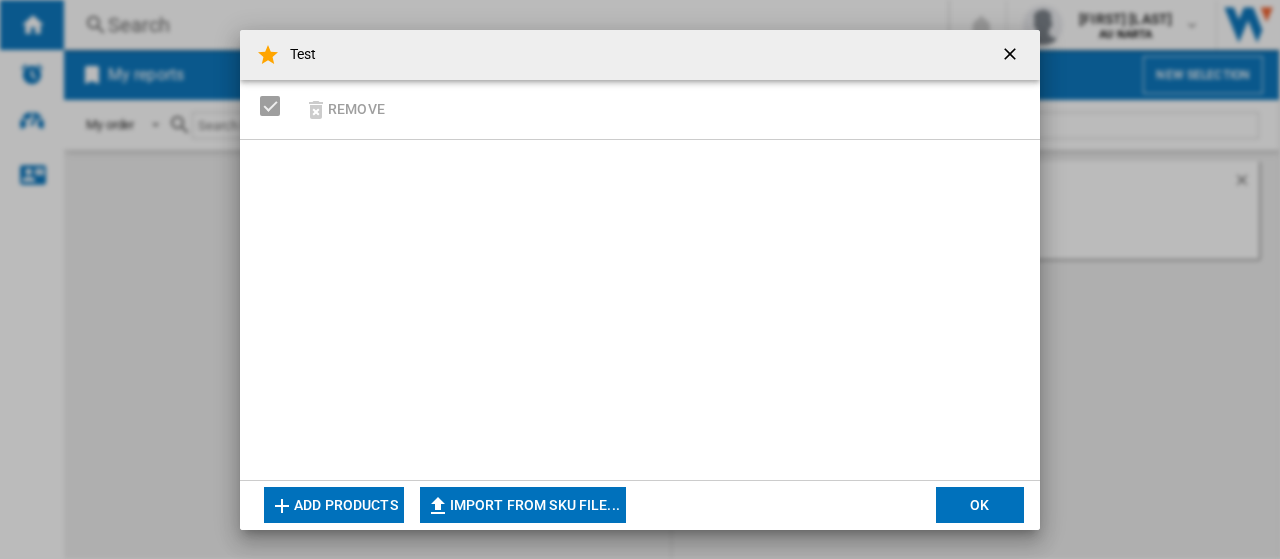 click on "Add products" 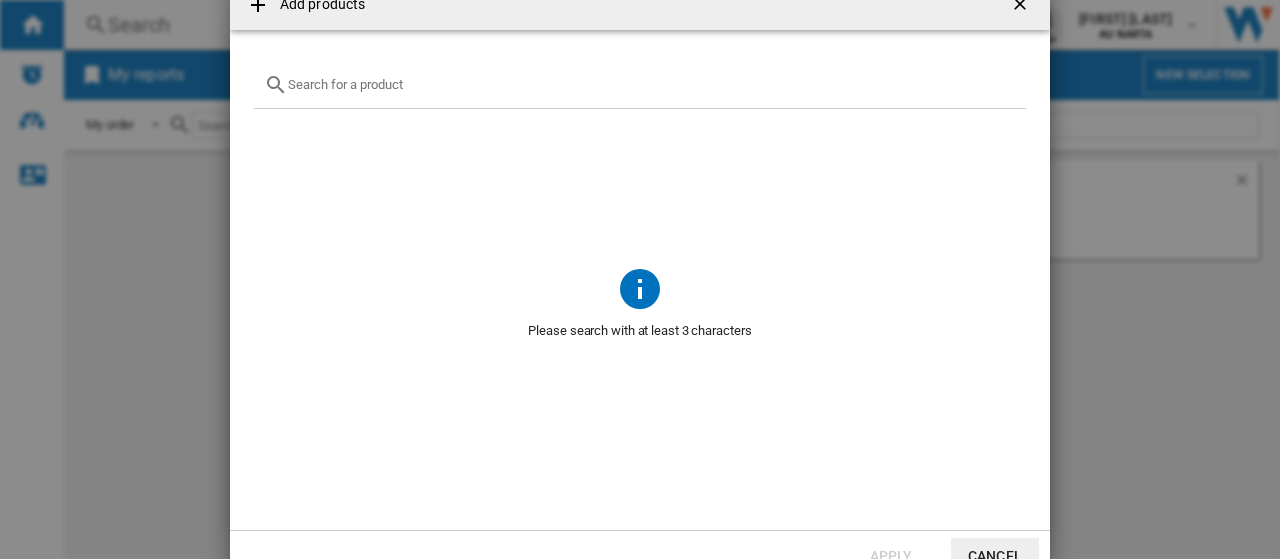 click 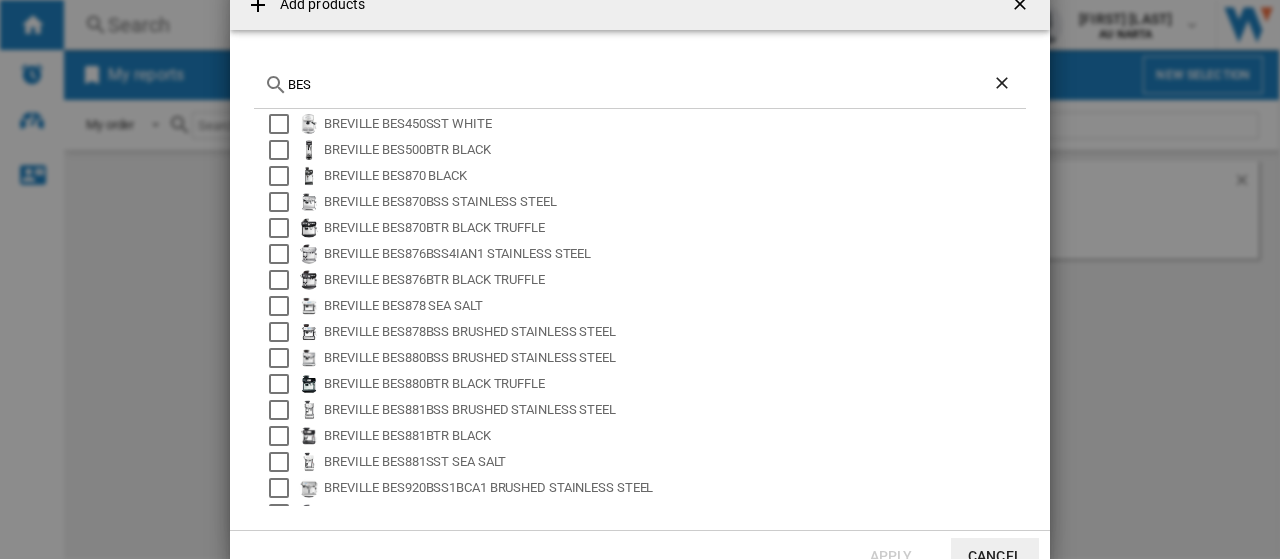 scroll, scrollTop: 132, scrollLeft: 0, axis: vertical 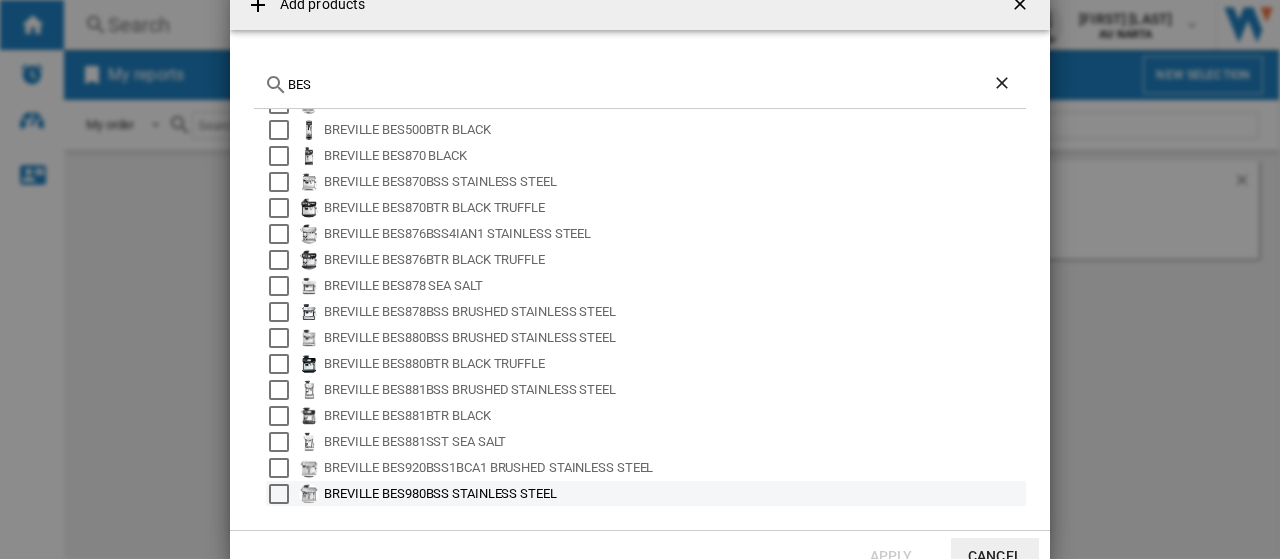 type on "BES" 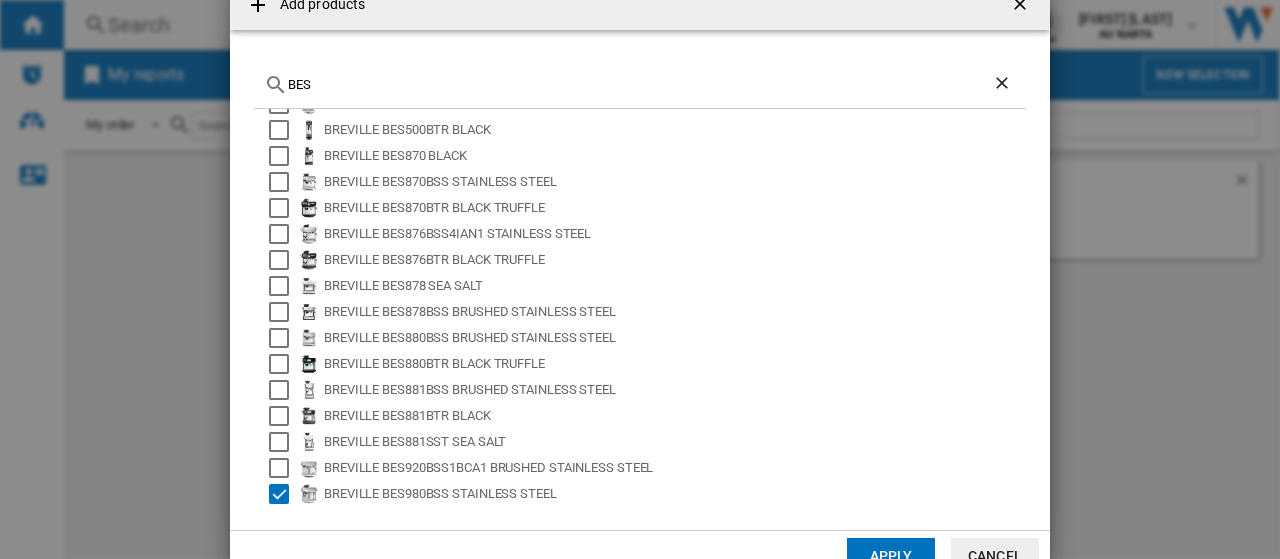 click on "Apply" 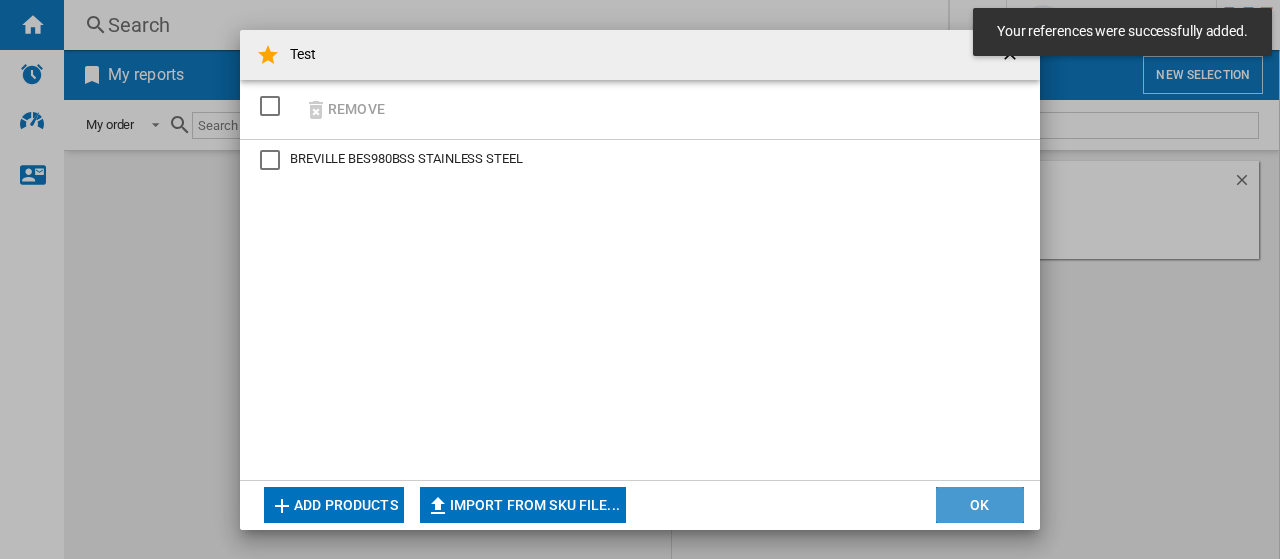 click on "OK" 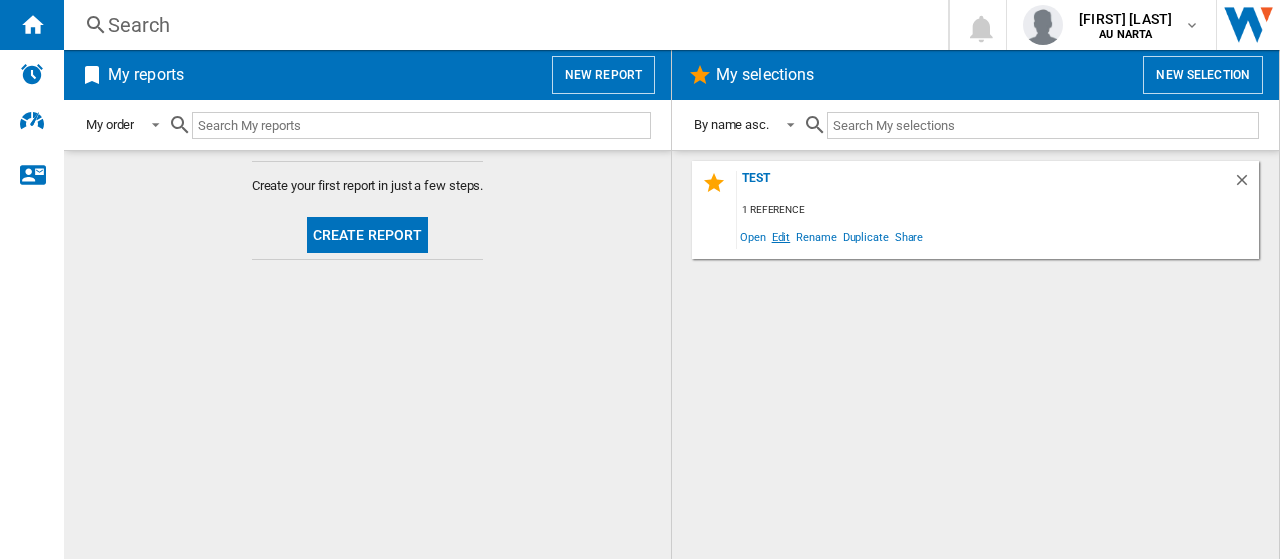 click on "Edit" 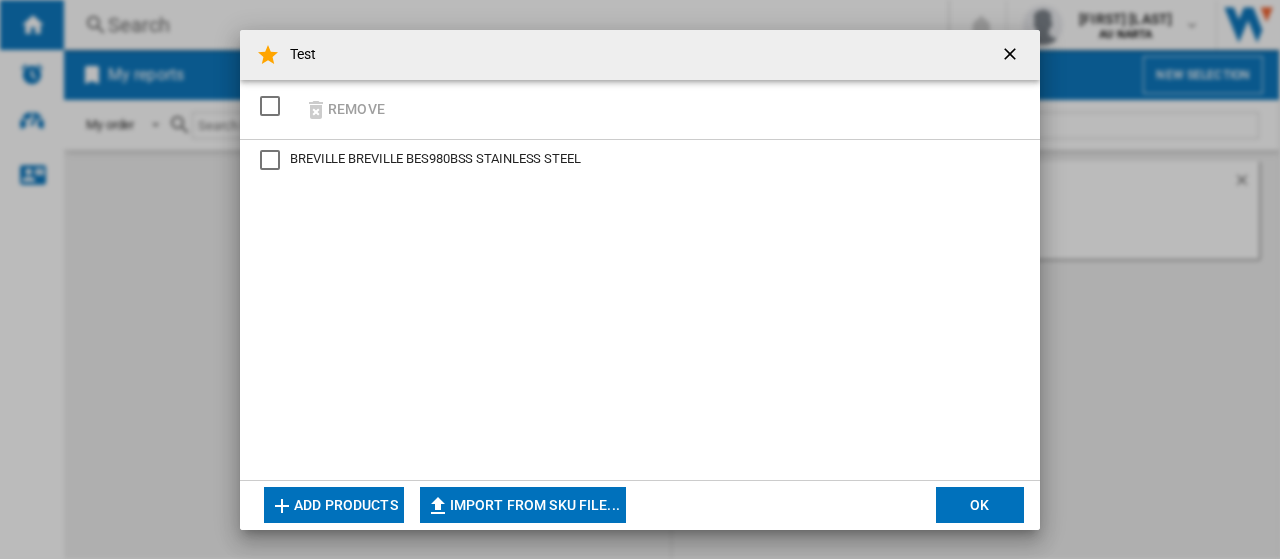 click on "OK" 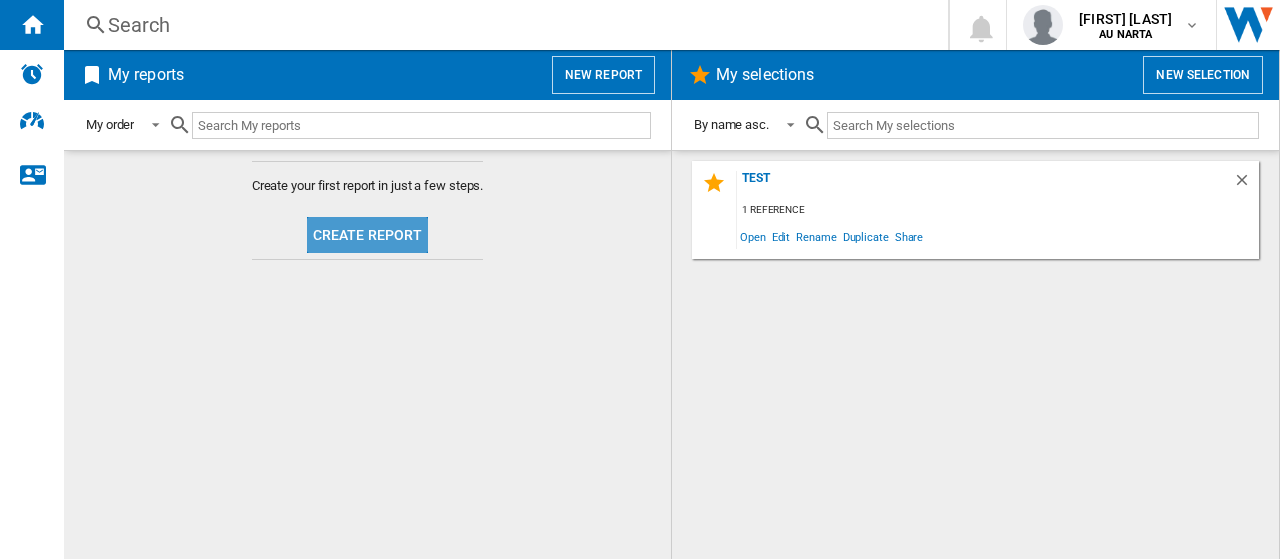 click on "Create report" 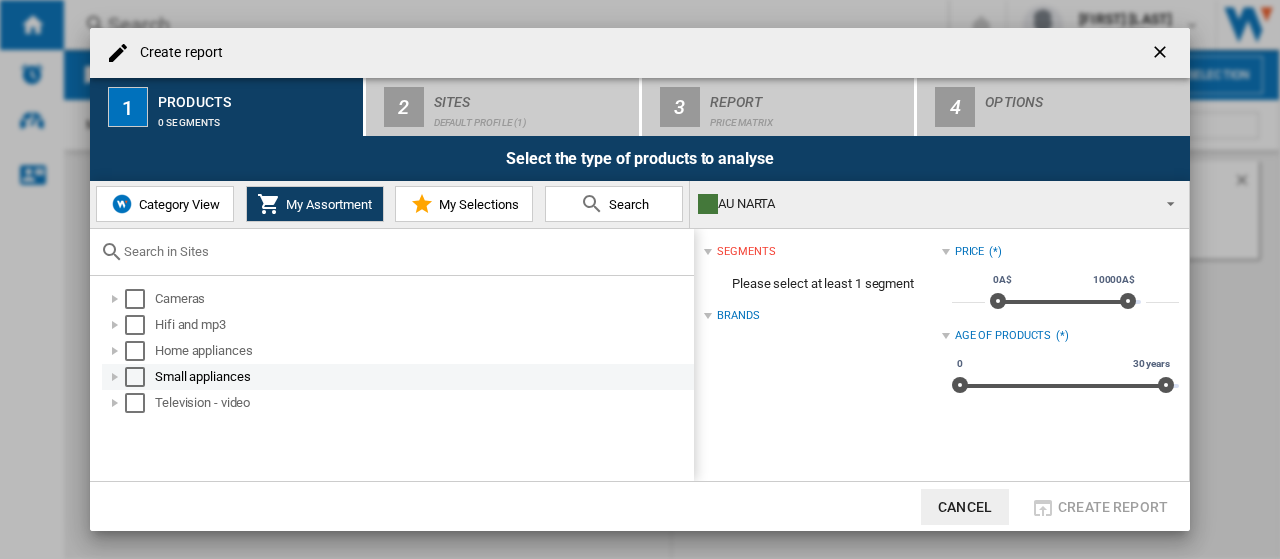 click at bounding box center [115, 377] 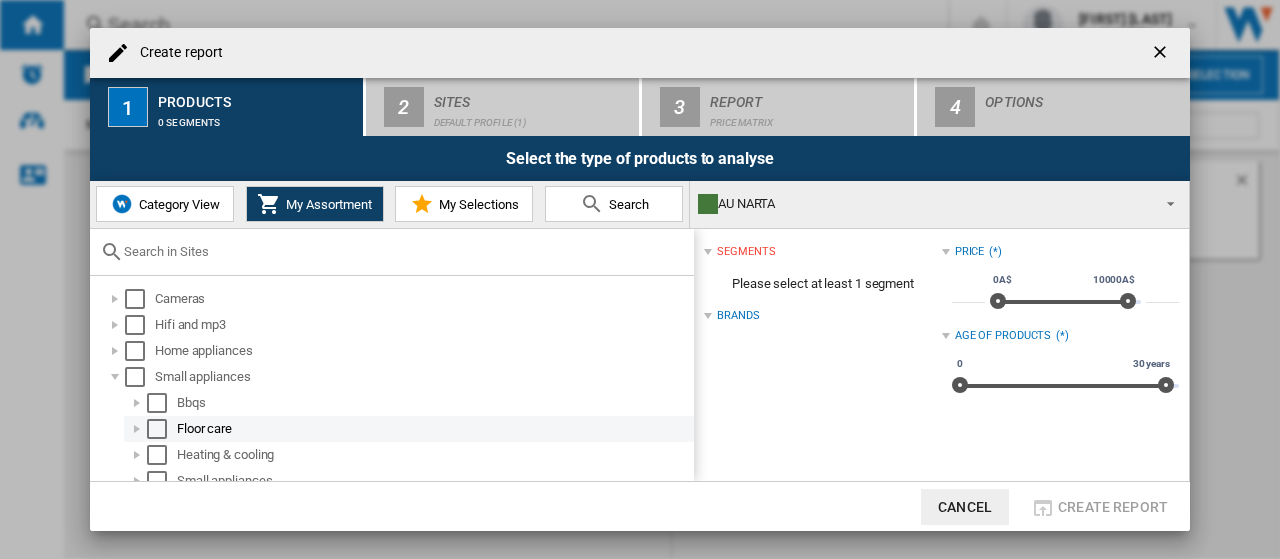 scroll, scrollTop: 38, scrollLeft: 0, axis: vertical 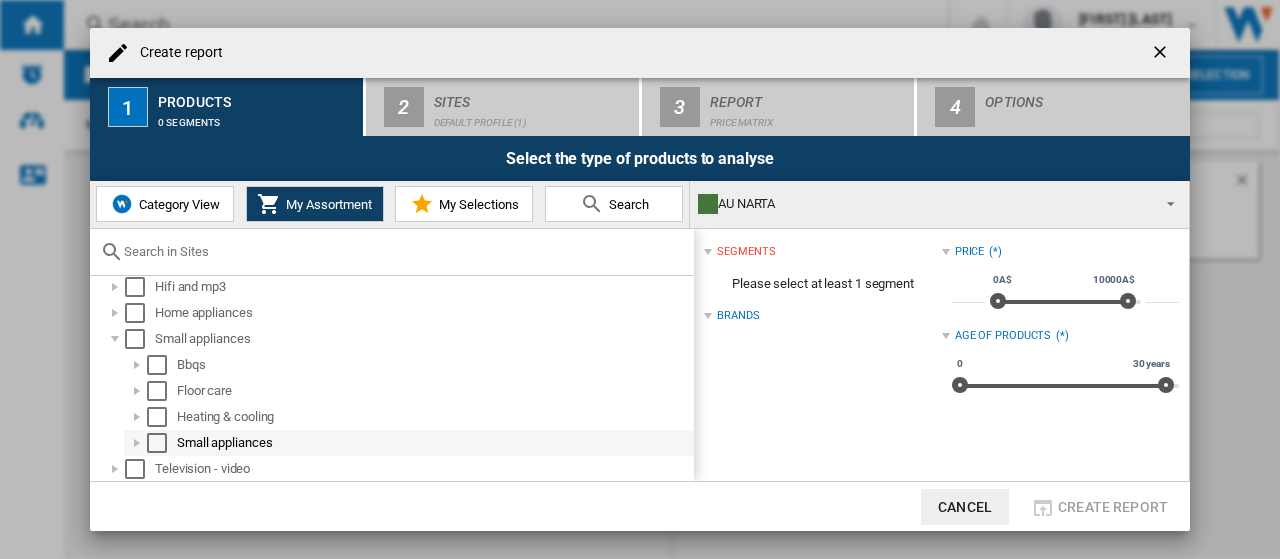 click at bounding box center (137, 443) 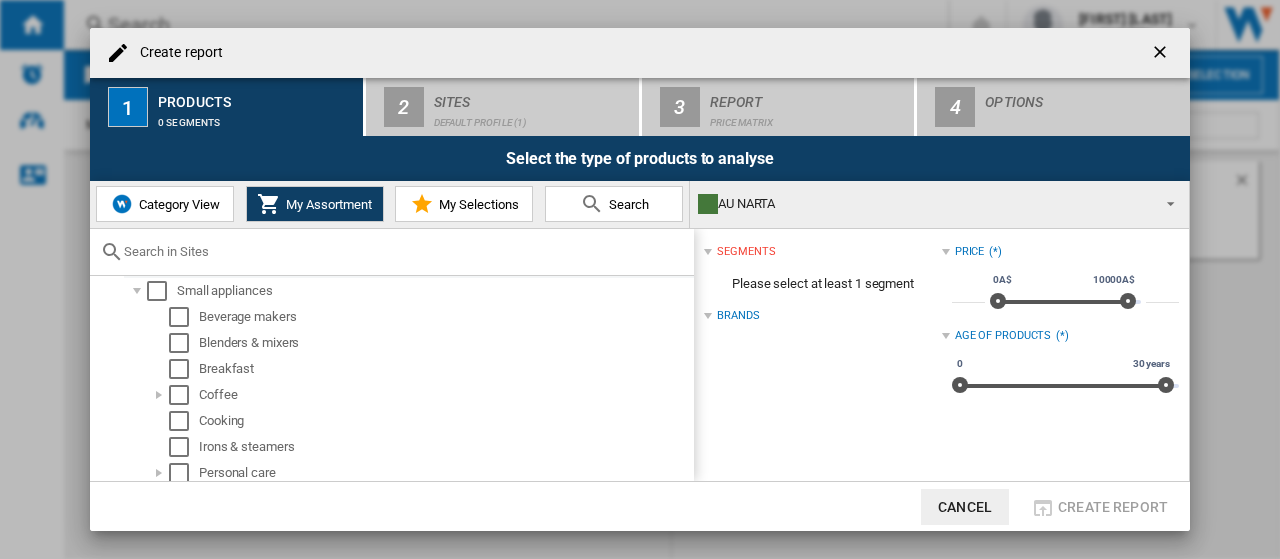 scroll, scrollTop: 202, scrollLeft: 0, axis: vertical 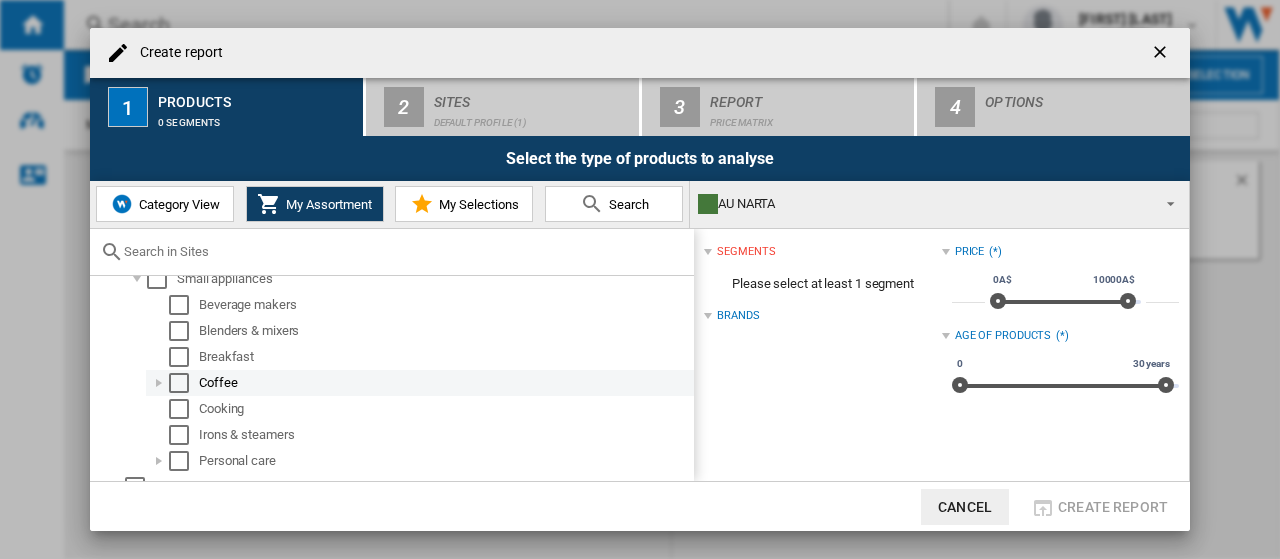 click at bounding box center [159, 383] 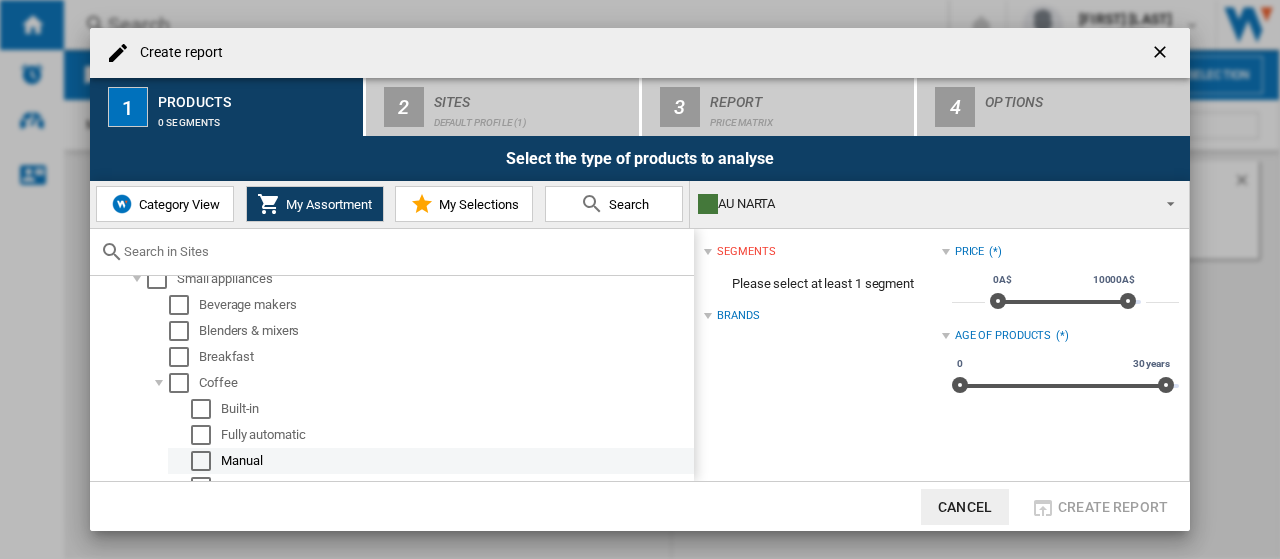 click at bounding box center (201, 461) 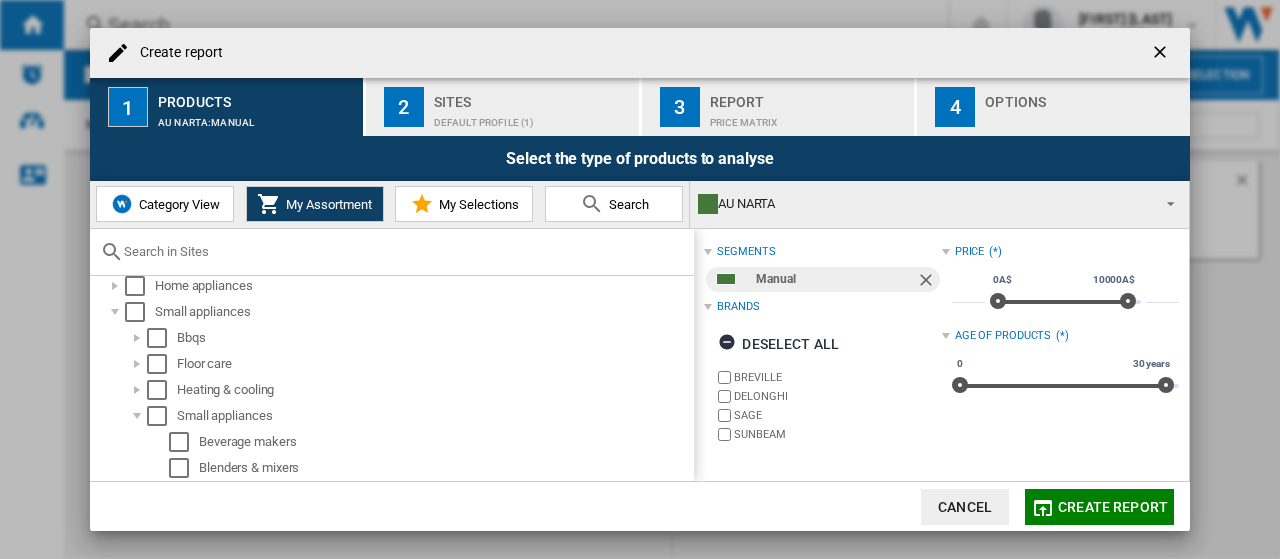 scroll, scrollTop: 63, scrollLeft: 0, axis: vertical 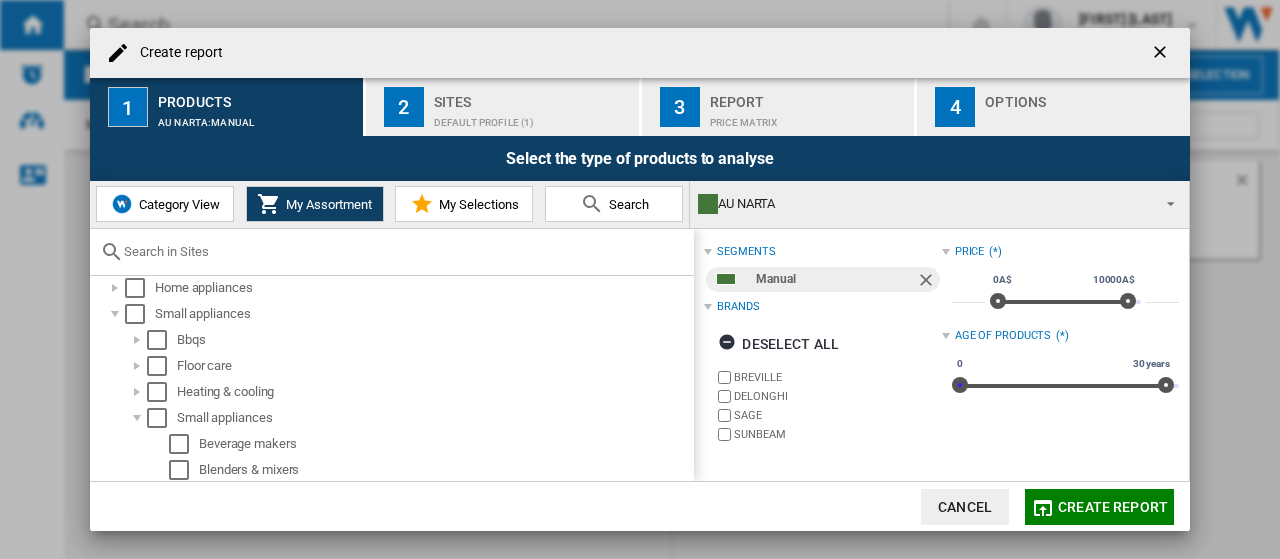 drag, startPoint x: 953, startPoint y: 380, endPoint x: 934, endPoint y: 399, distance: 26.870058 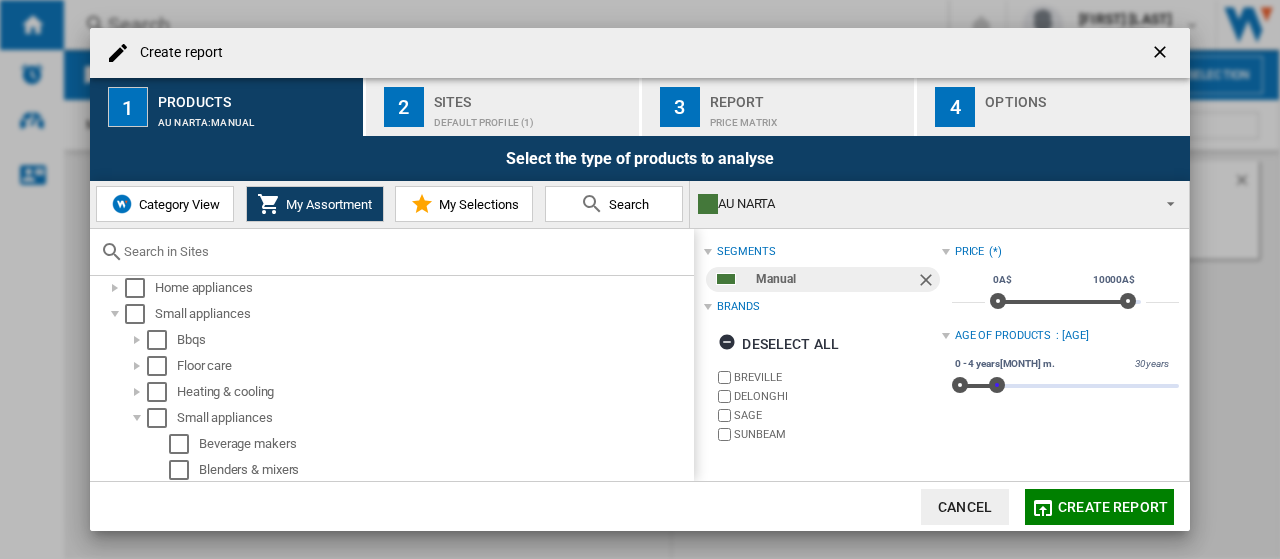 drag, startPoint x: 1162, startPoint y: 382, endPoint x: 991, endPoint y: 377, distance: 171.07309 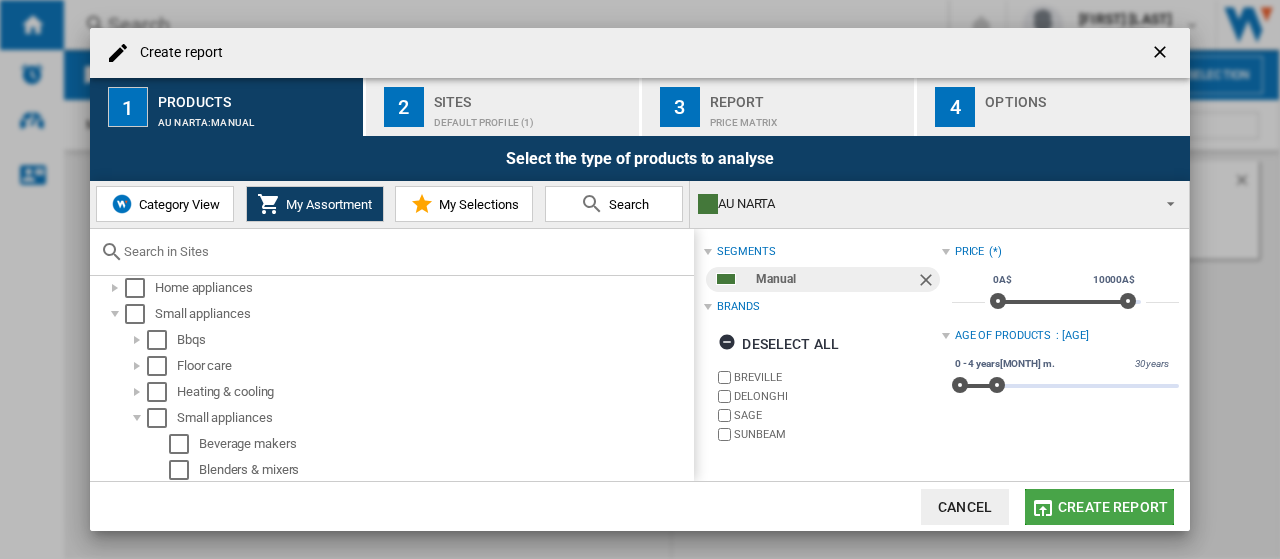 click on "Create report" 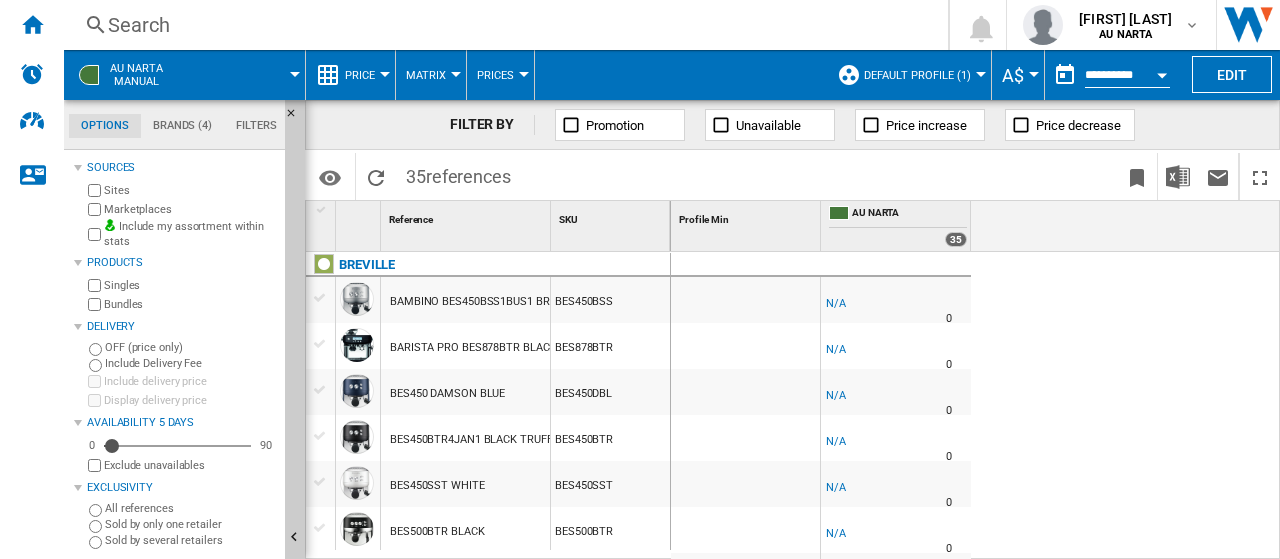 click on "Filters" 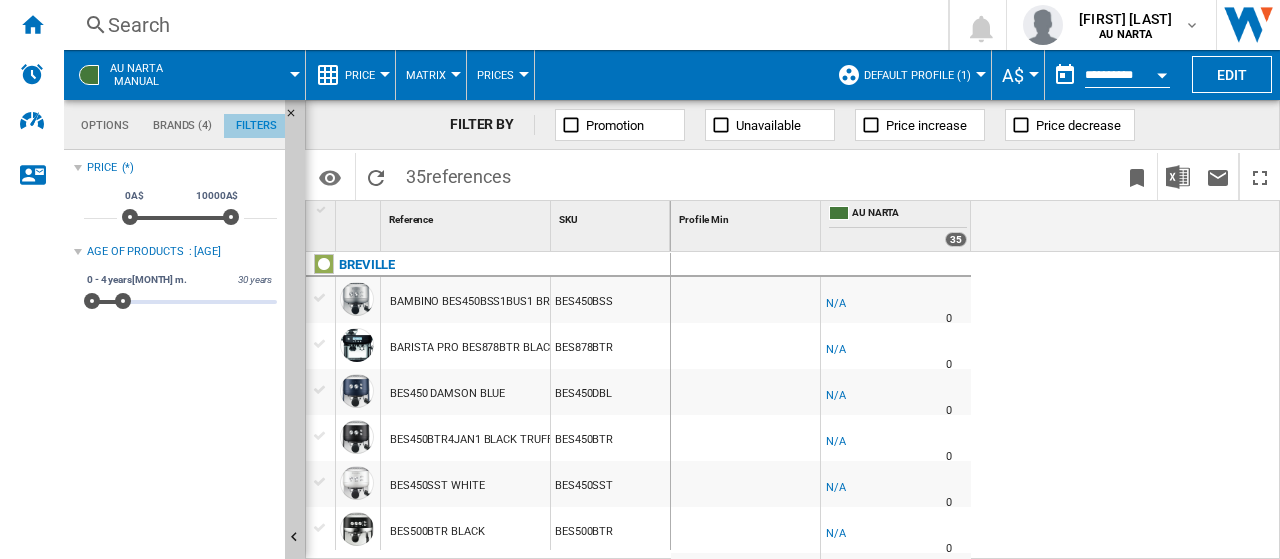 scroll, scrollTop: 129, scrollLeft: 0, axis: vertical 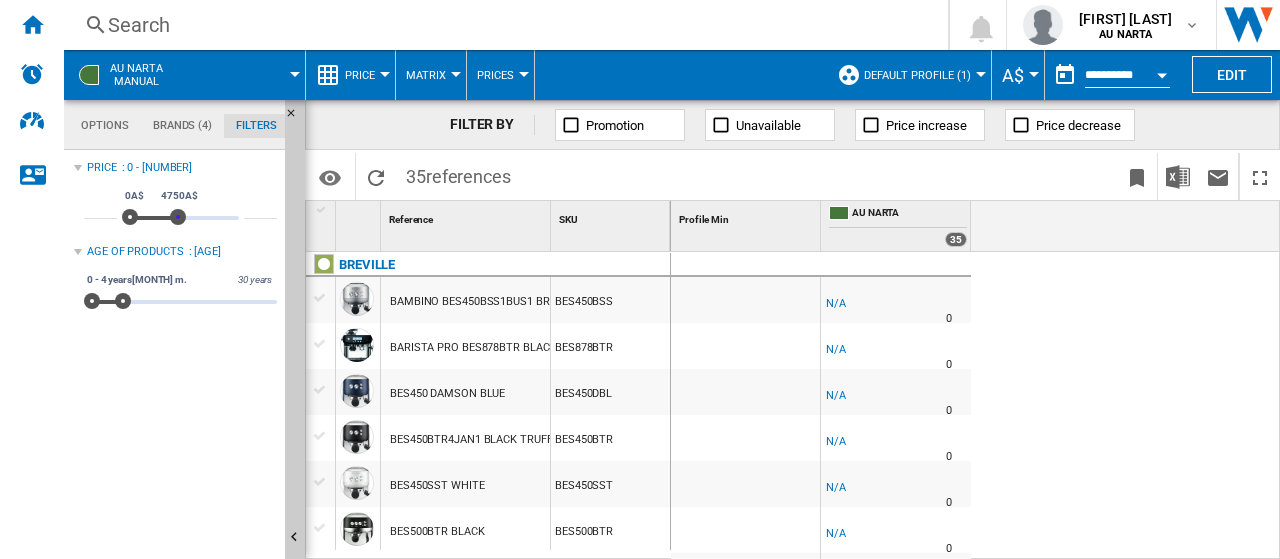 type on "****" 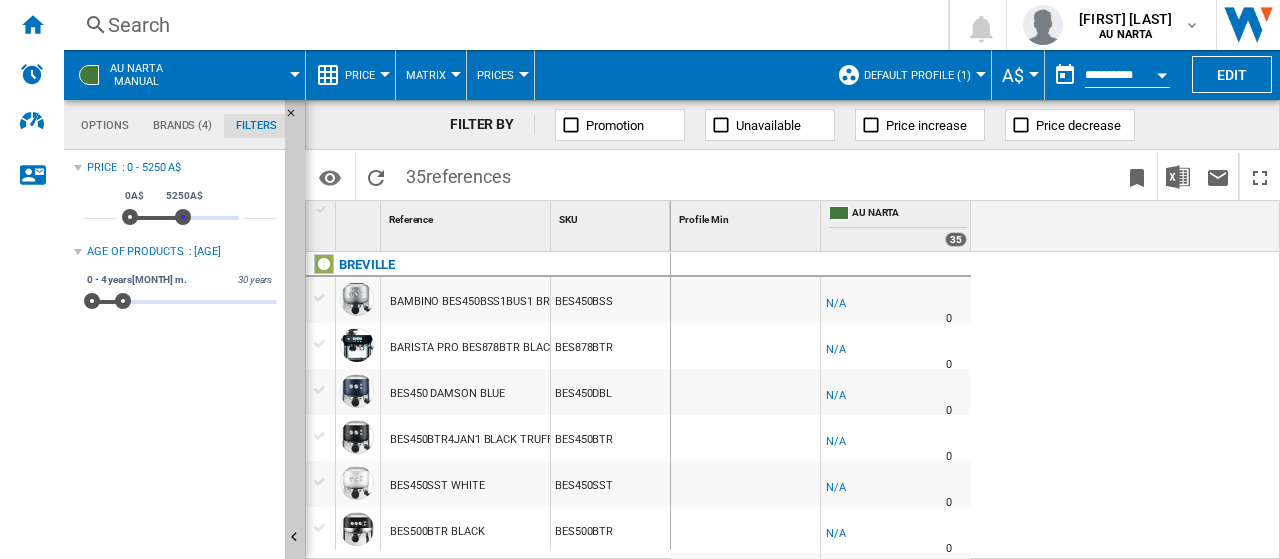 drag, startPoint x: 232, startPoint y: 218, endPoint x: 183, endPoint y: 233, distance: 51.24451 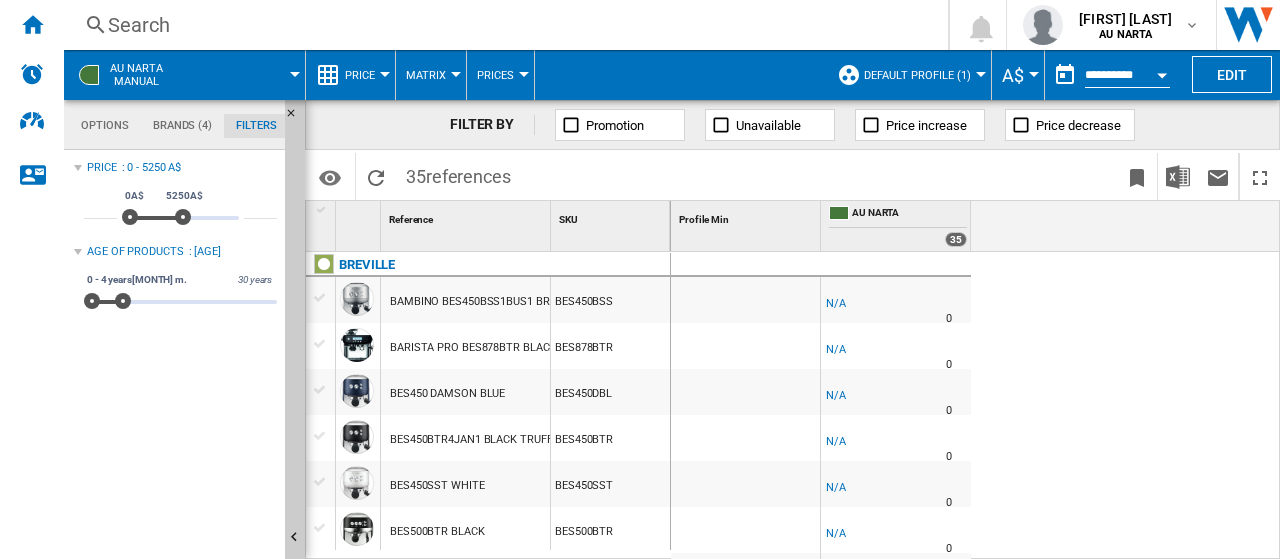 scroll, scrollTop: 141, scrollLeft: 0, axis: vertical 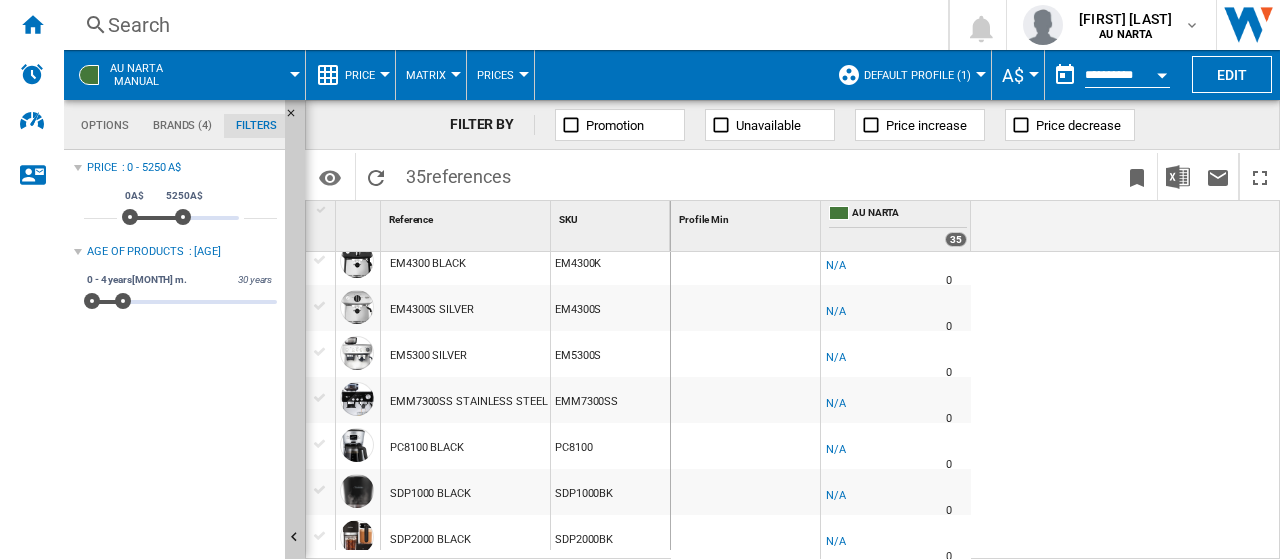 drag, startPoint x: 1236, startPoint y: 71, endPoint x: 748, endPoint y: 347, distance: 560.6425 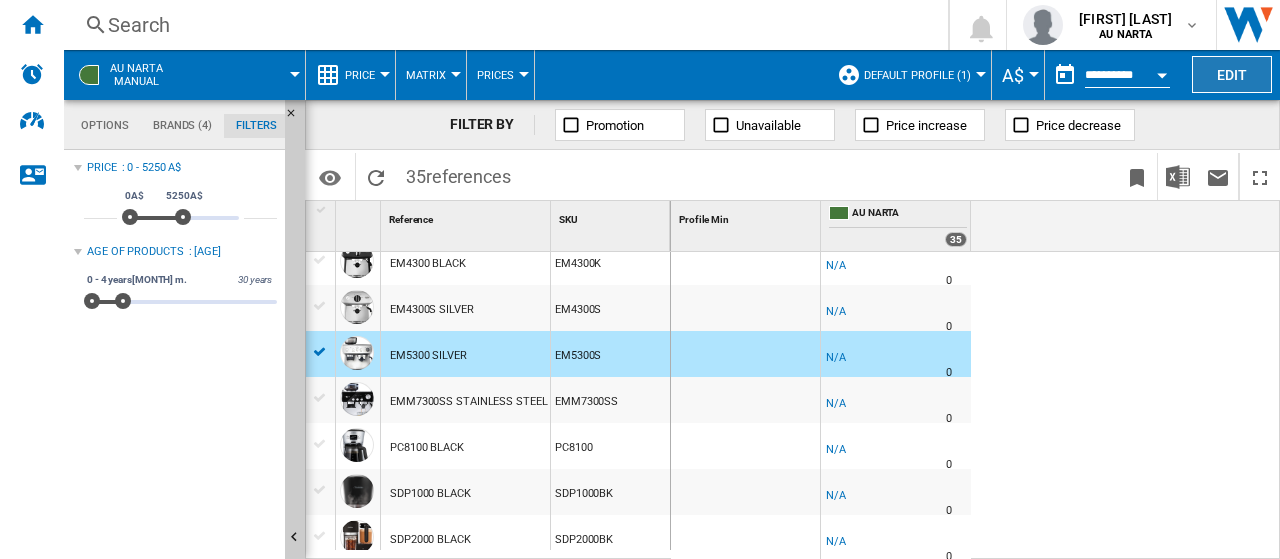 click on "Edit" at bounding box center [1232, 74] 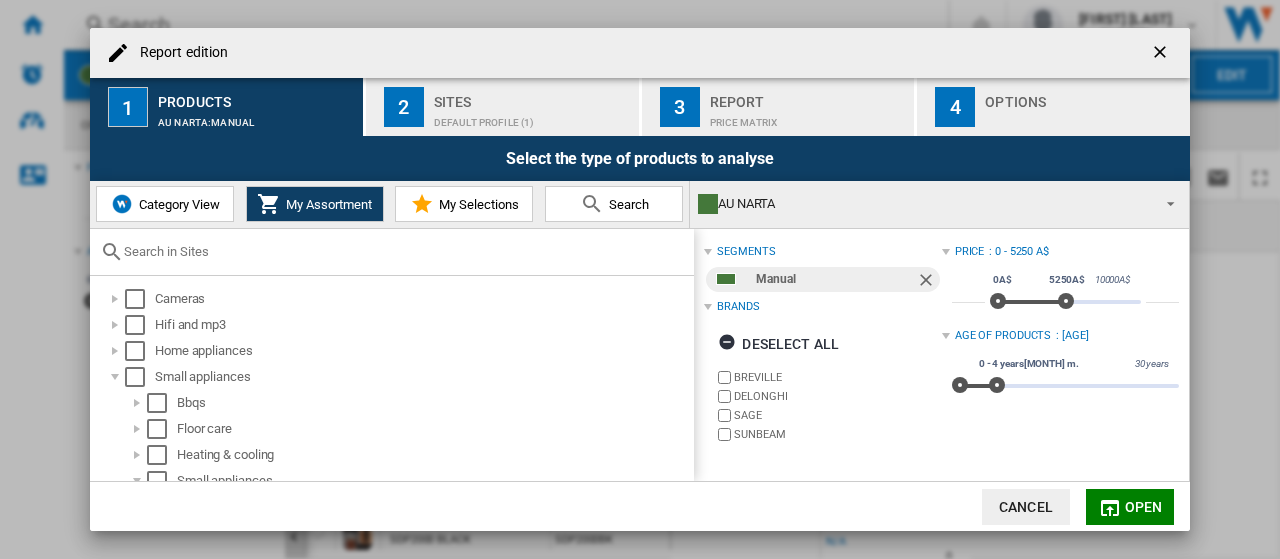 click on "Category View" at bounding box center [177, 204] 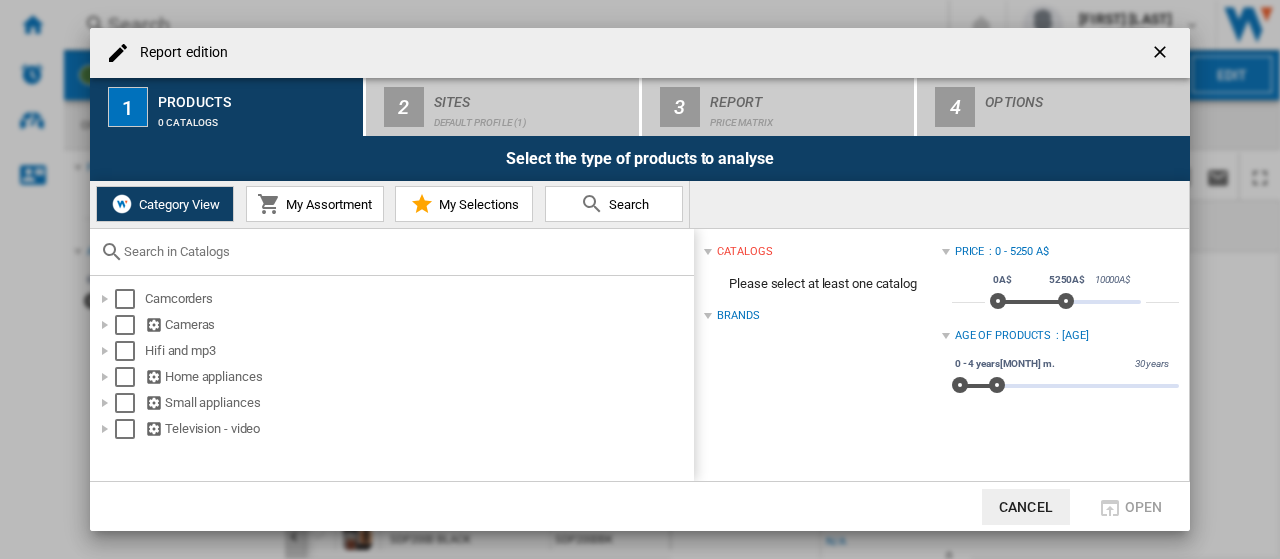 click on "My Assortment" at bounding box center [326, 204] 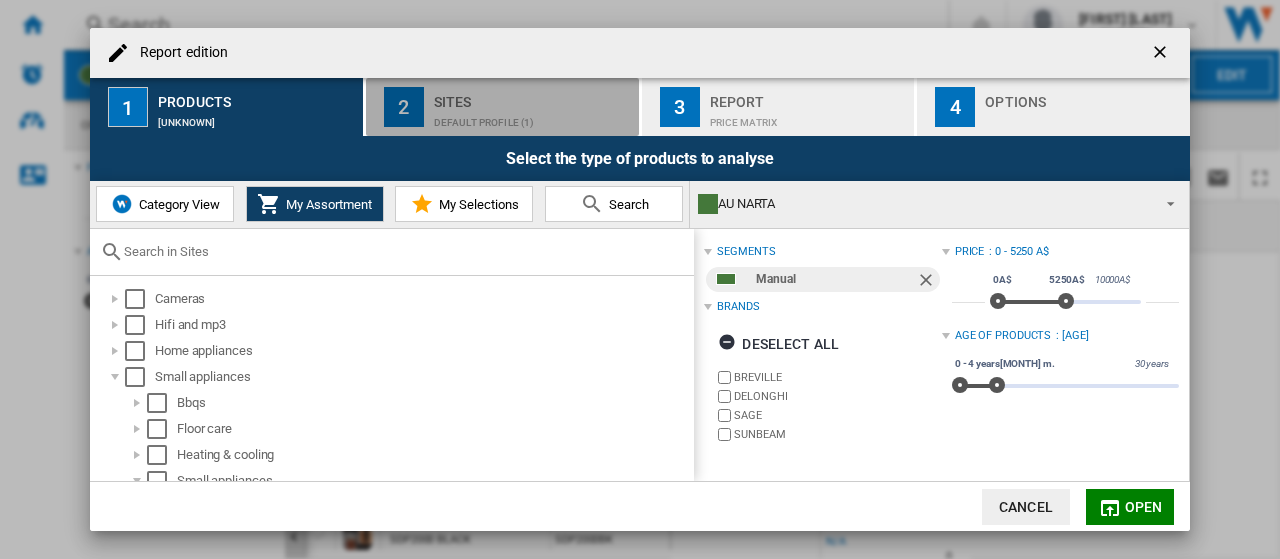 click on "Sites" at bounding box center [532, 96] 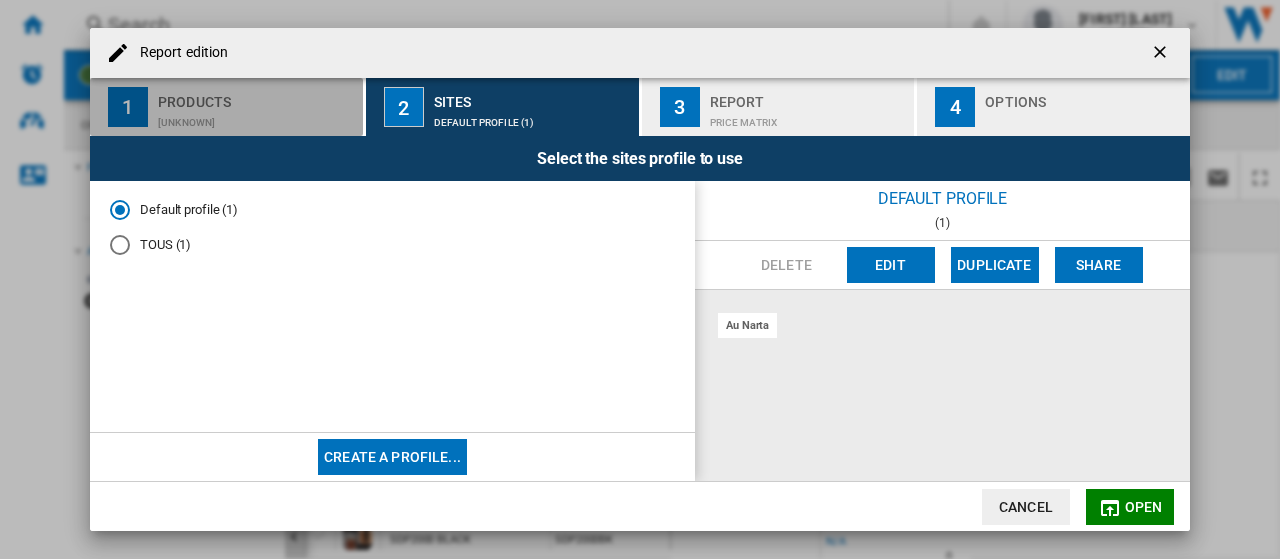 click on "Products" at bounding box center [256, 96] 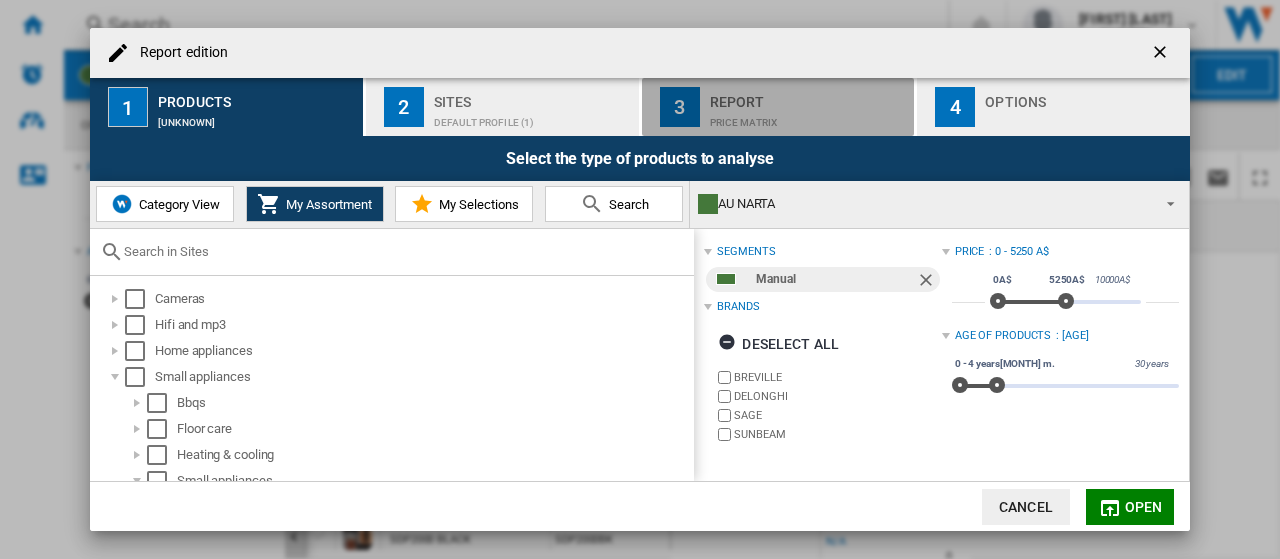 click on "Report" at bounding box center (808, 96) 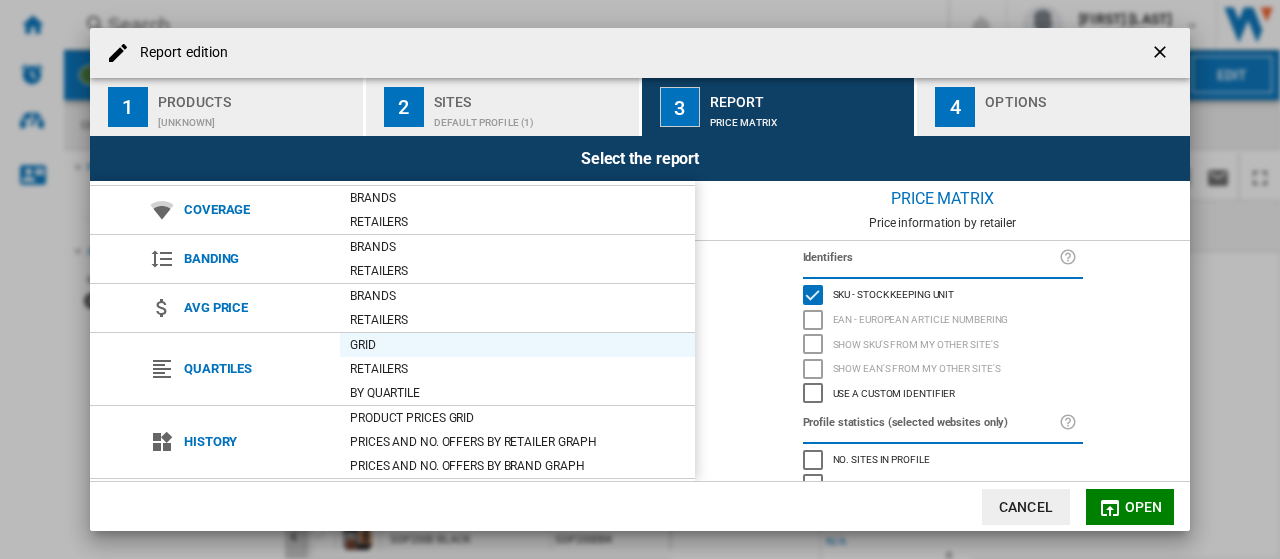 scroll, scrollTop: 0, scrollLeft: 0, axis: both 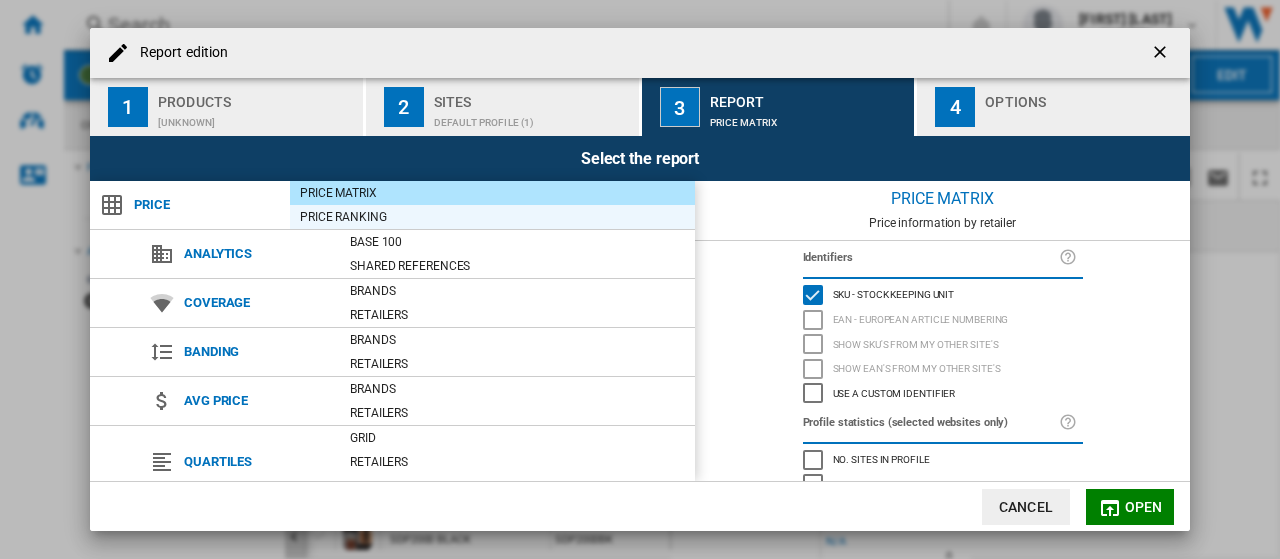 click on "Price Ranking" at bounding box center [492, 217] 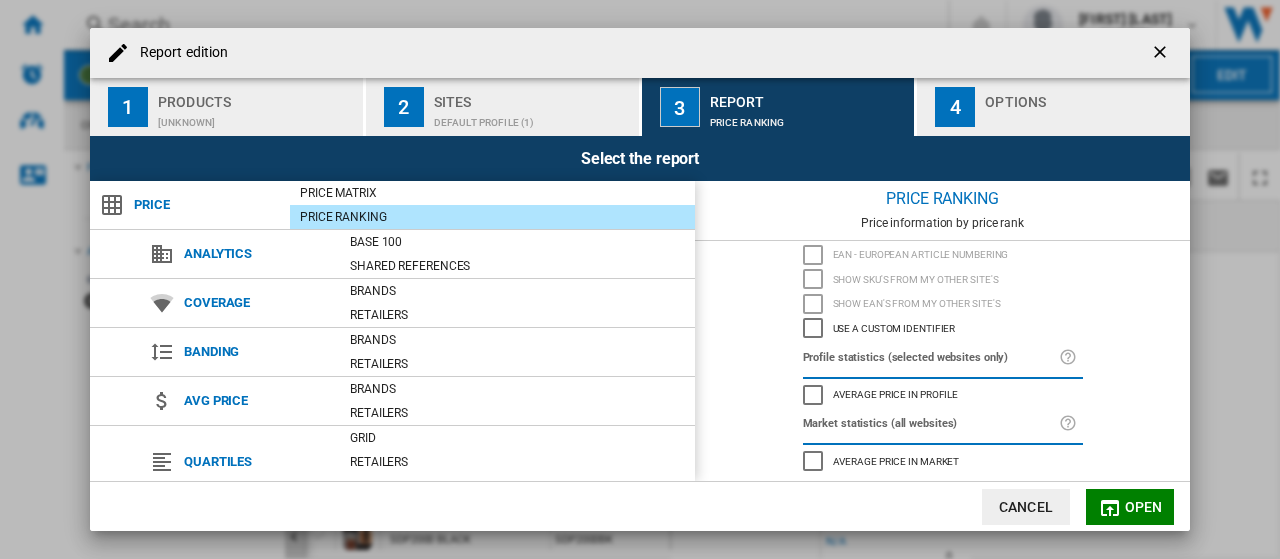 scroll, scrollTop: 0, scrollLeft: 0, axis: both 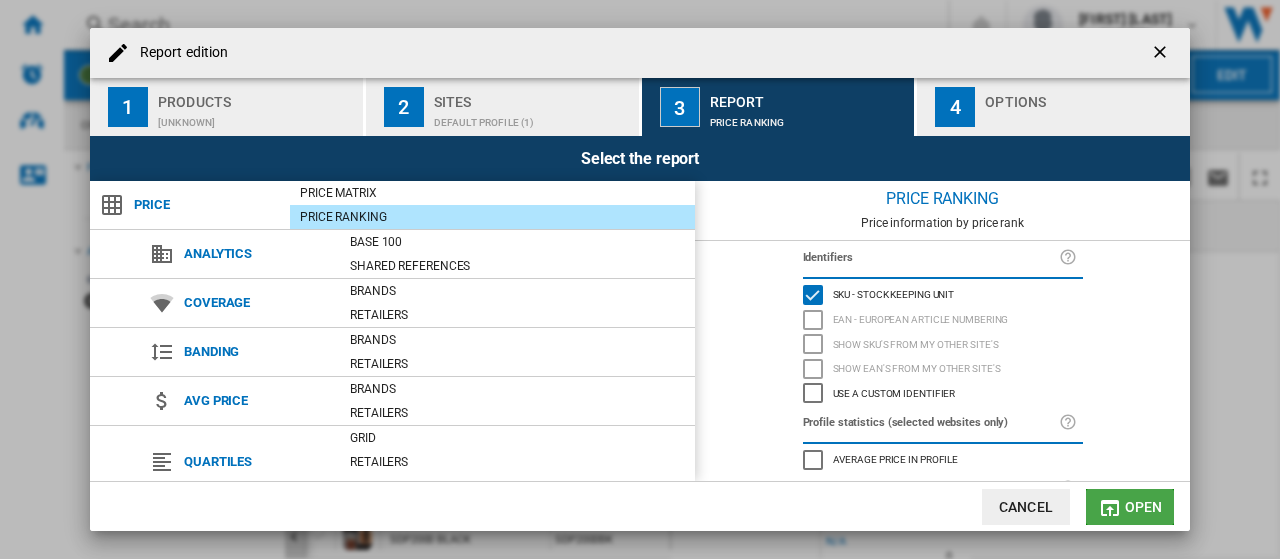 drag, startPoint x: 1131, startPoint y: 501, endPoint x: 1137, endPoint y: 525, distance: 24.738634 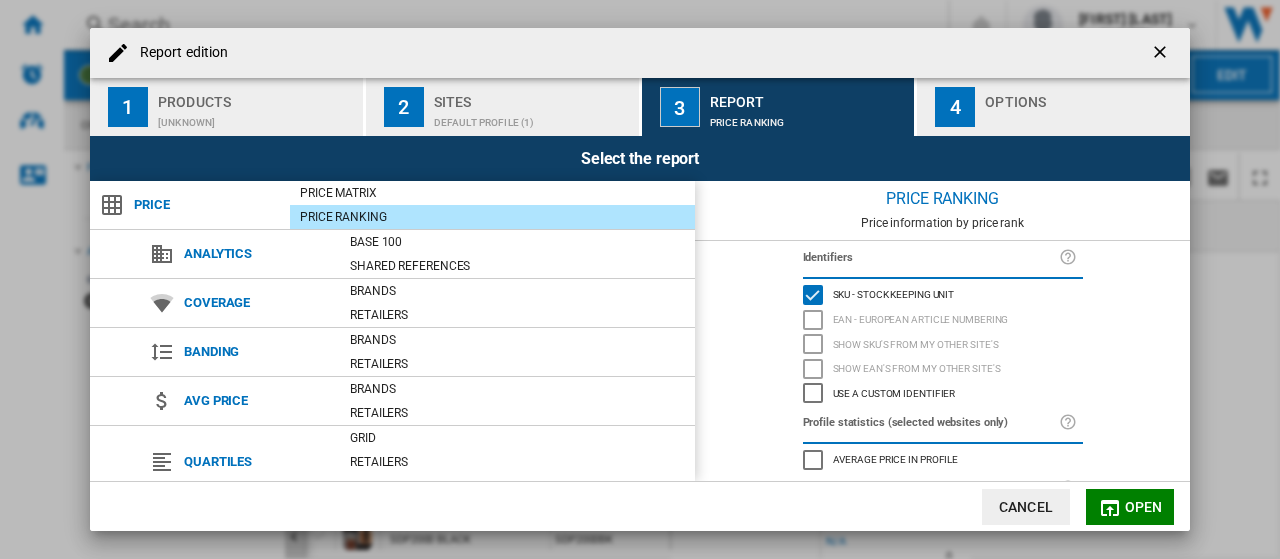 click on "Open" 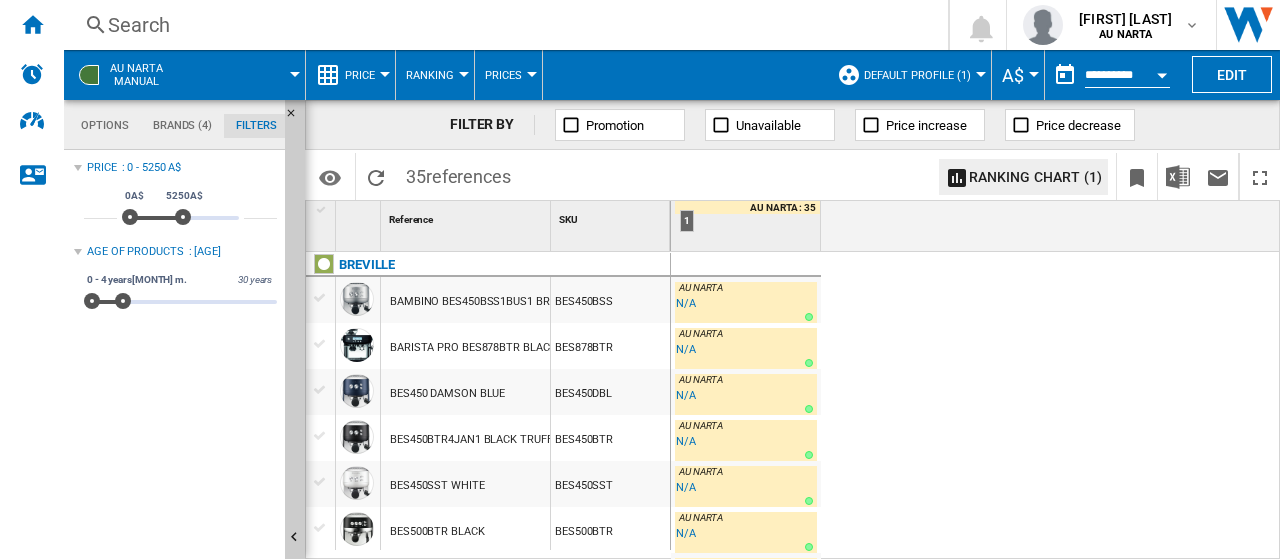 scroll, scrollTop: 134, scrollLeft: 0, axis: vertical 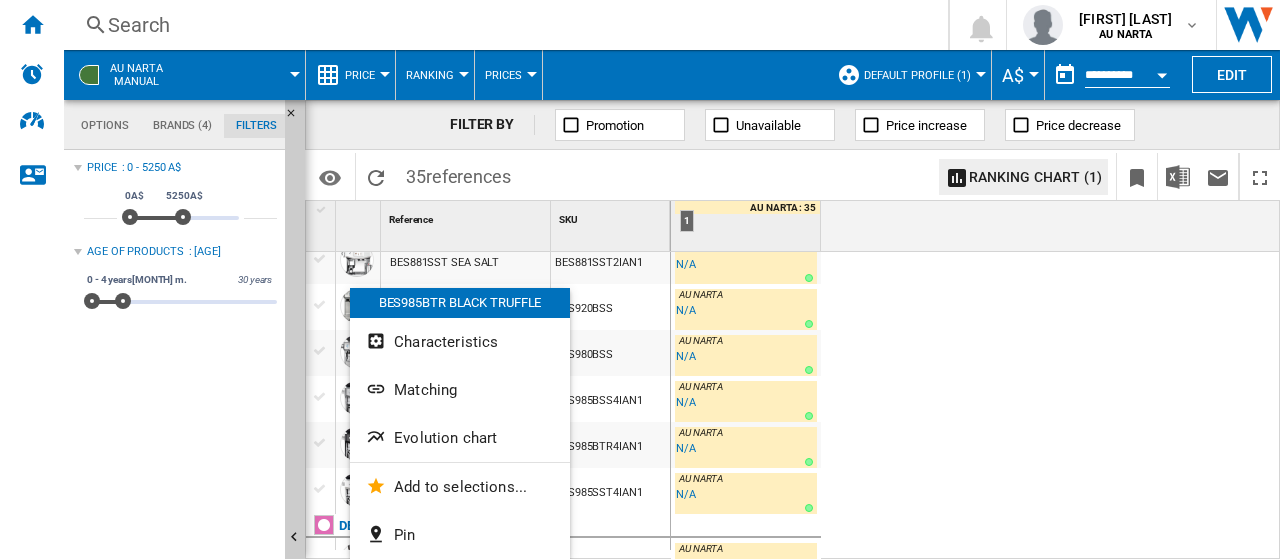click at bounding box center (640, 279) 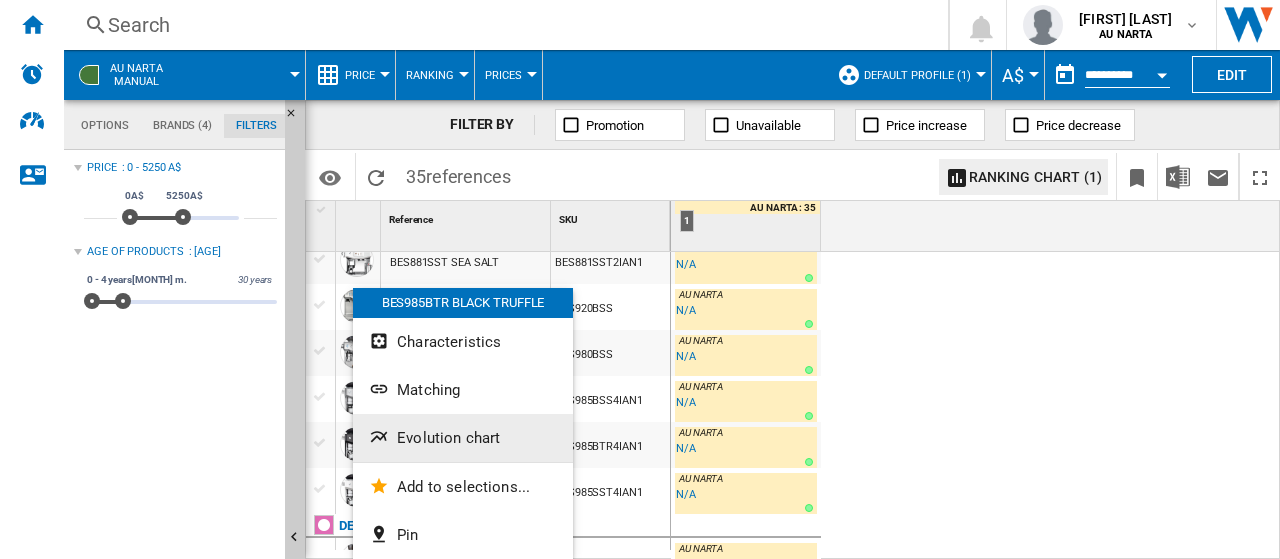 click on "Evolution chart" at bounding box center [448, 438] 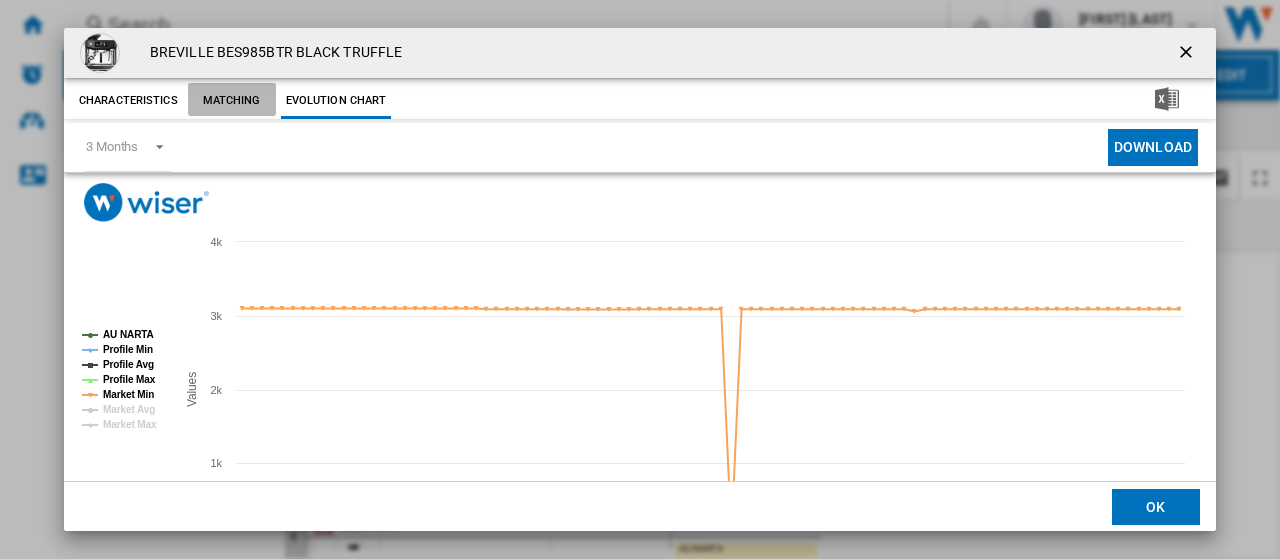 click on "Matching" 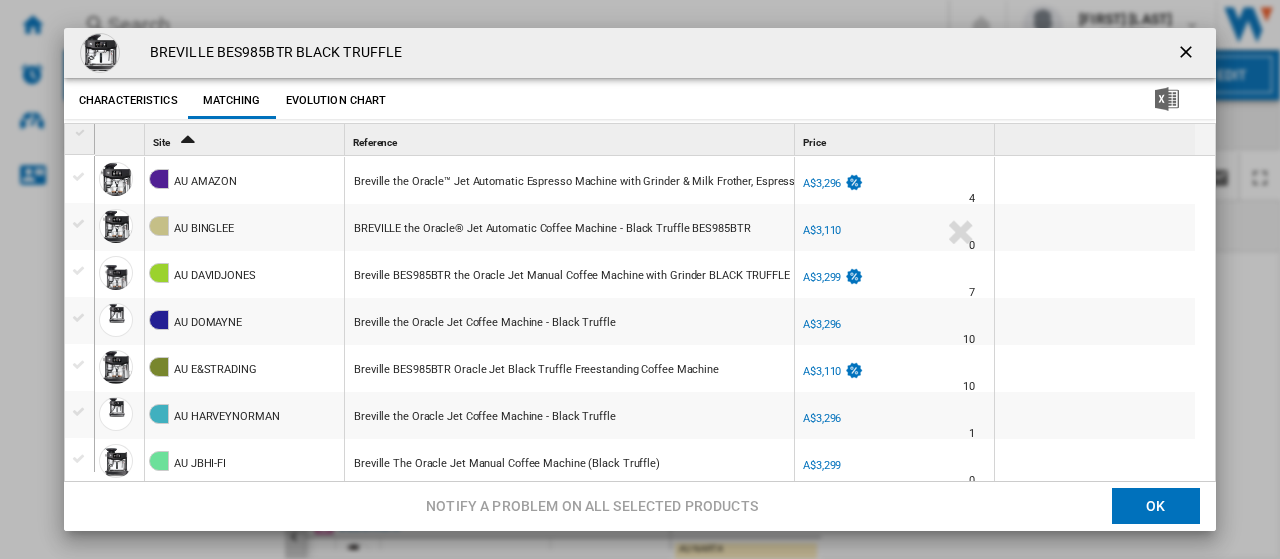 click on "Evolution chart" 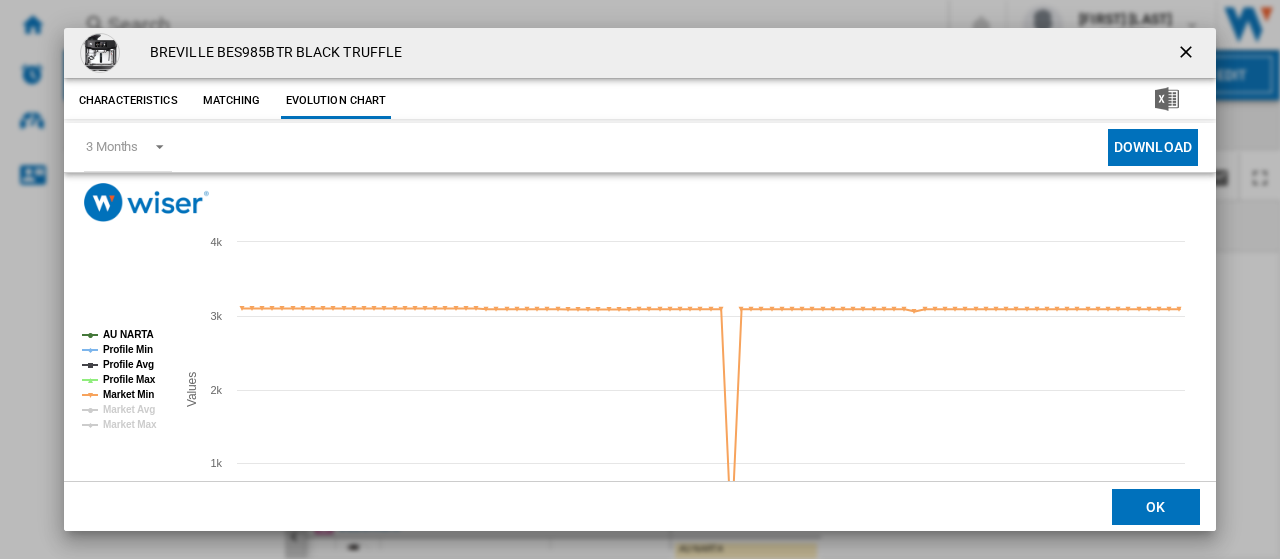 click at bounding box center (1188, 54) 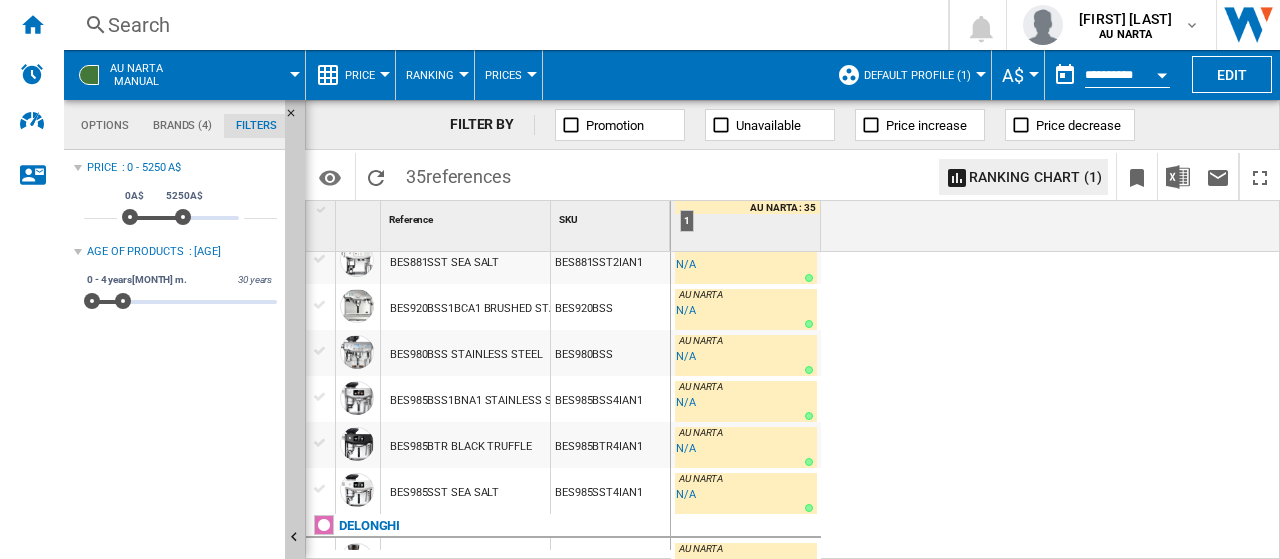click on "Ranking" at bounding box center [435, 75] 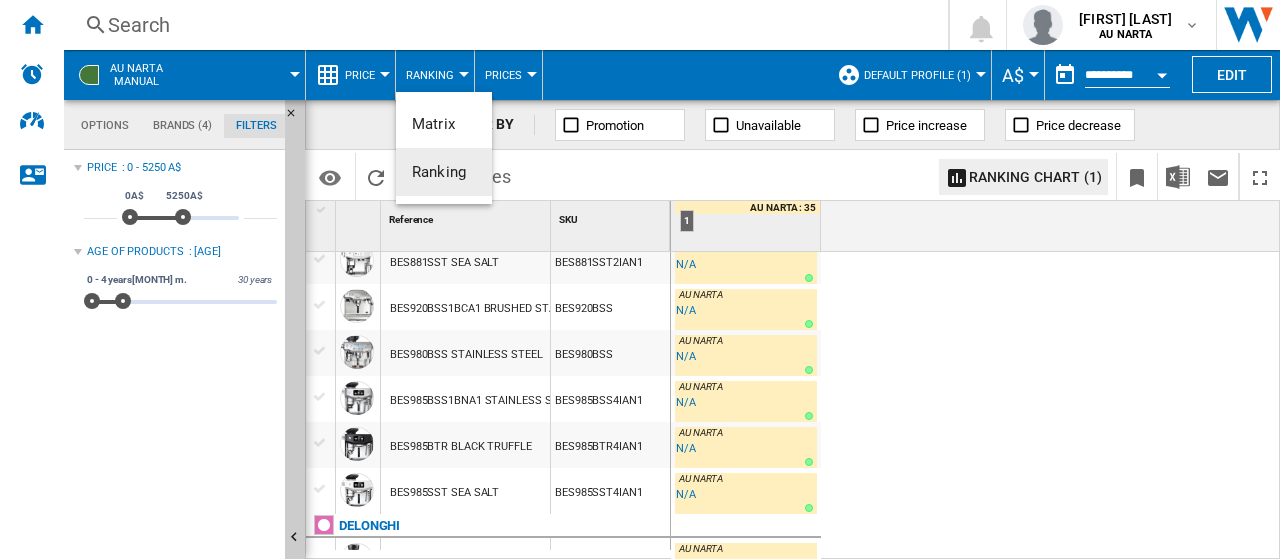 click on "Ranking" at bounding box center [439, 172] 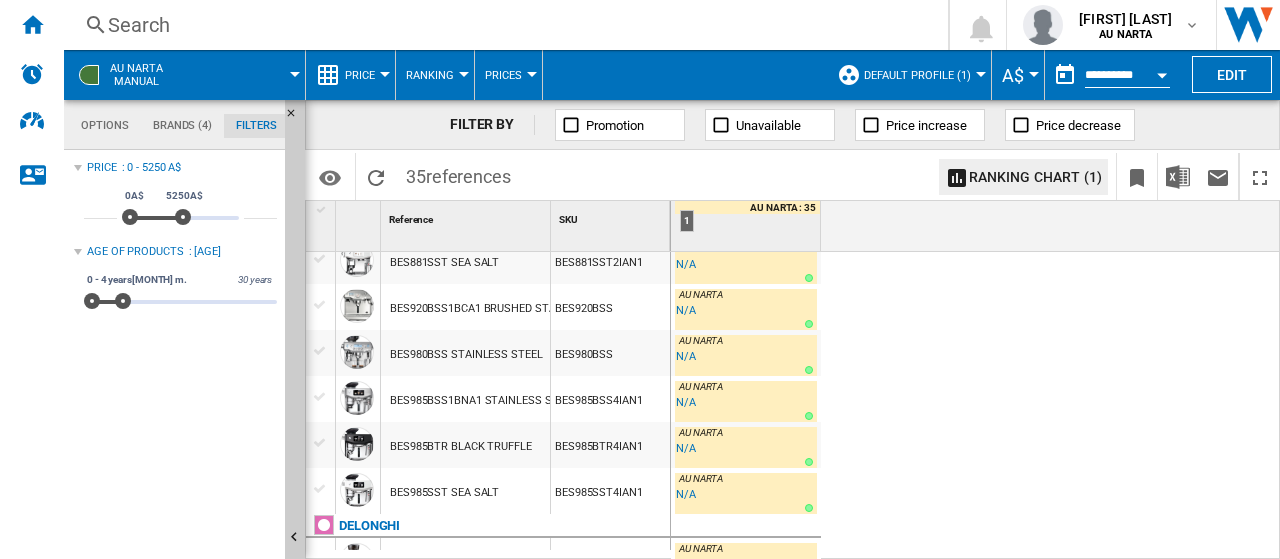 click on "Ranking" at bounding box center (435, 75) 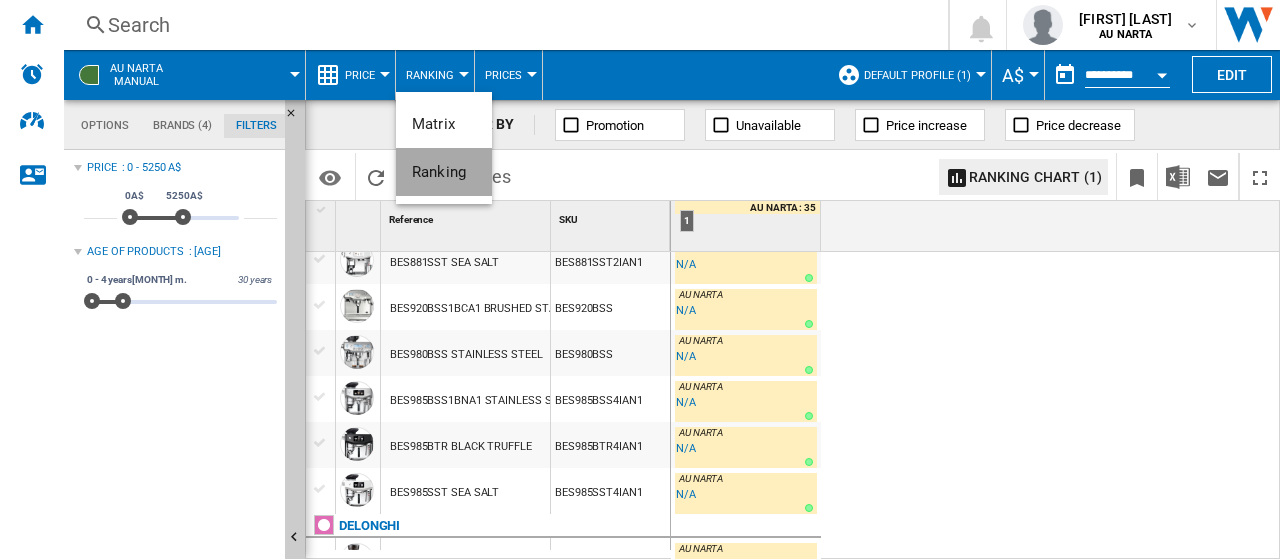 click on "Ranking" at bounding box center (439, 172) 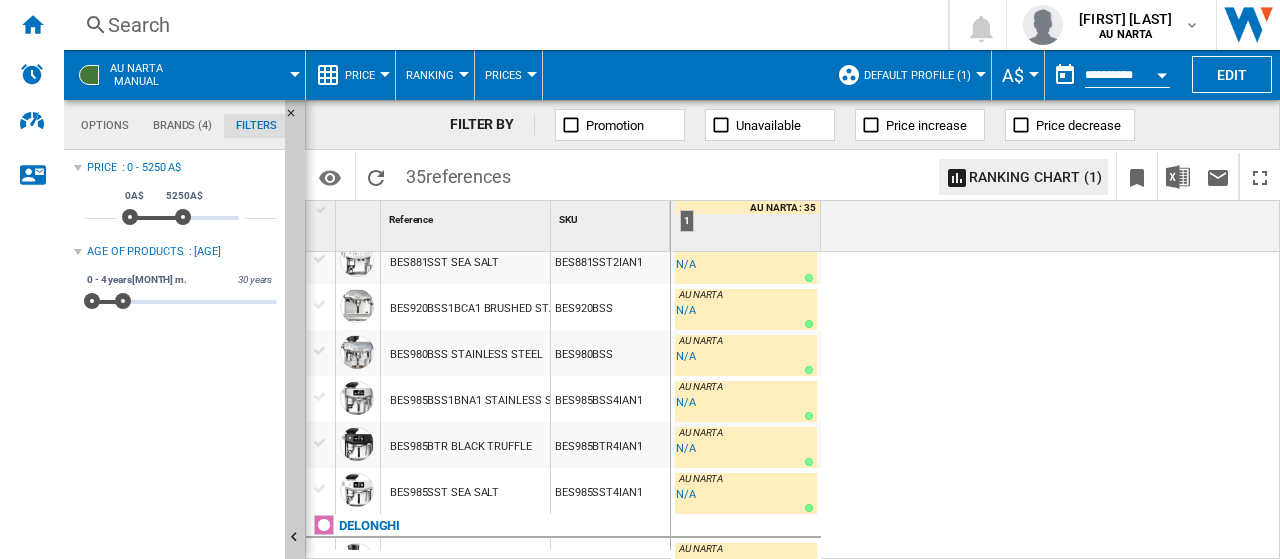 click on "Ranking" at bounding box center (430, 75) 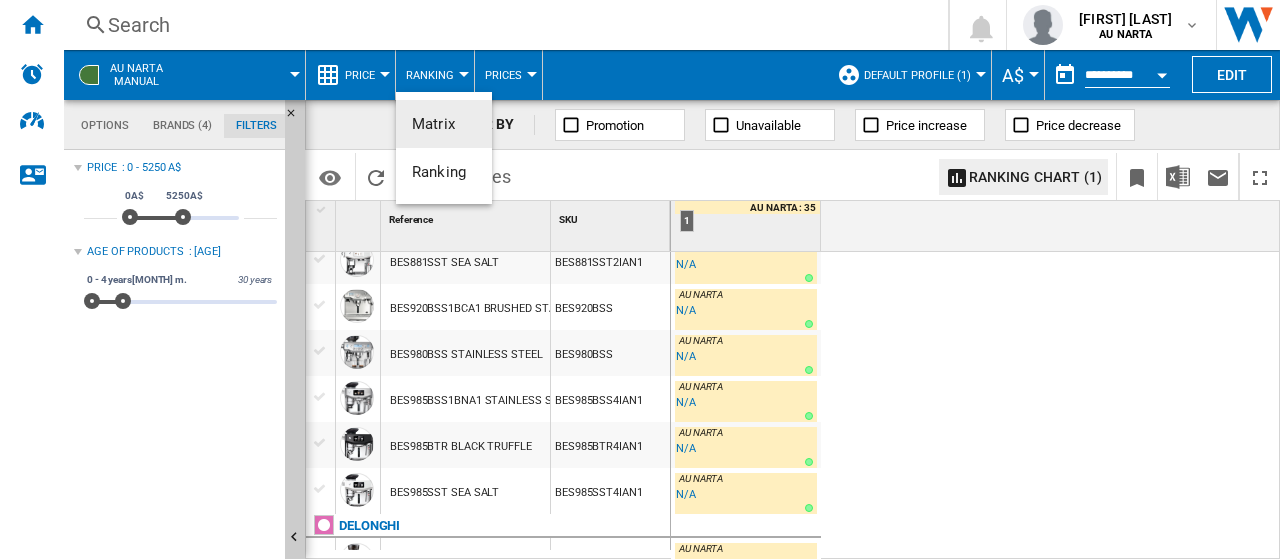 click on "Matrix" at bounding box center [433, 124] 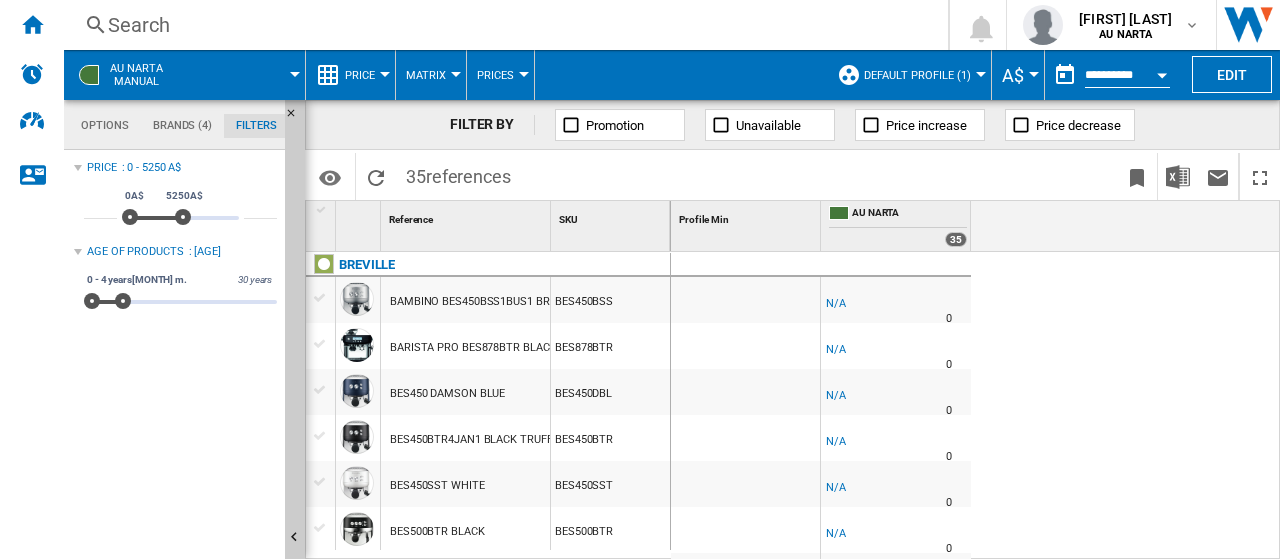 click on "Prices" at bounding box center (500, 75) 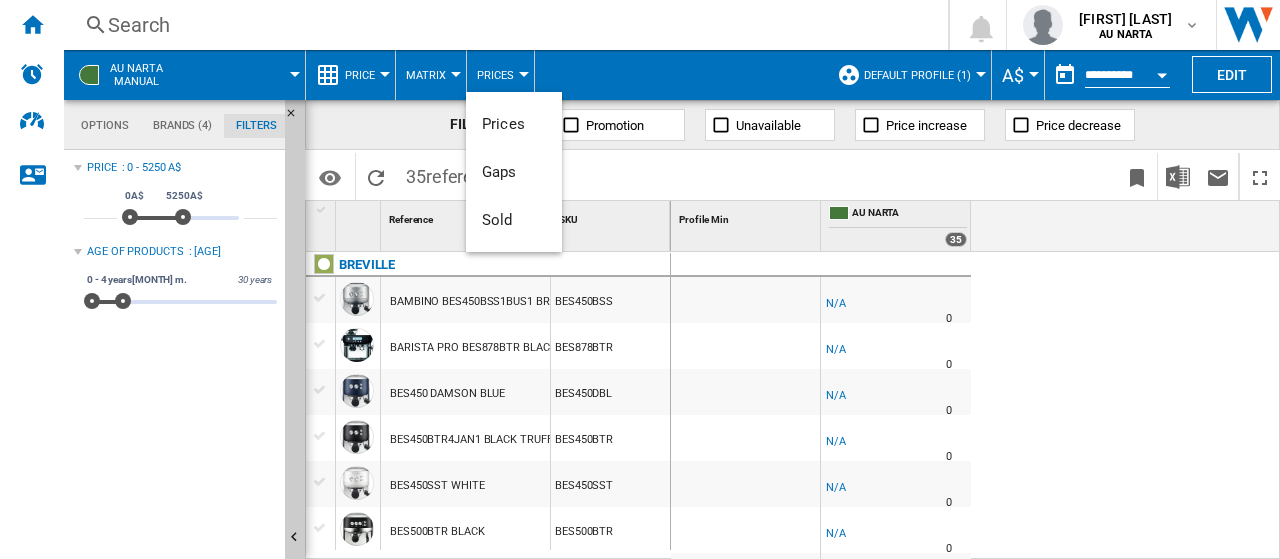 click at bounding box center (640, 279) 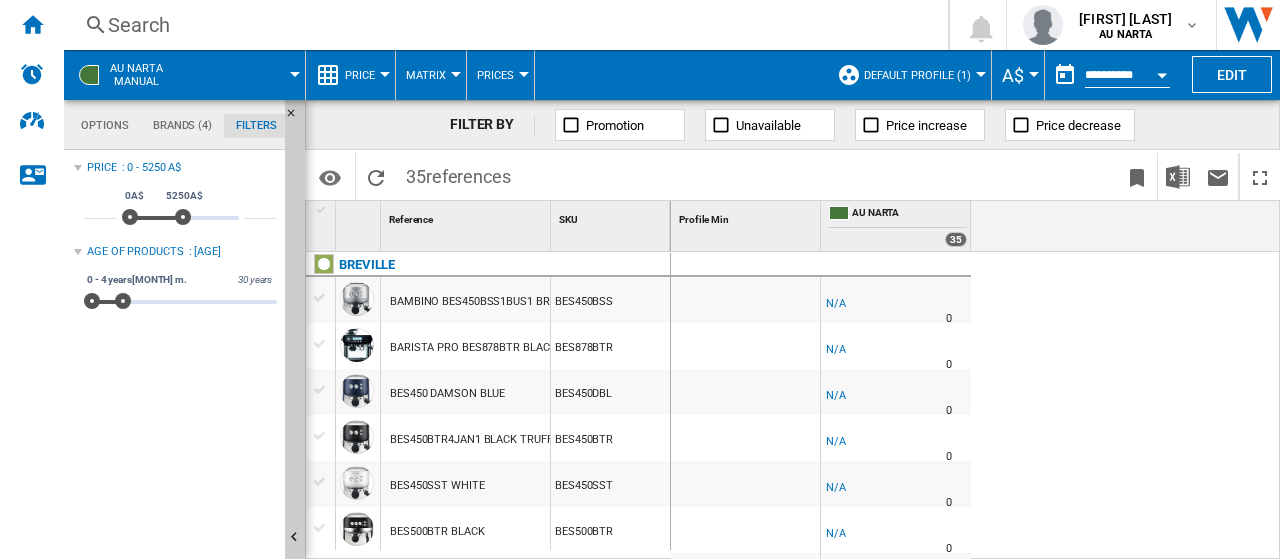 click on "Price" at bounding box center [365, 75] 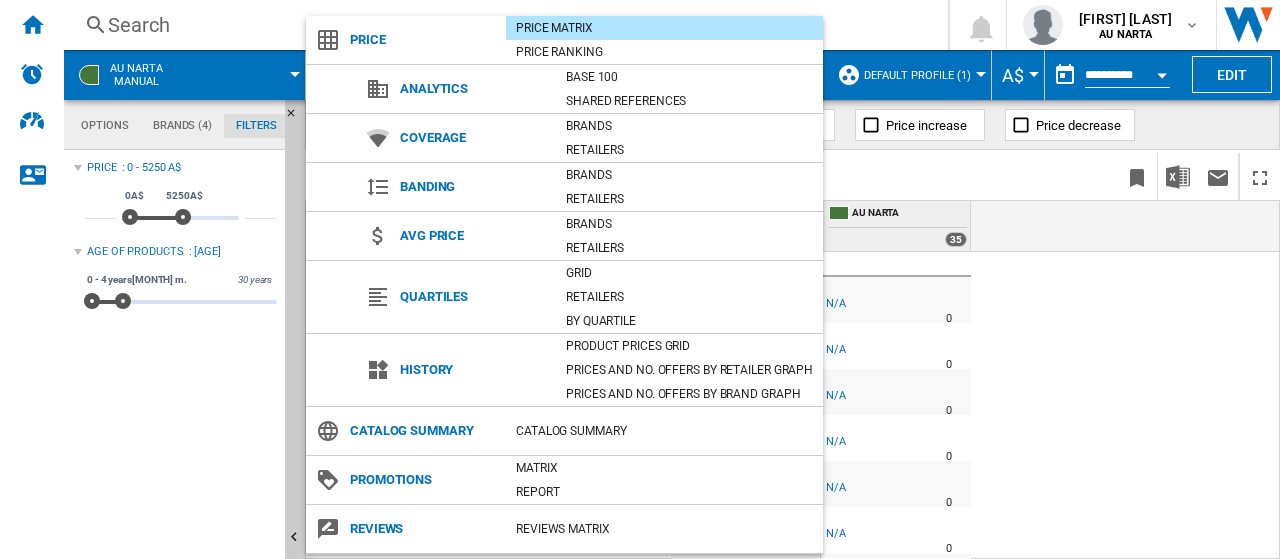 click on "Banding" at bounding box center [473, 187] 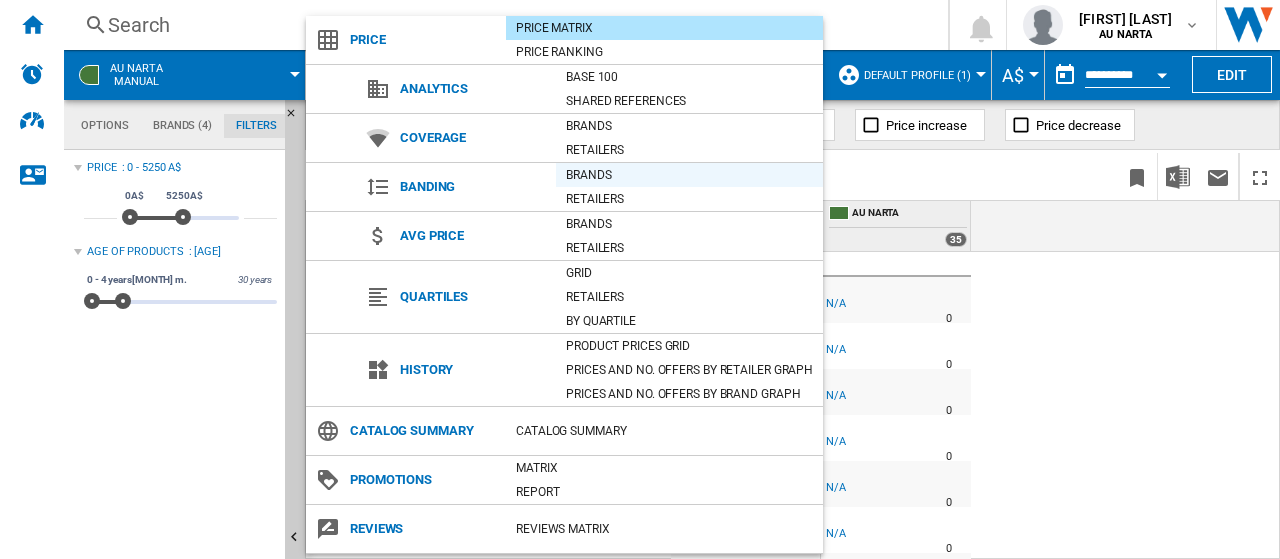 click on "Brands" at bounding box center [689, 175] 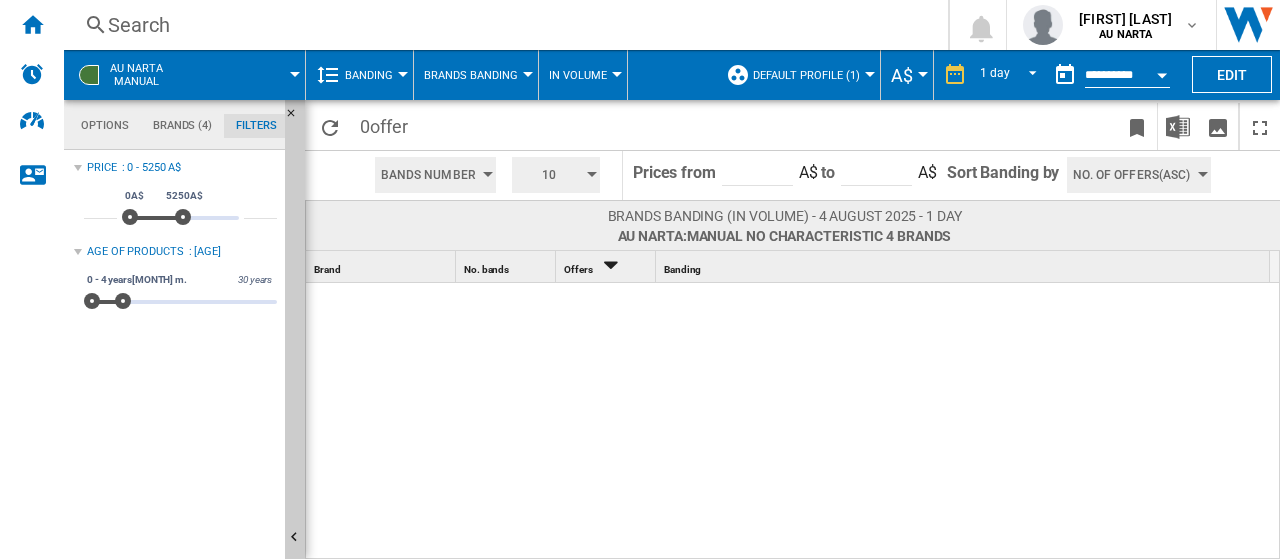 drag, startPoint x: 584, startPoint y: 173, endPoint x: 146, endPoint y: 52, distance: 454.40622 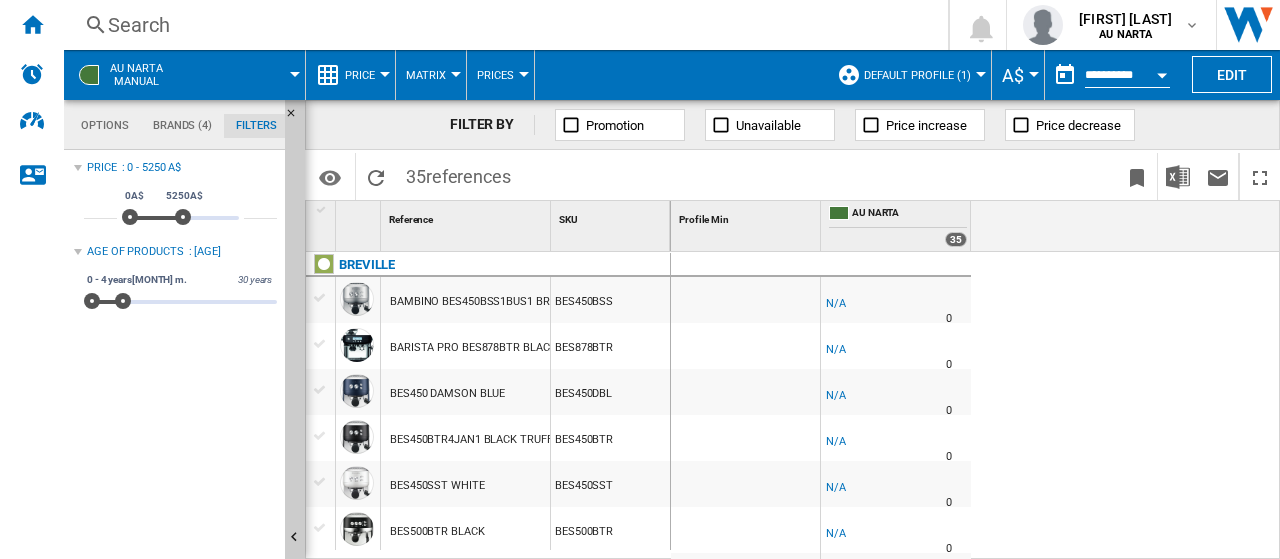 click on "Options" 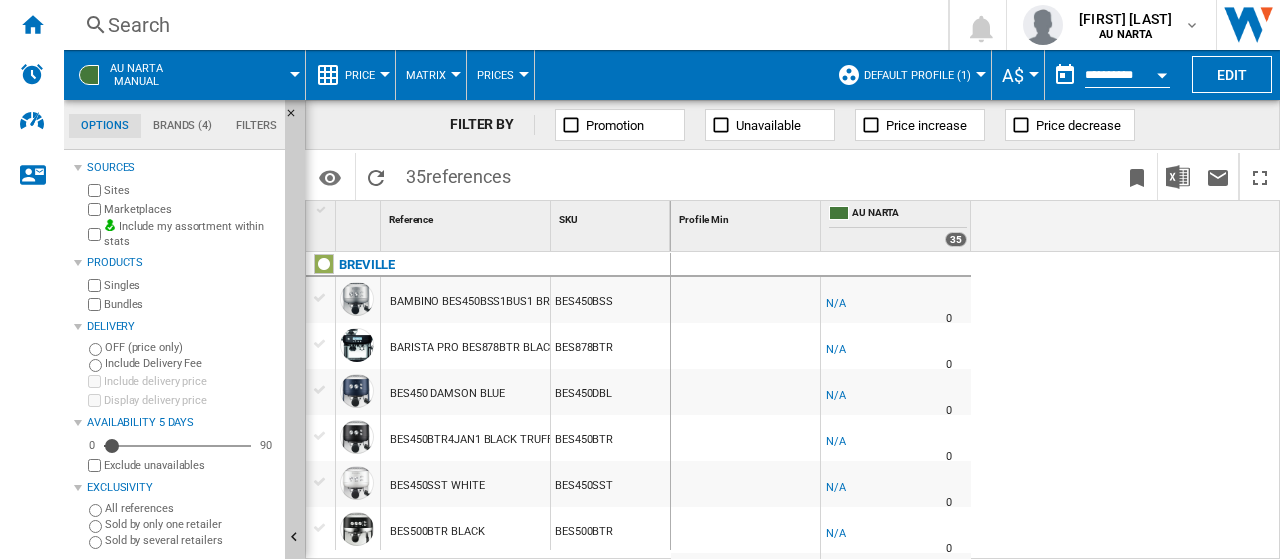 click on ": [AGE]" at bounding box center (976, 406) 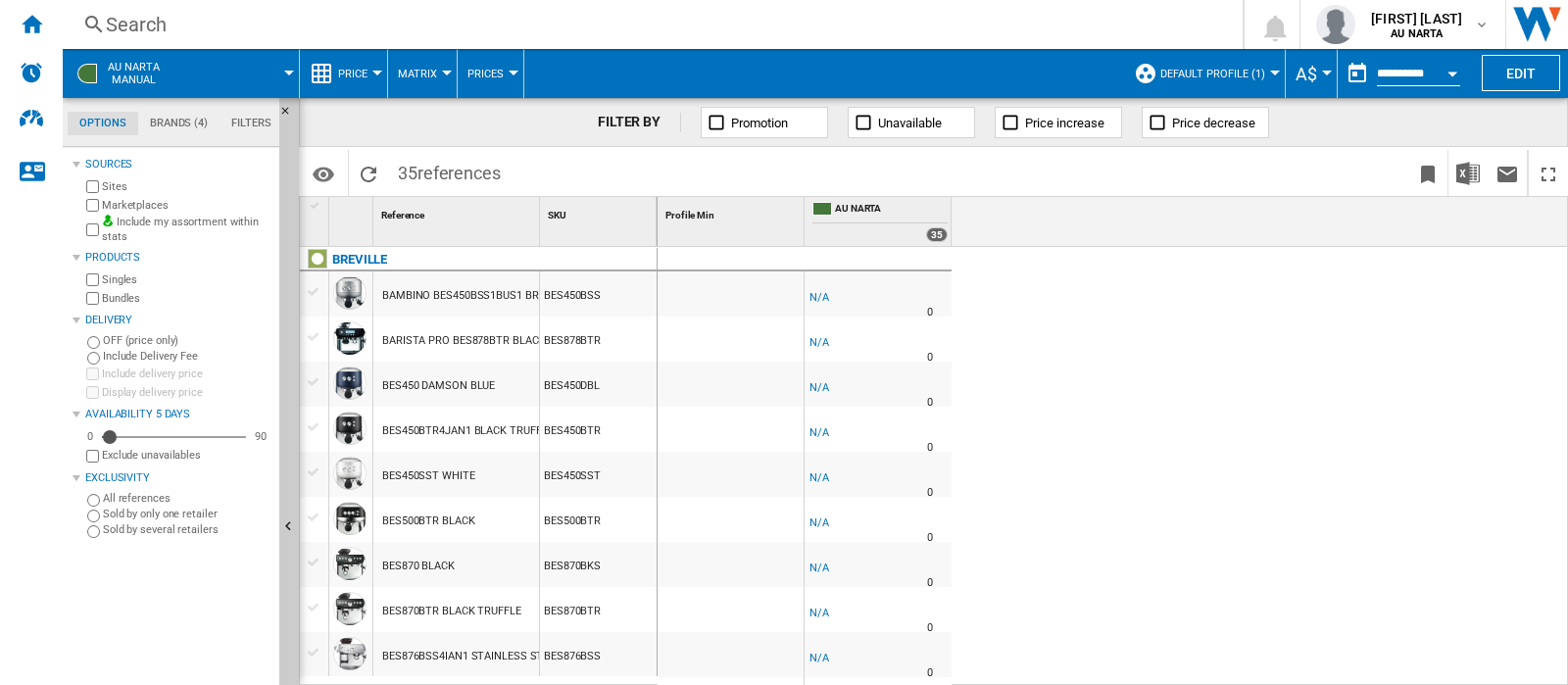 click on "Price" at bounding box center [358, 73] 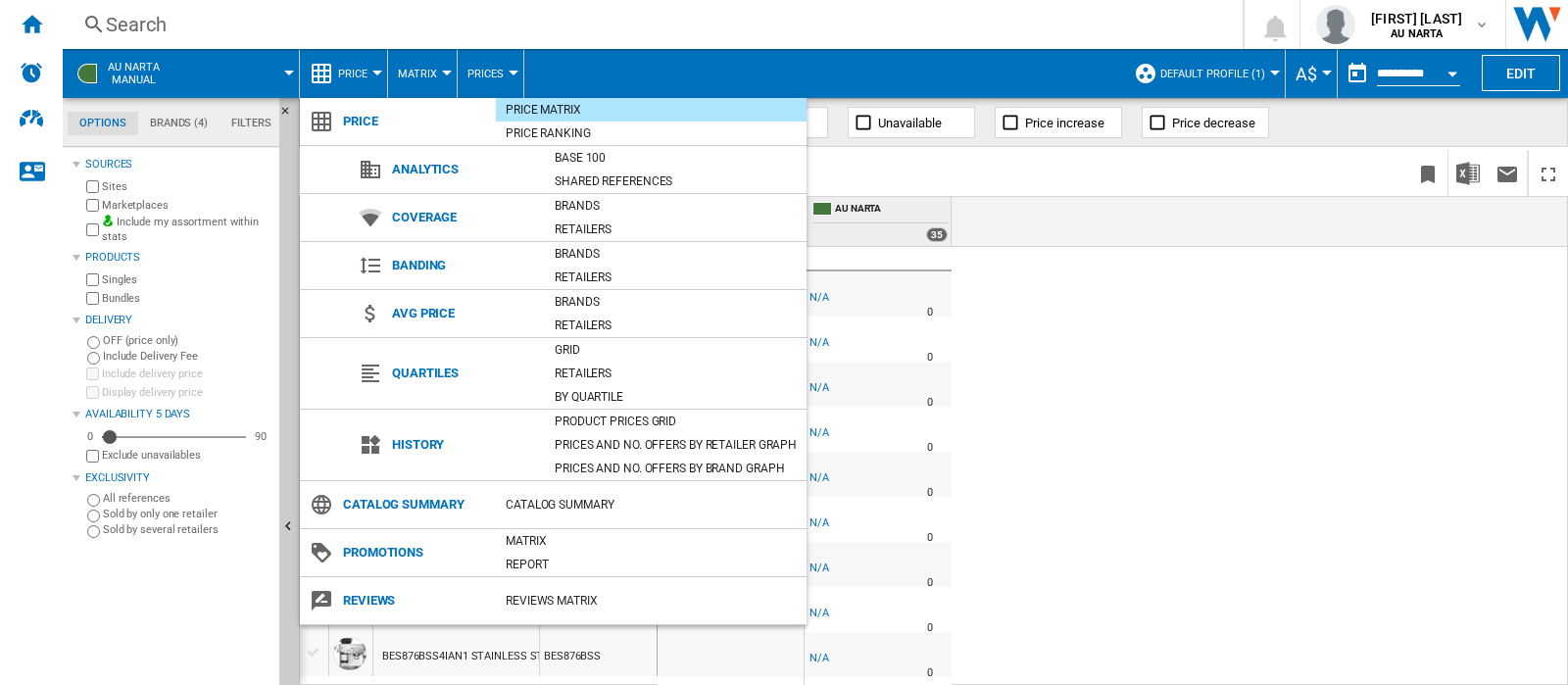 click at bounding box center [784, 342] 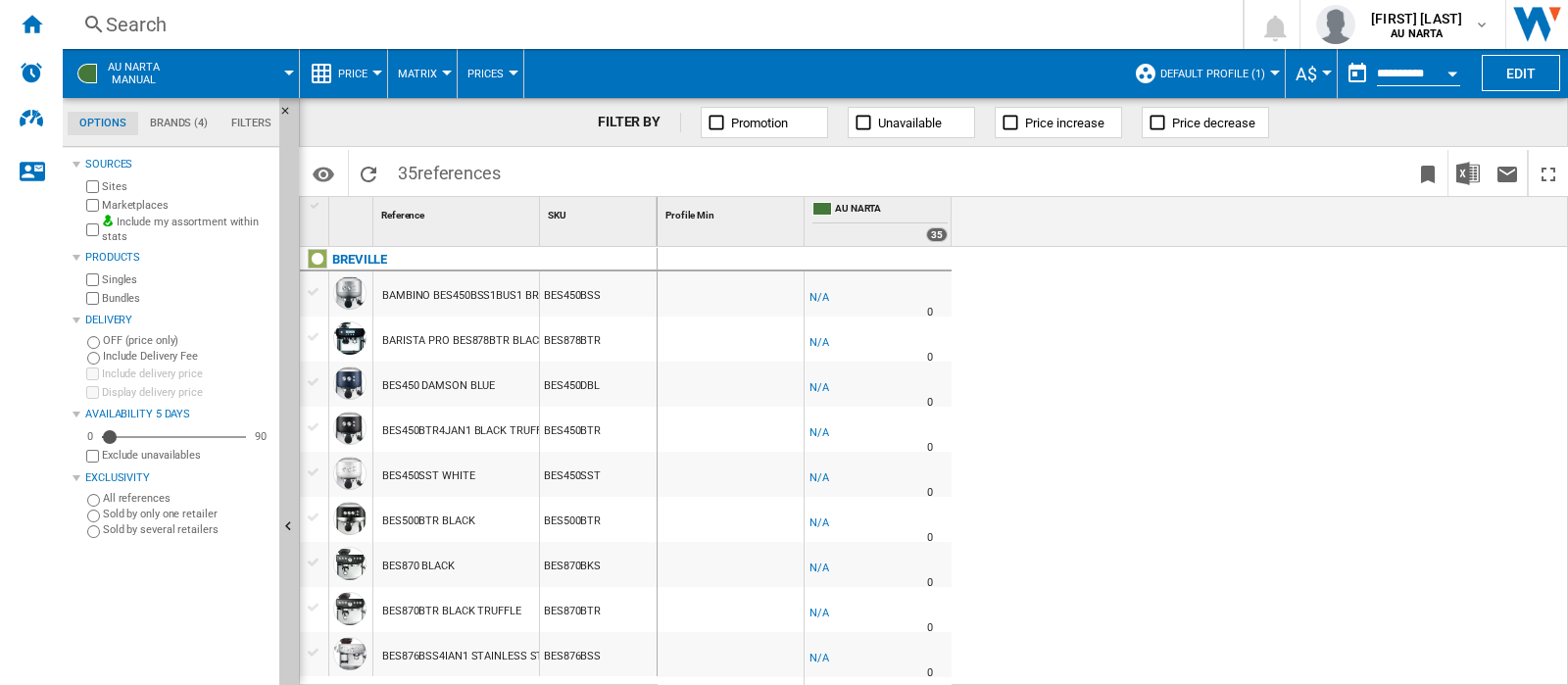click at bounding box center [1452, 73] 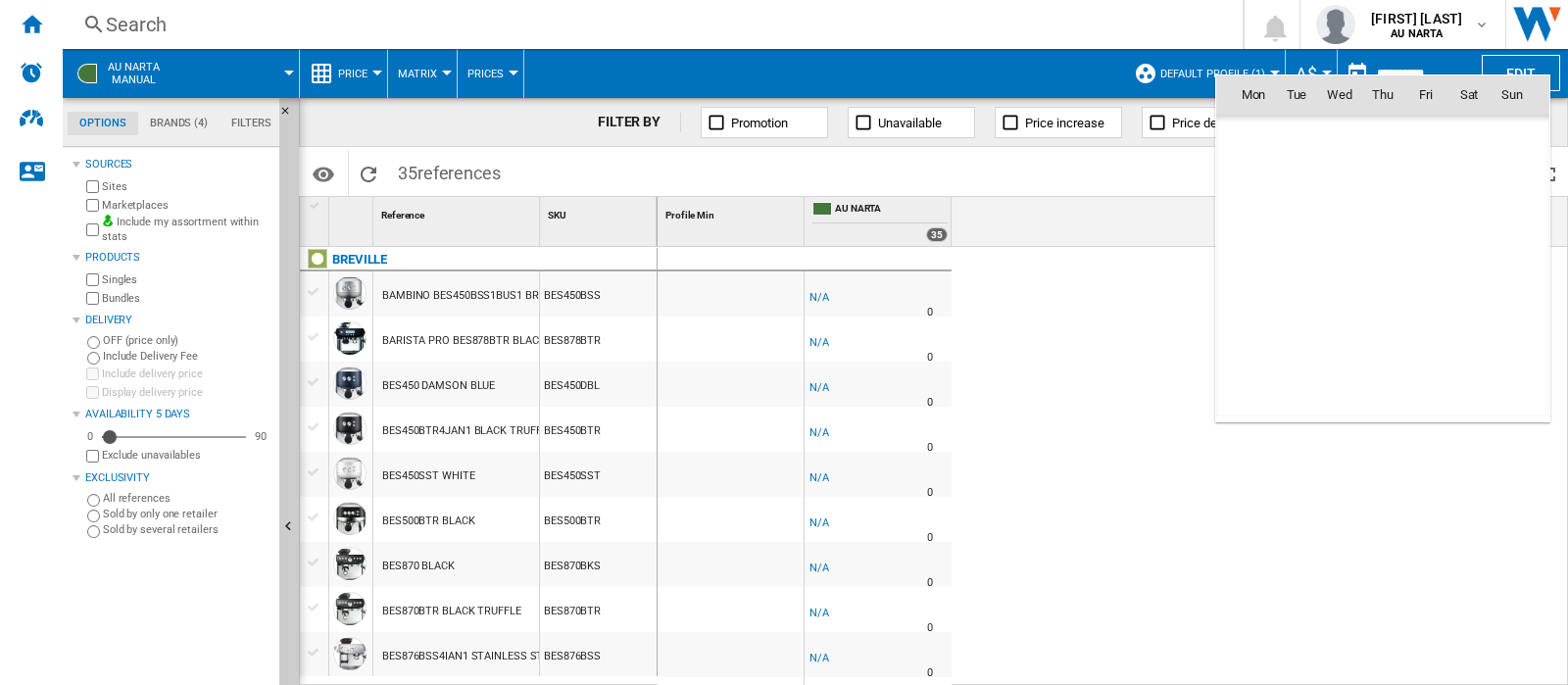 scroll, scrollTop: 9349, scrollLeft: 0, axis: vertical 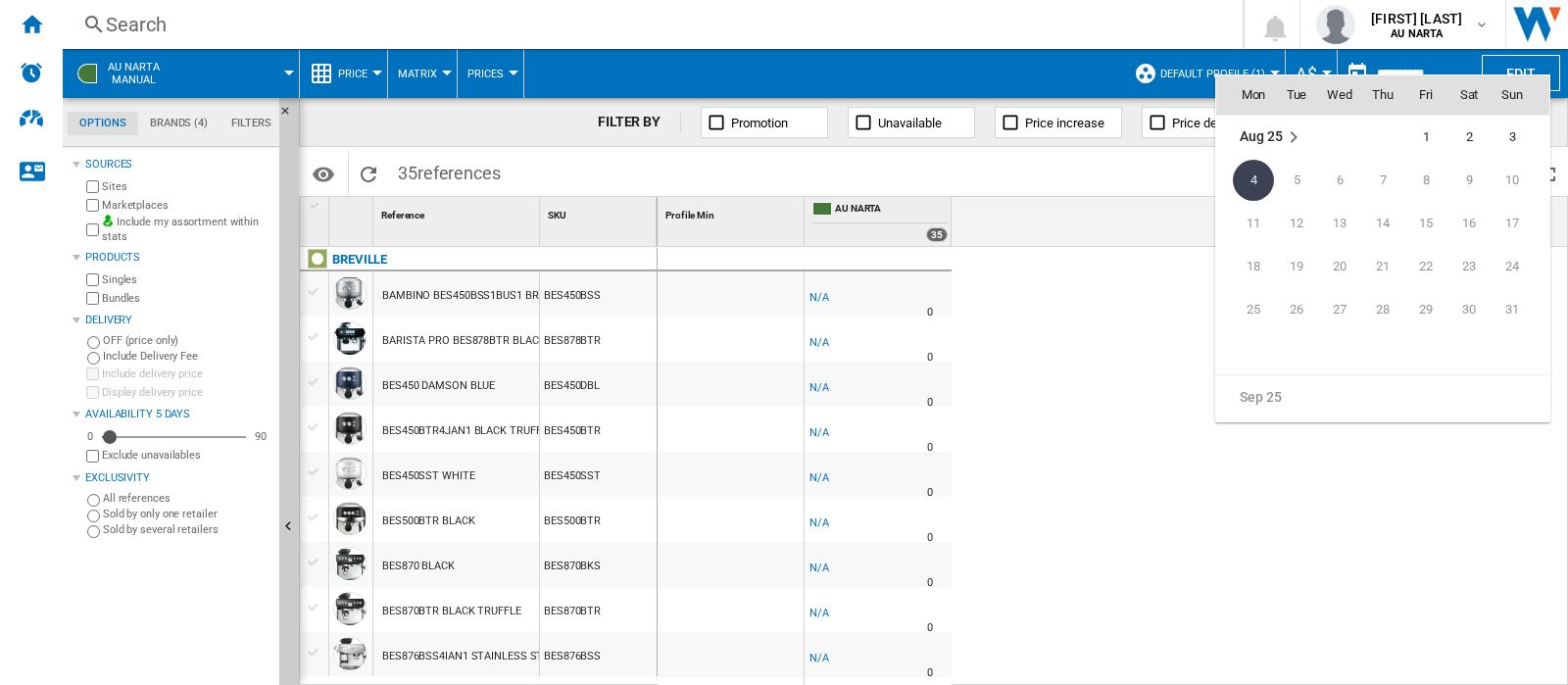 click at bounding box center (784, 342) 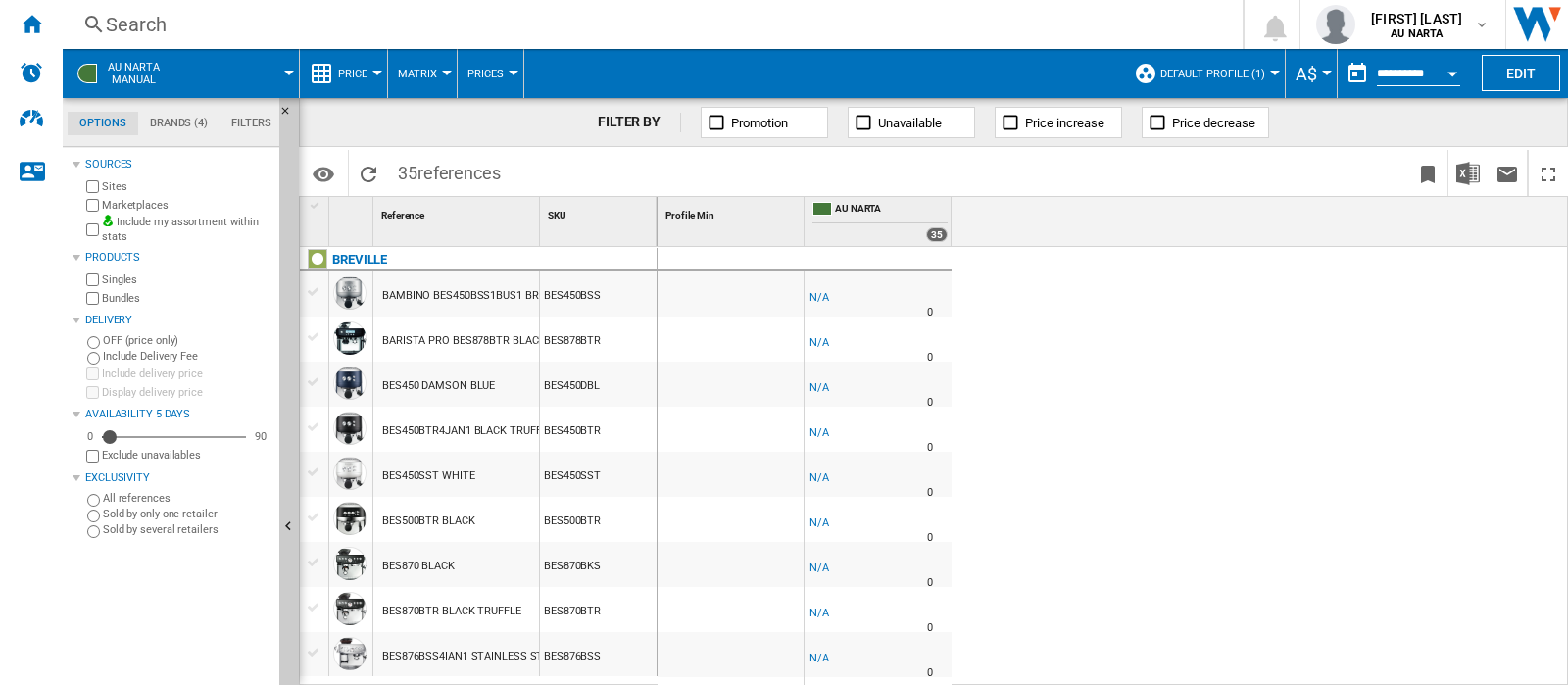 click at bounding box center [1452, 71] 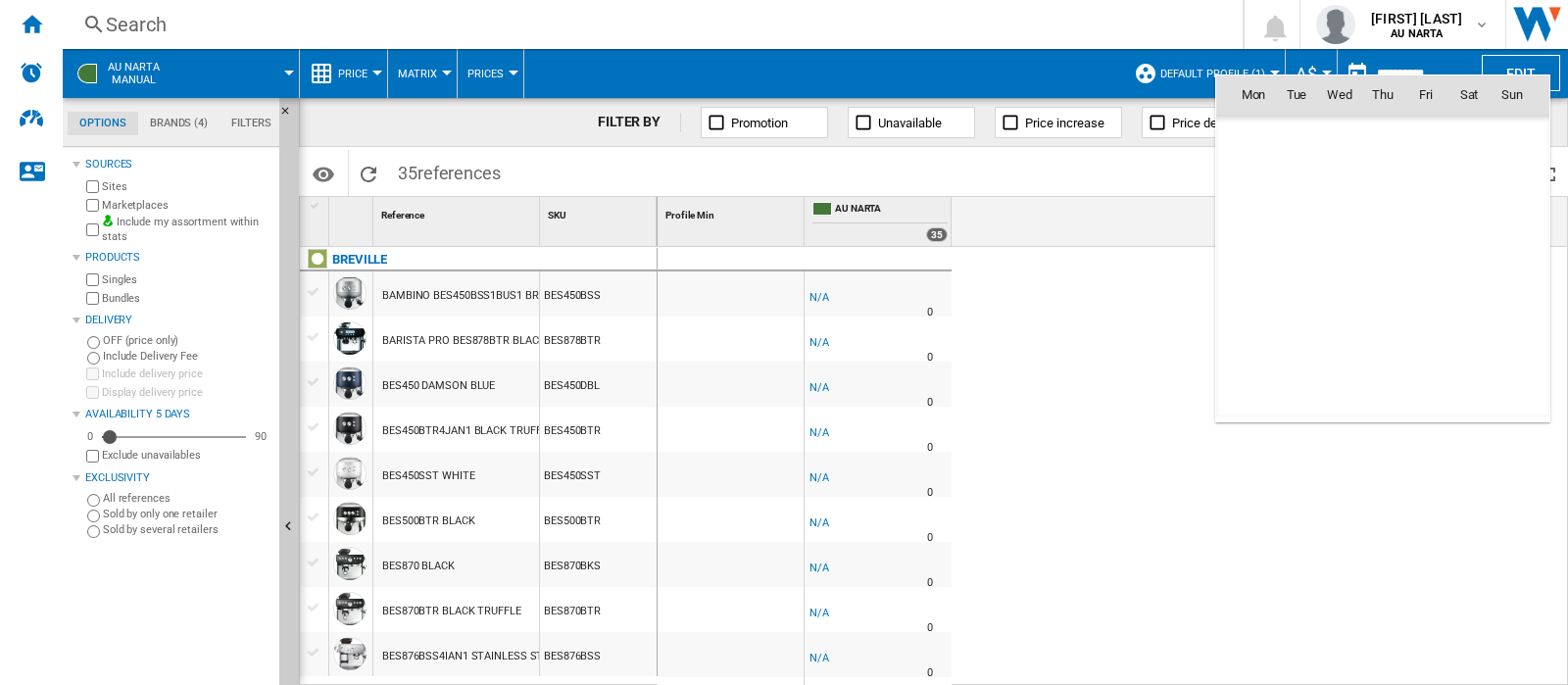 scroll, scrollTop: 9349, scrollLeft: 0, axis: vertical 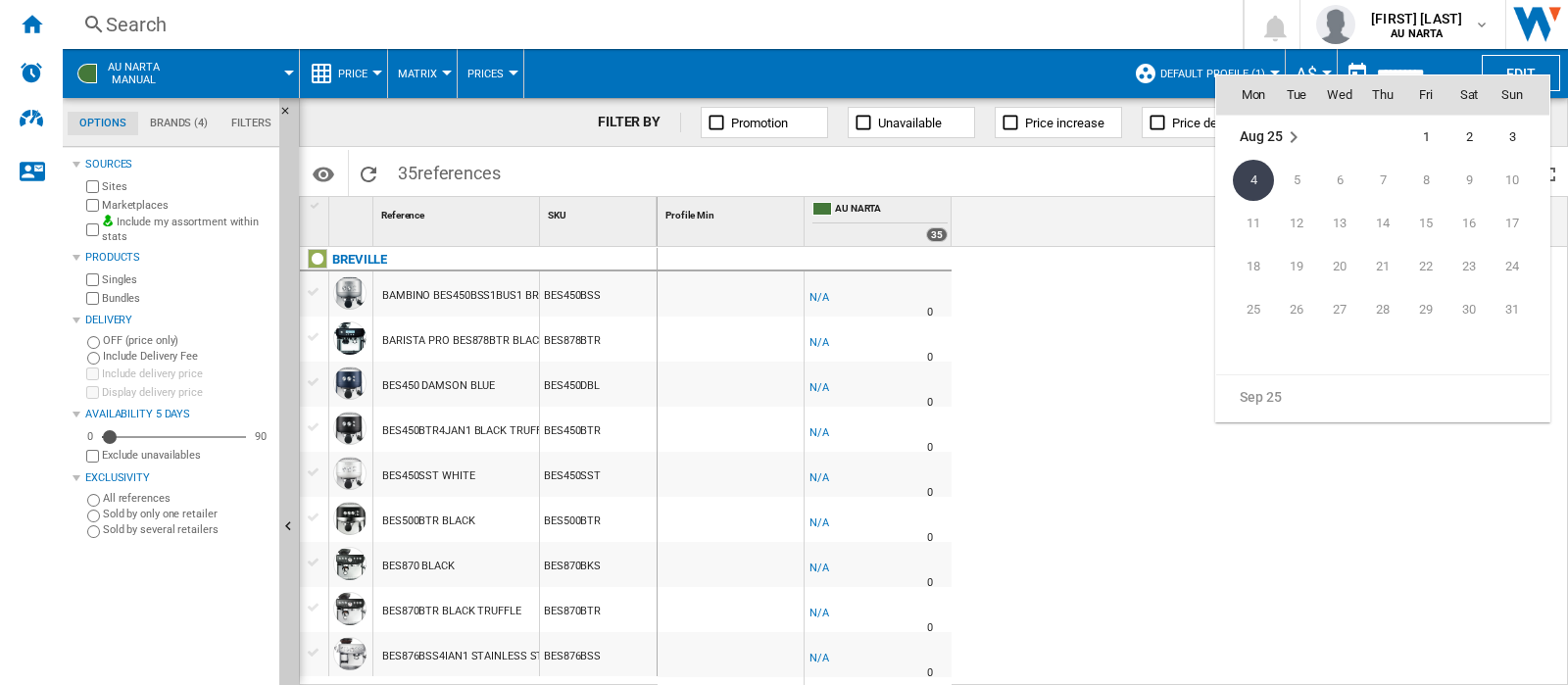 click at bounding box center (784, 342) 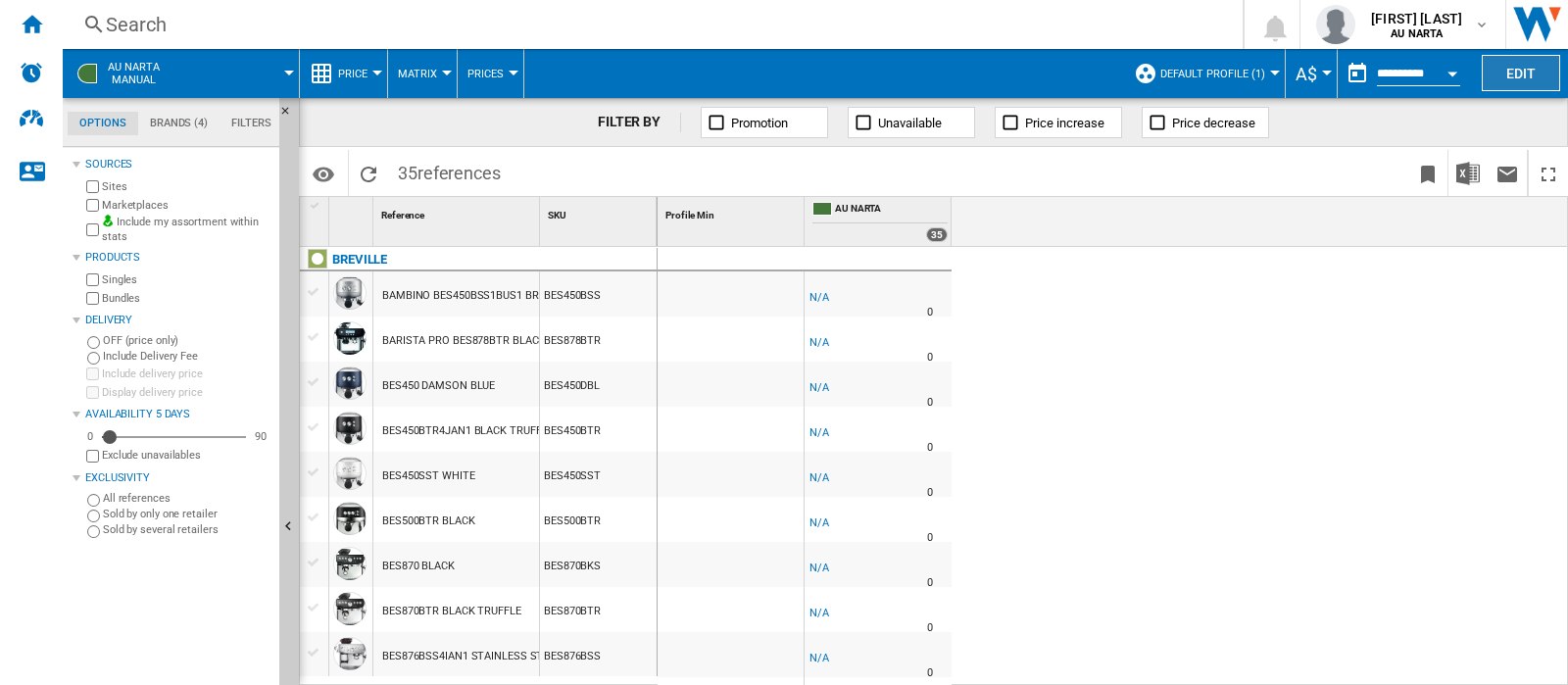 click on "Edit" at bounding box center (1521, 73) 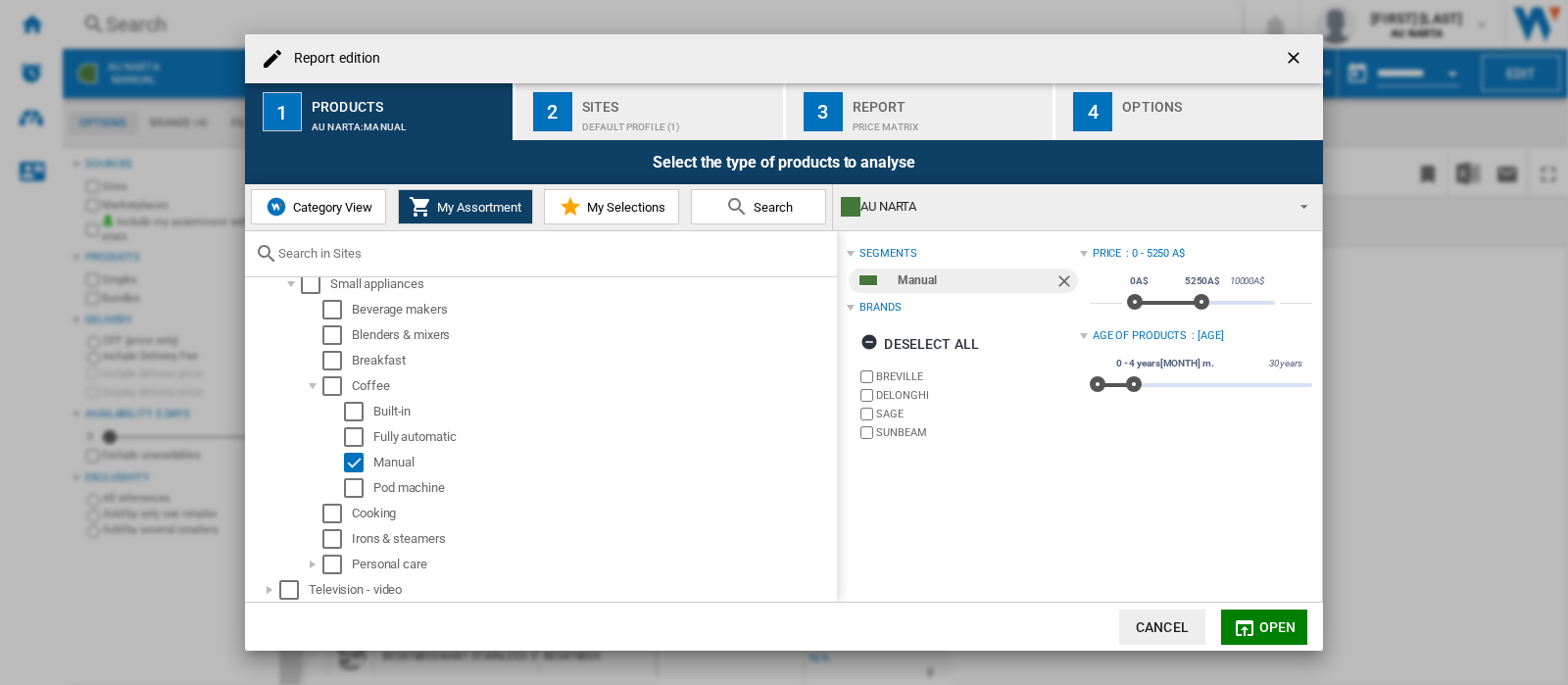 scroll, scrollTop: 0, scrollLeft: 0, axis: both 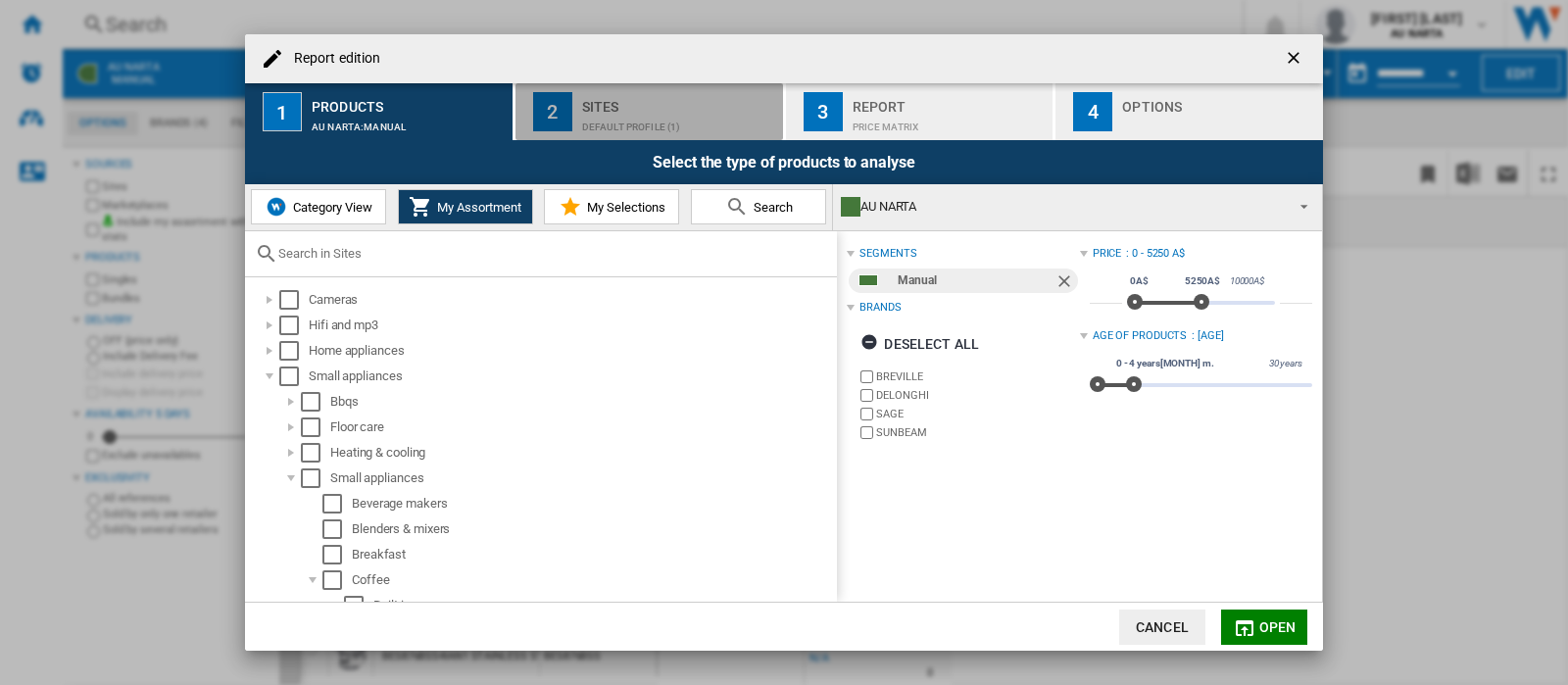 click on "Sites" at bounding box center [678, 101] 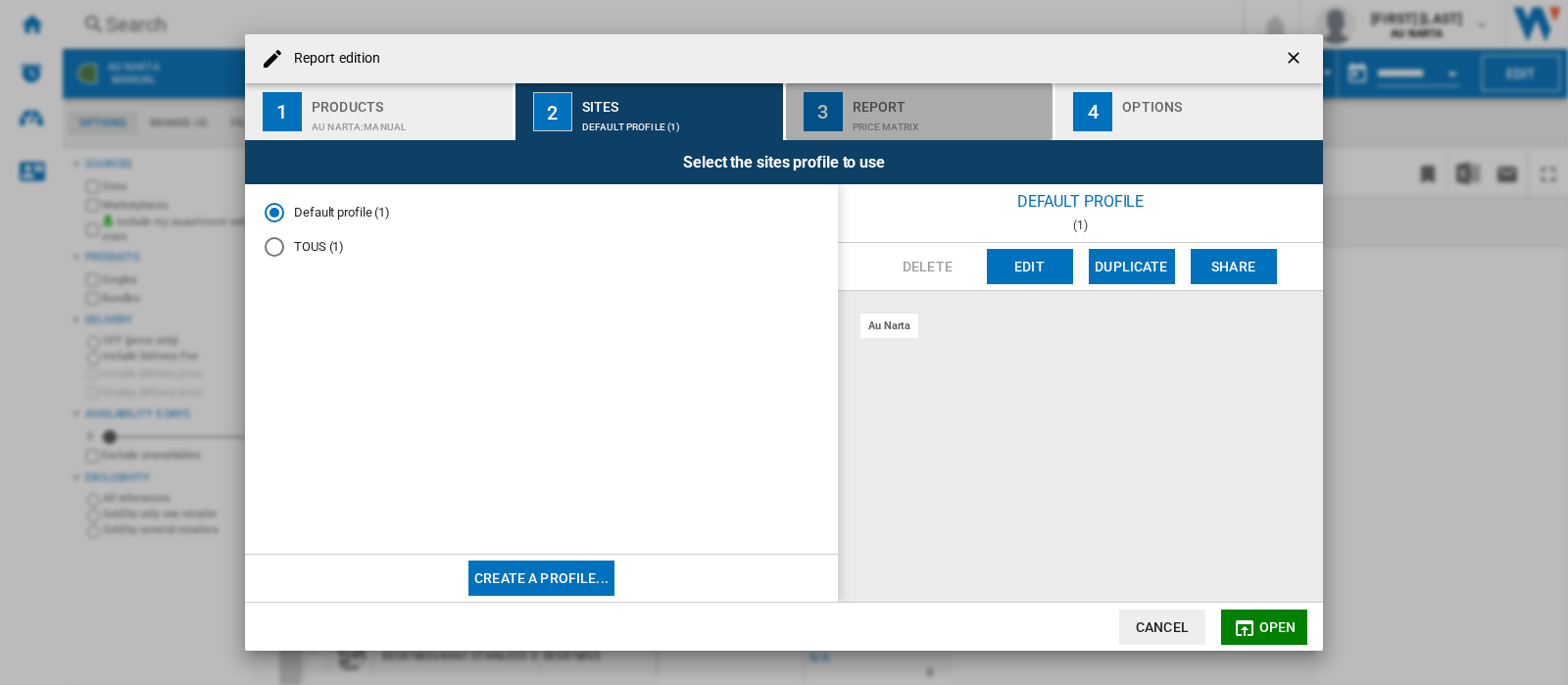 click on "Report" at bounding box center [949, 101] 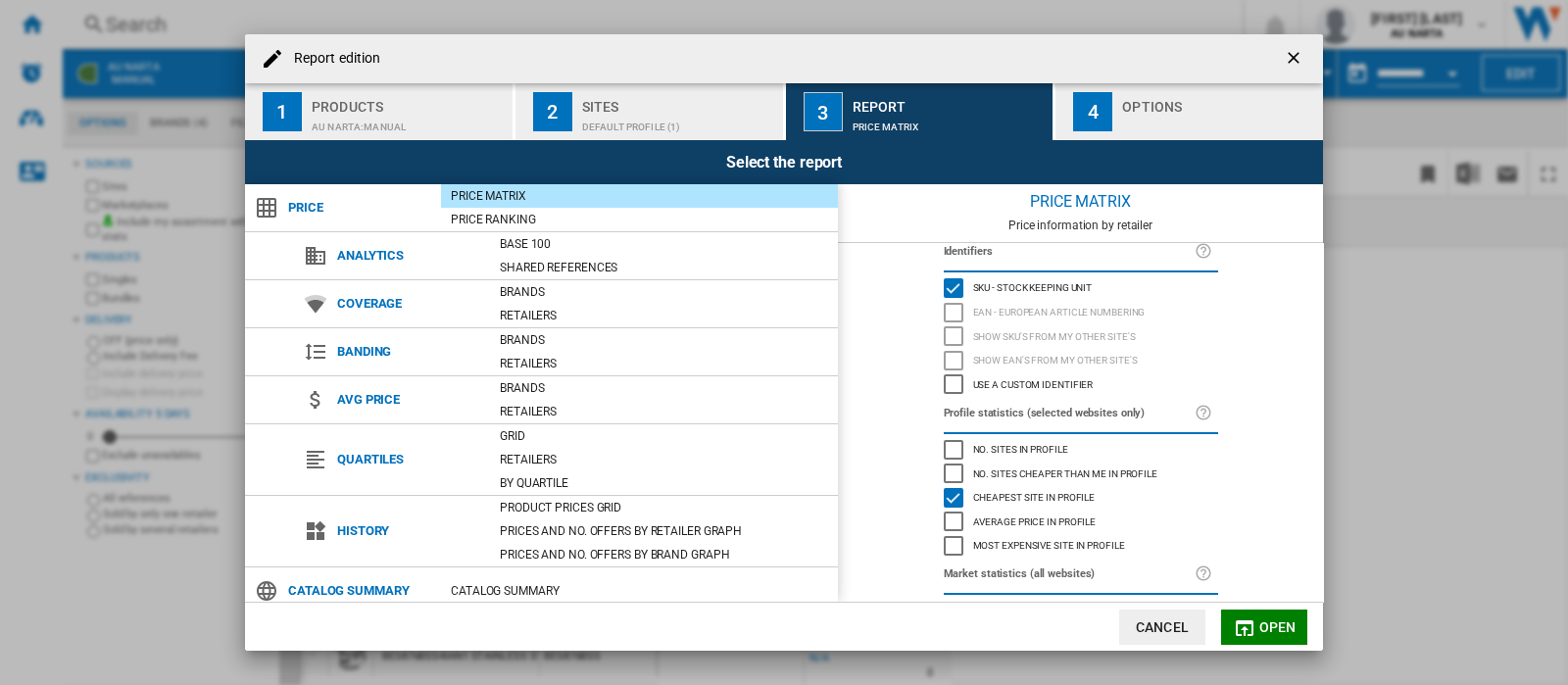 scroll, scrollTop: 0, scrollLeft: 0, axis: both 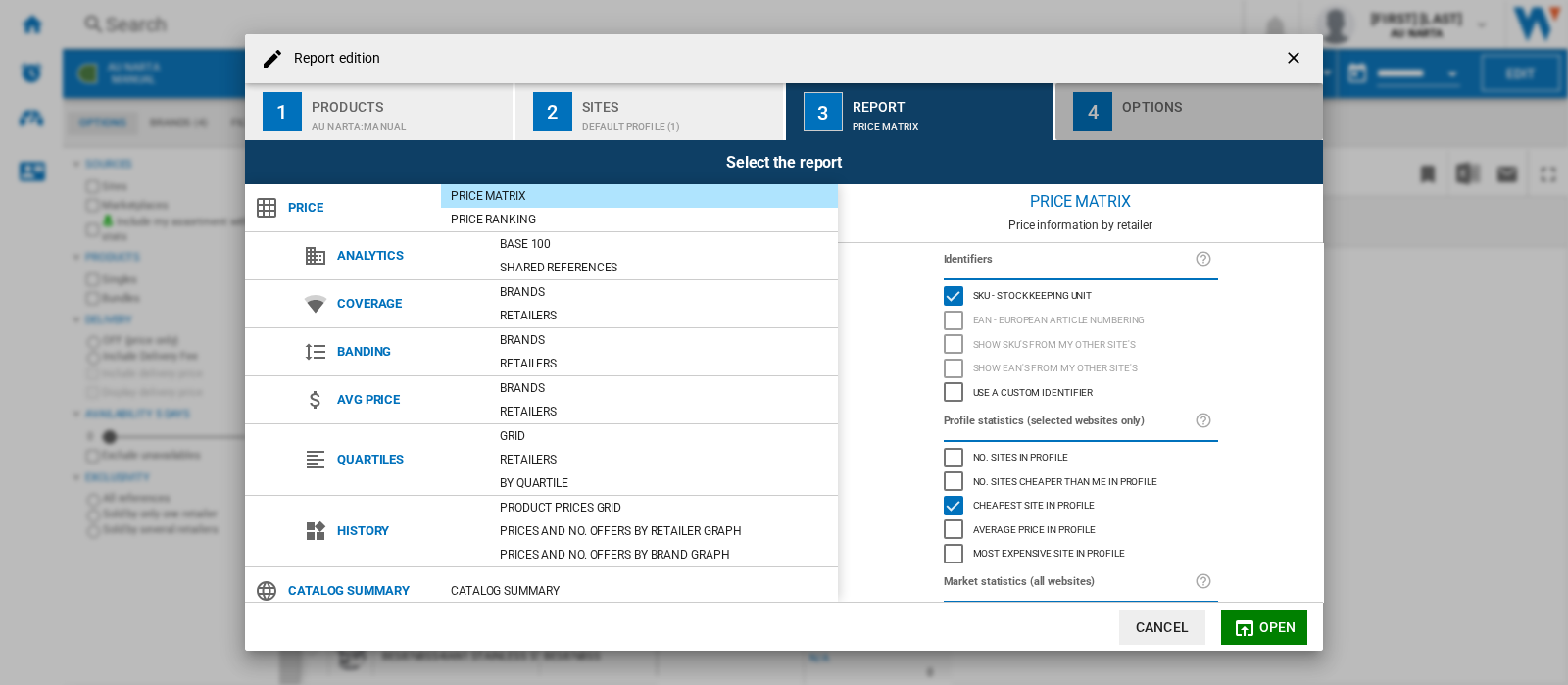 click on "Options" at bounding box center [1218, 101] 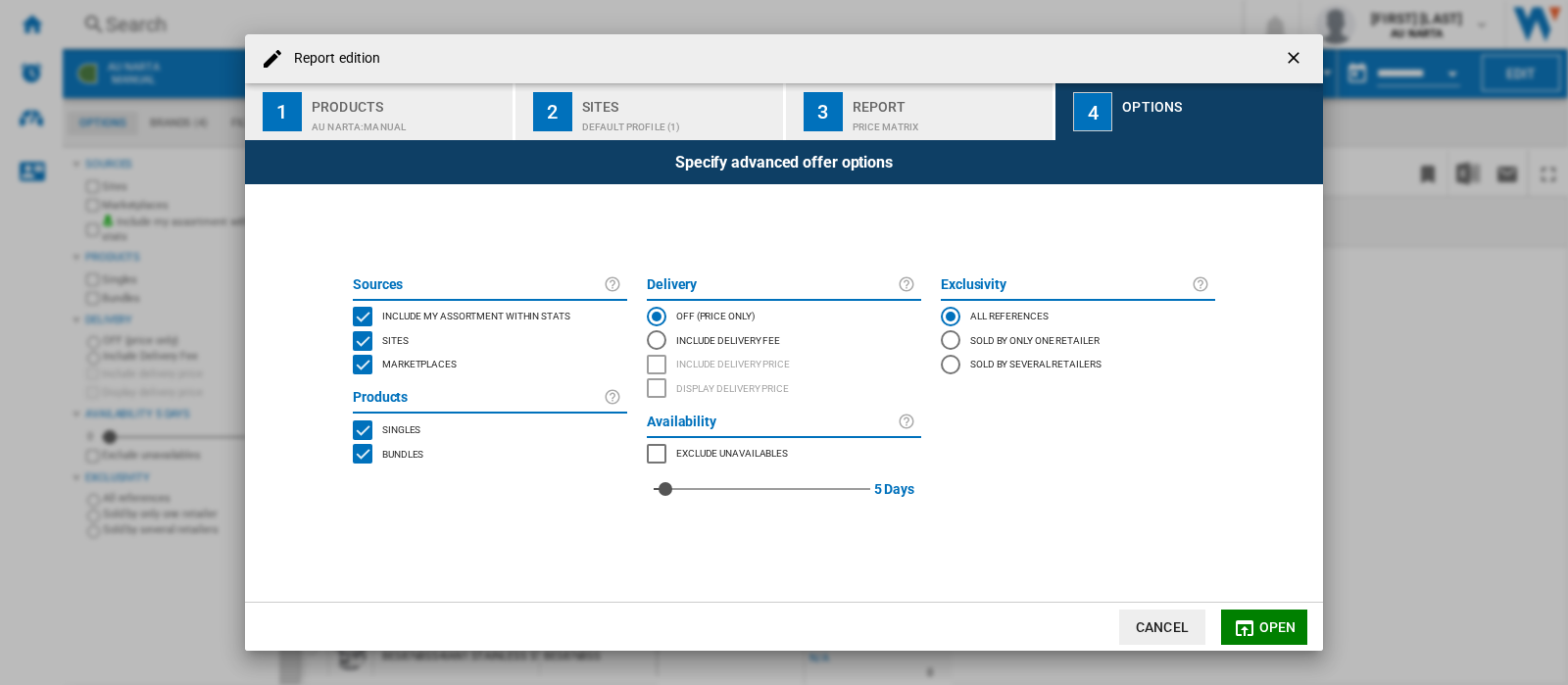 click on "Sites" at bounding box center [678, 101] 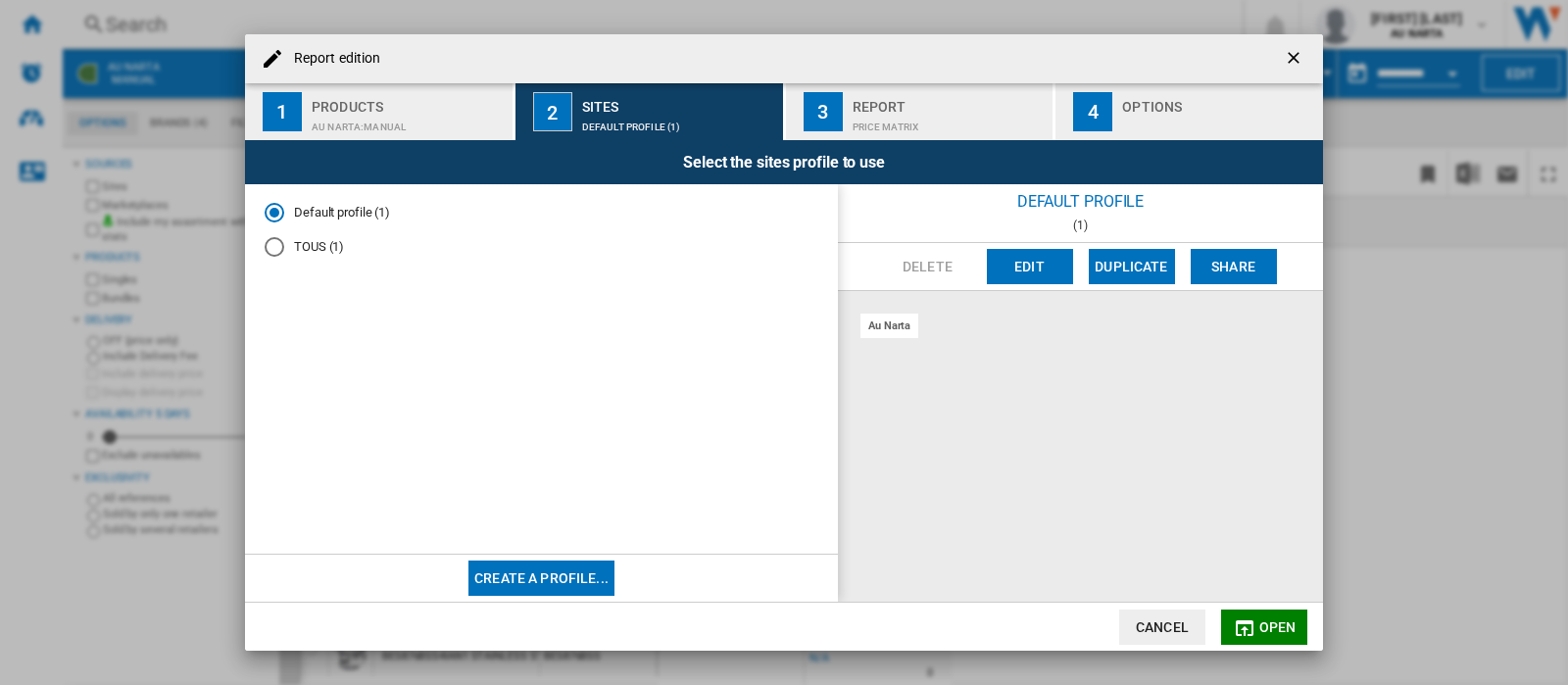 click on "Products" at bounding box center [408, 101] 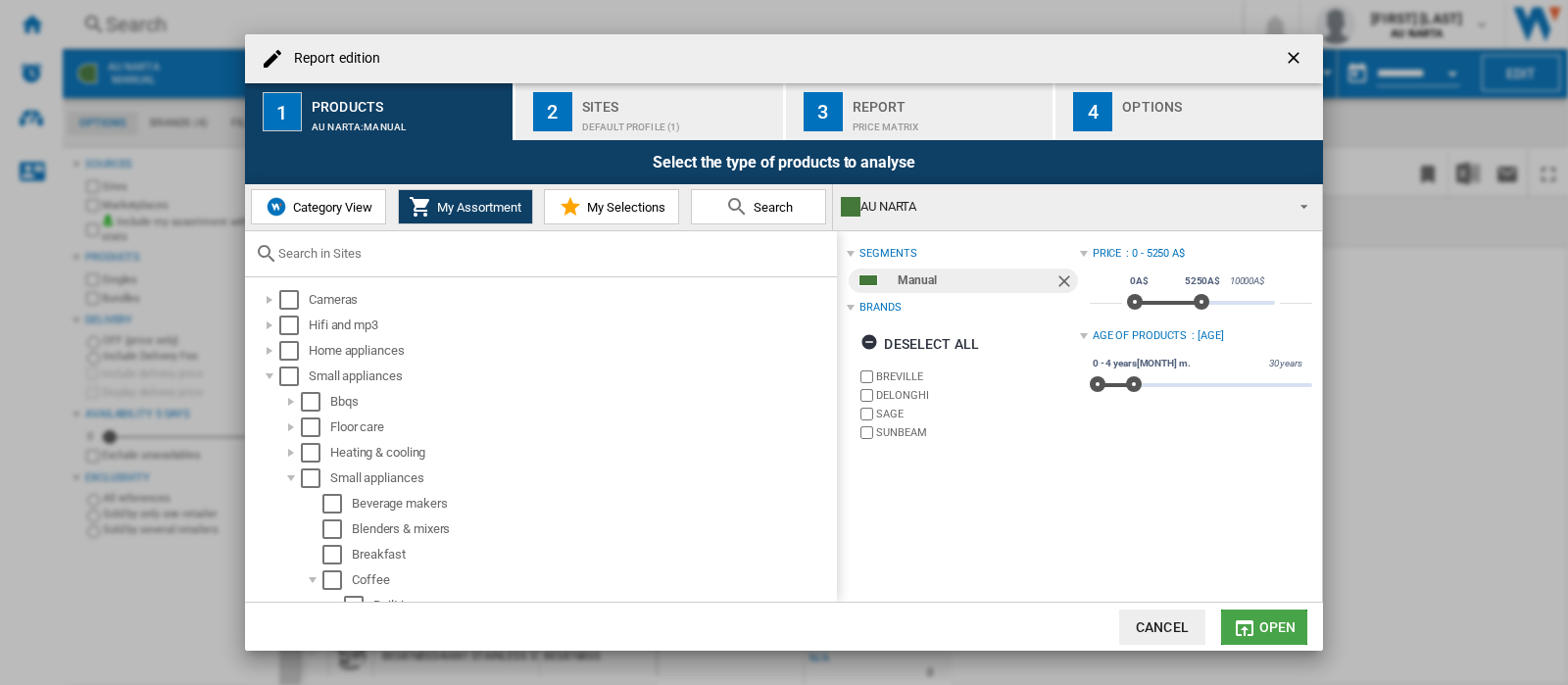 click on "Open" 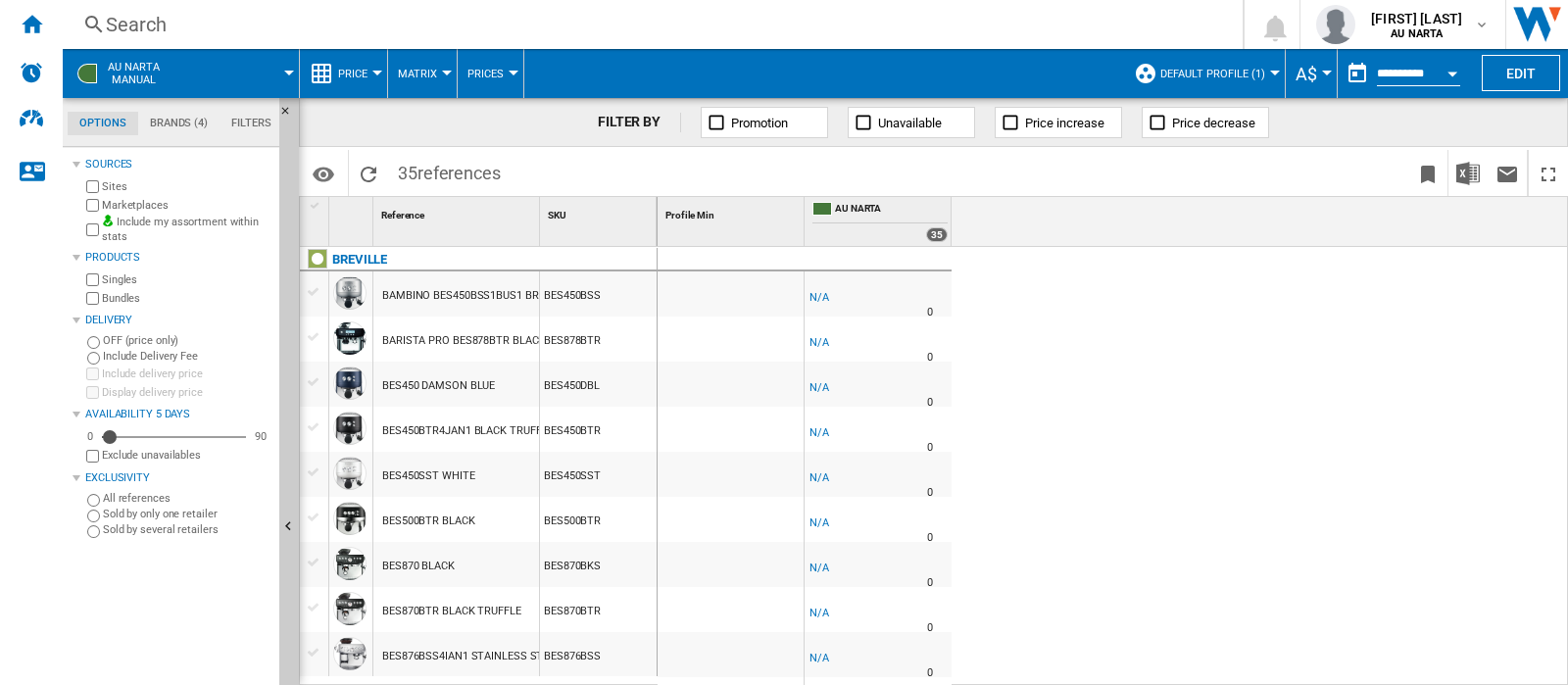 click on "Filters" 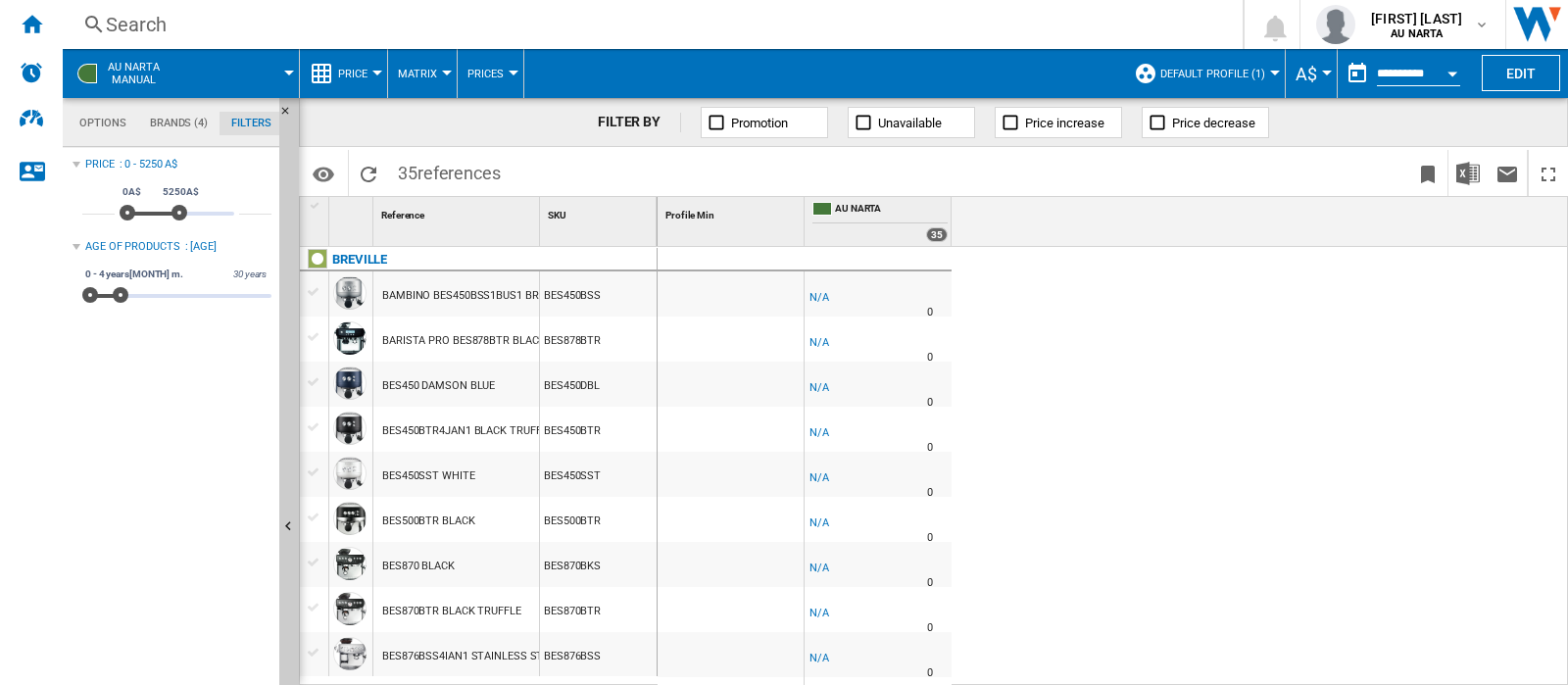 scroll, scrollTop: 126, scrollLeft: 0, axis: vertical 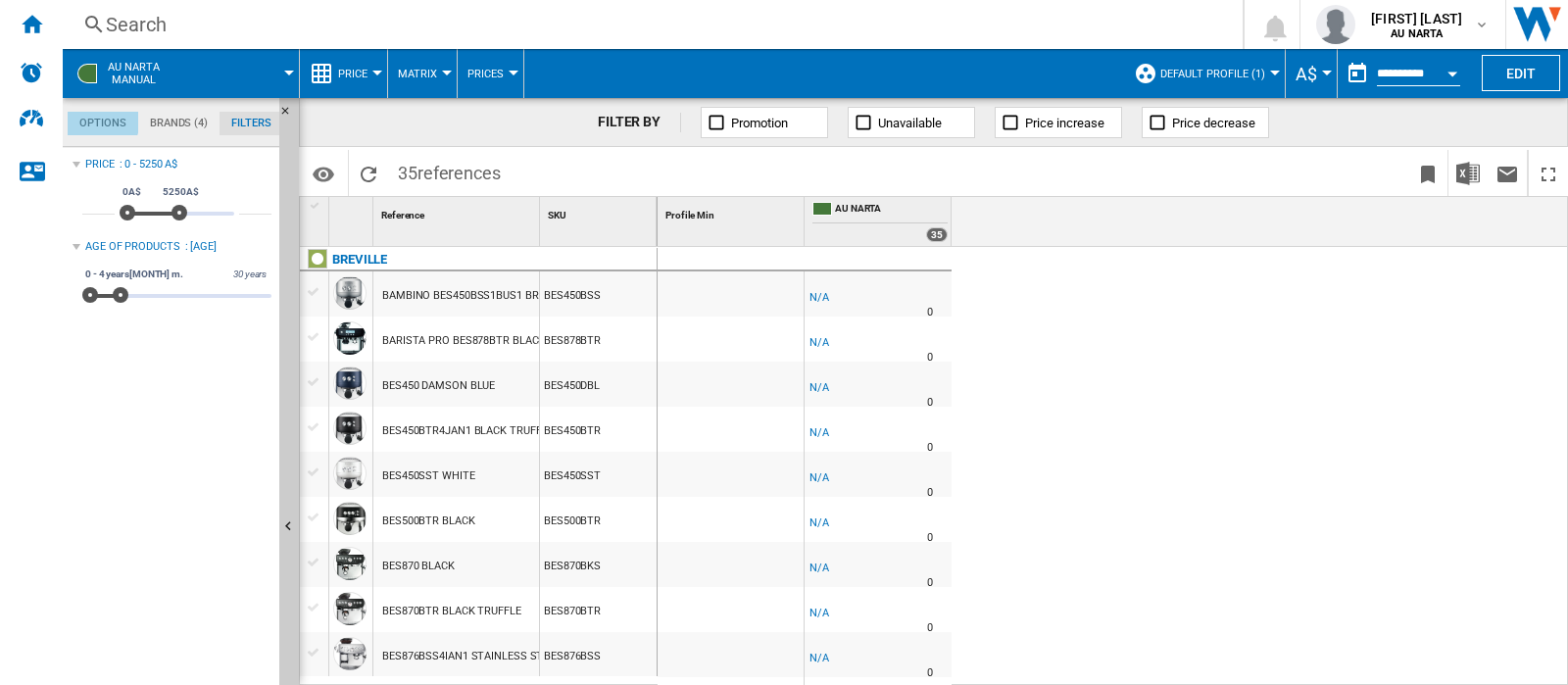 click on "Options" 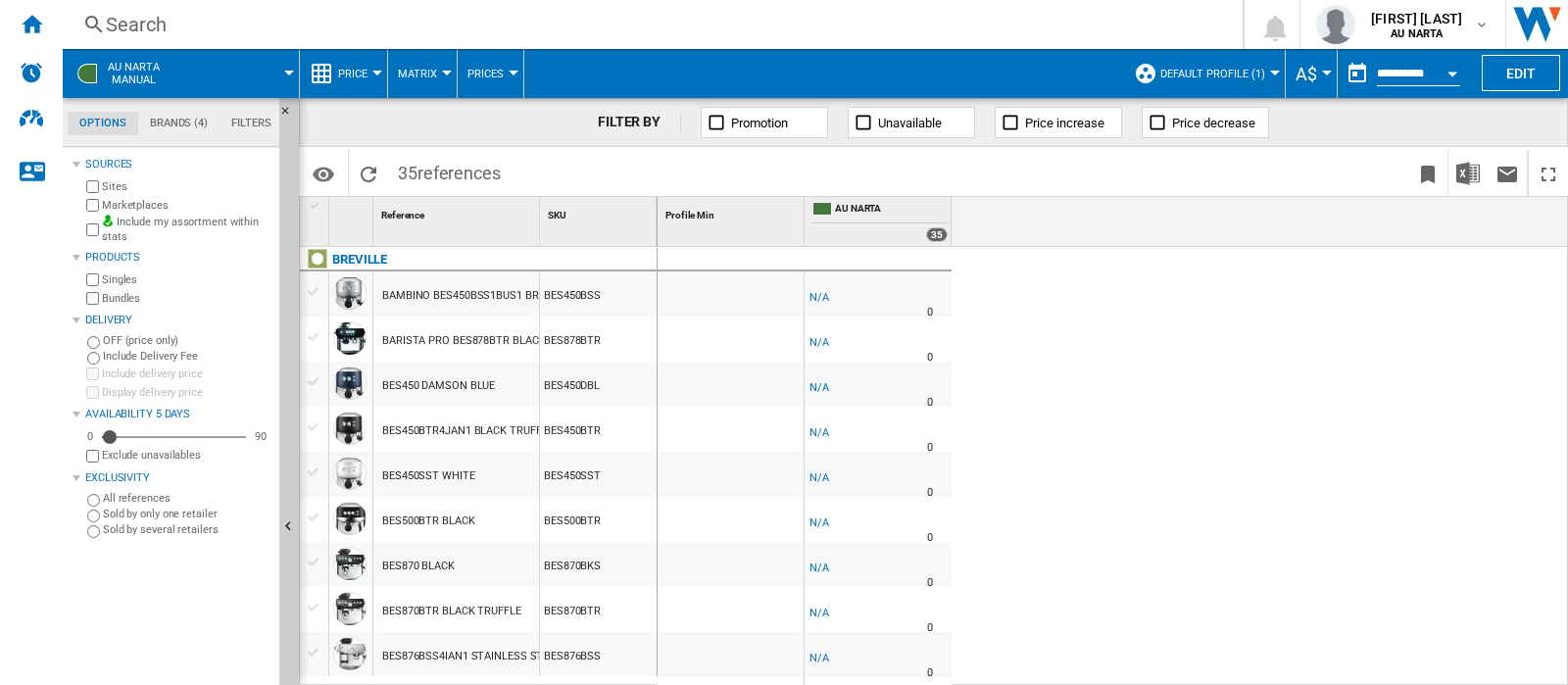 scroll, scrollTop: 227, scrollLeft: 0, axis: vertical 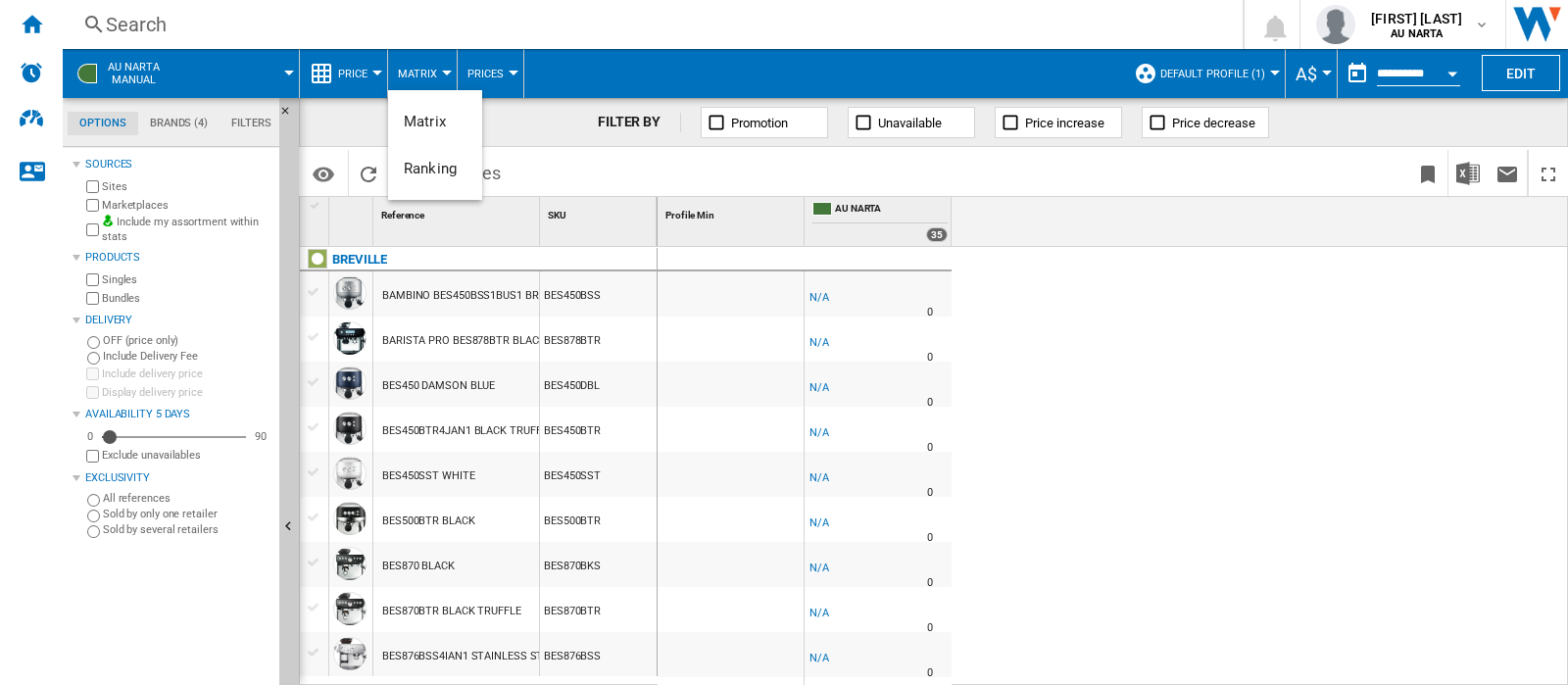 click at bounding box center (784, 342) 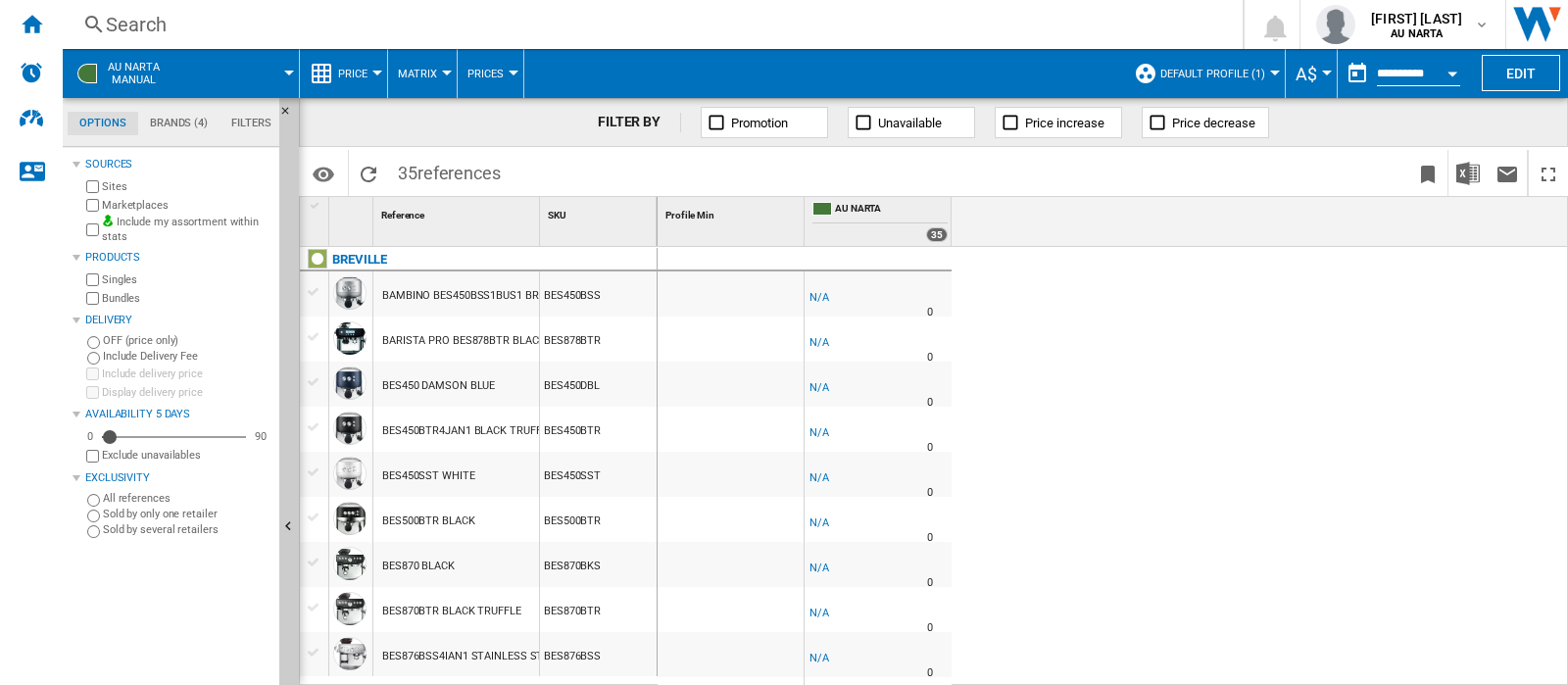 click at bounding box center (377, 73) 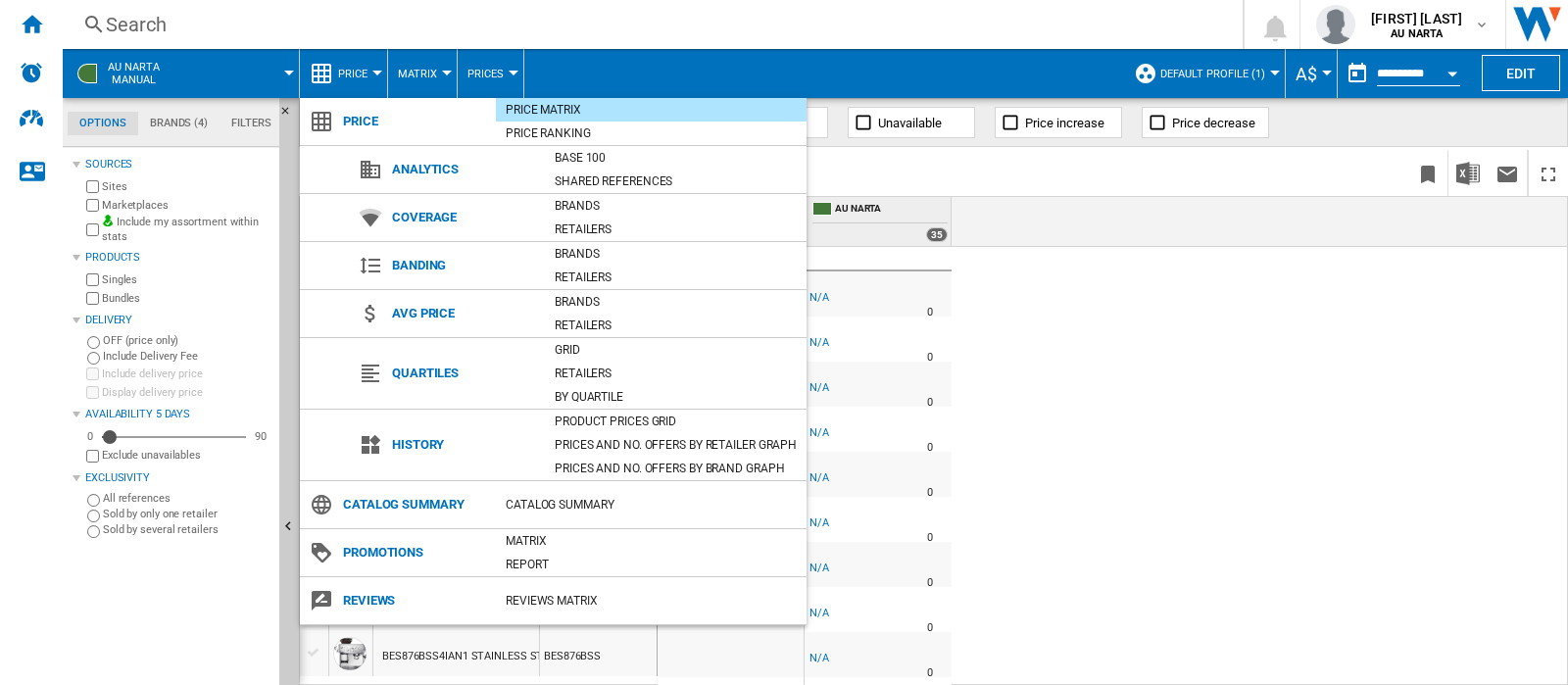 click at bounding box center [784, 342] 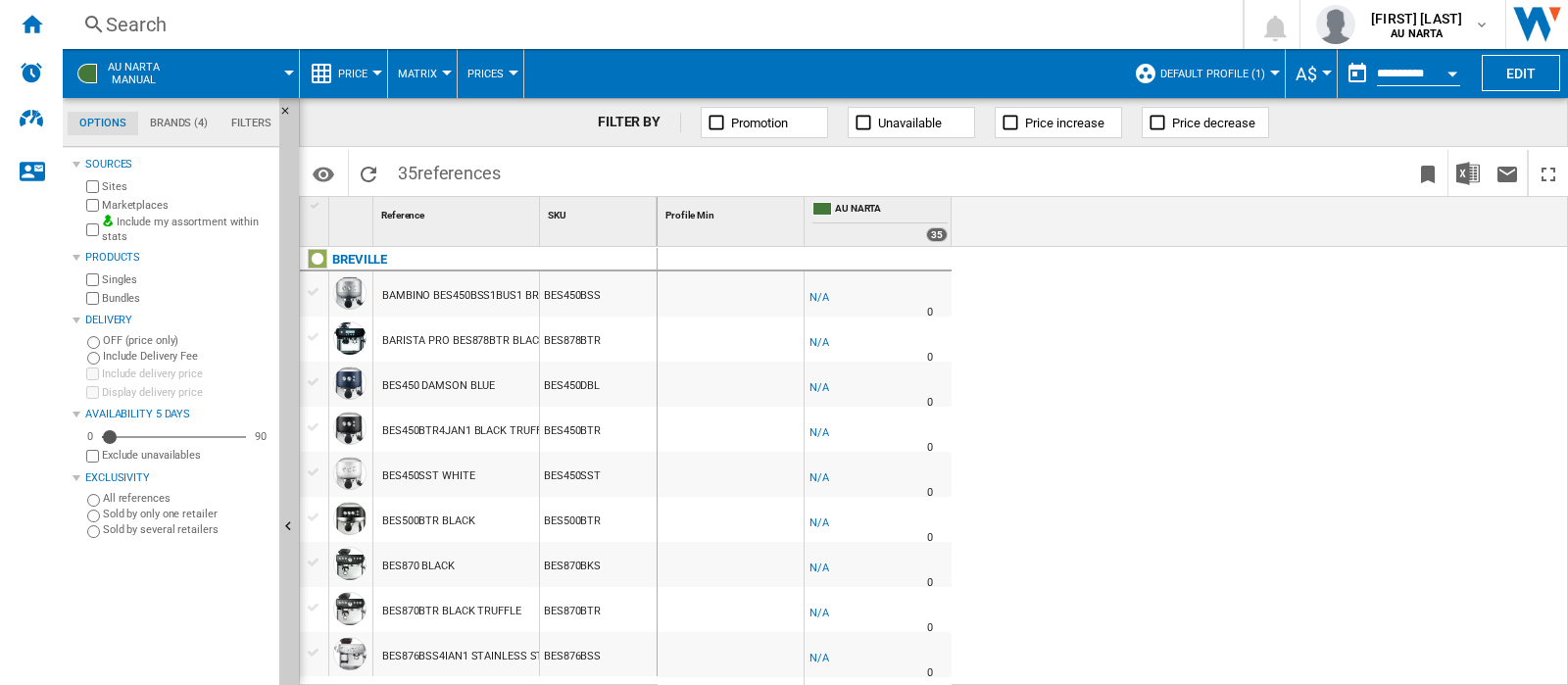 click at bounding box center (447, 73) 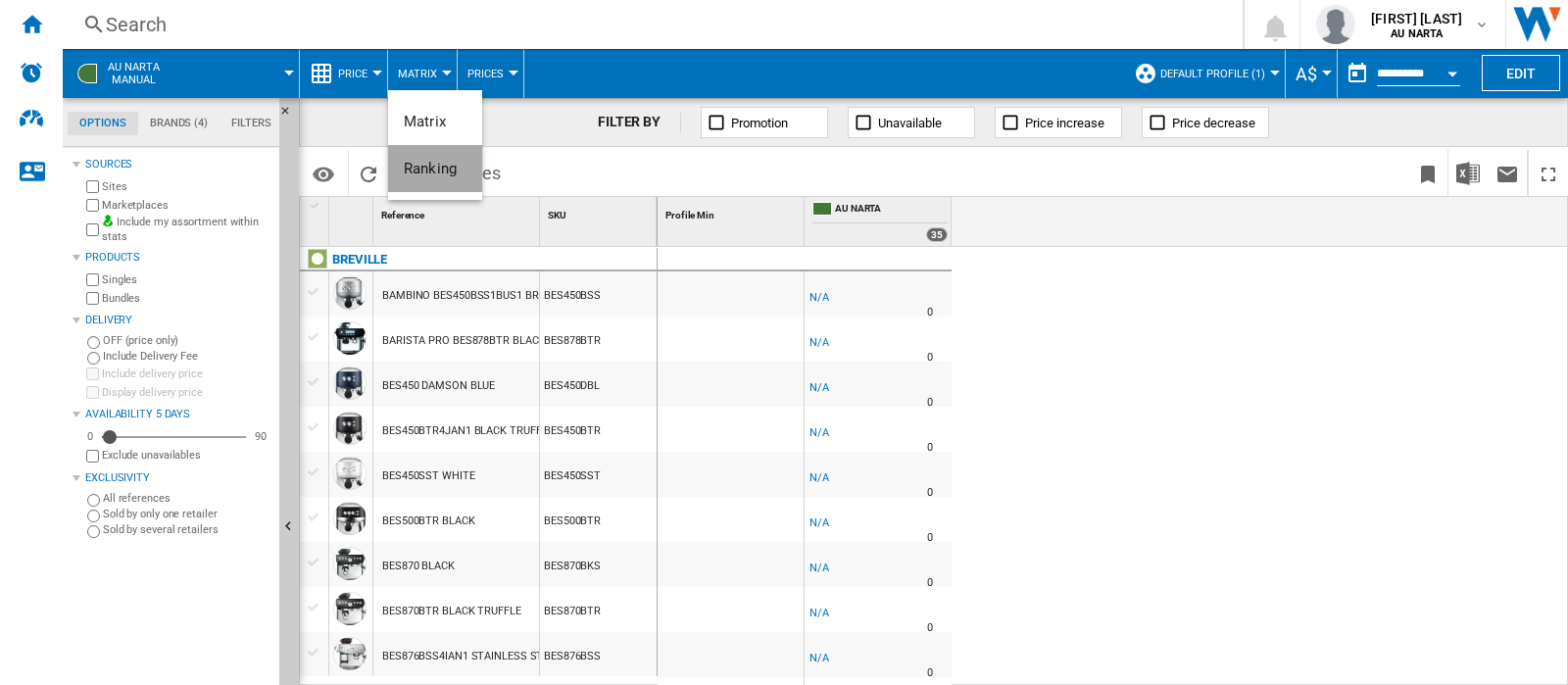 click on "Ranking" at bounding box center [430, 169] 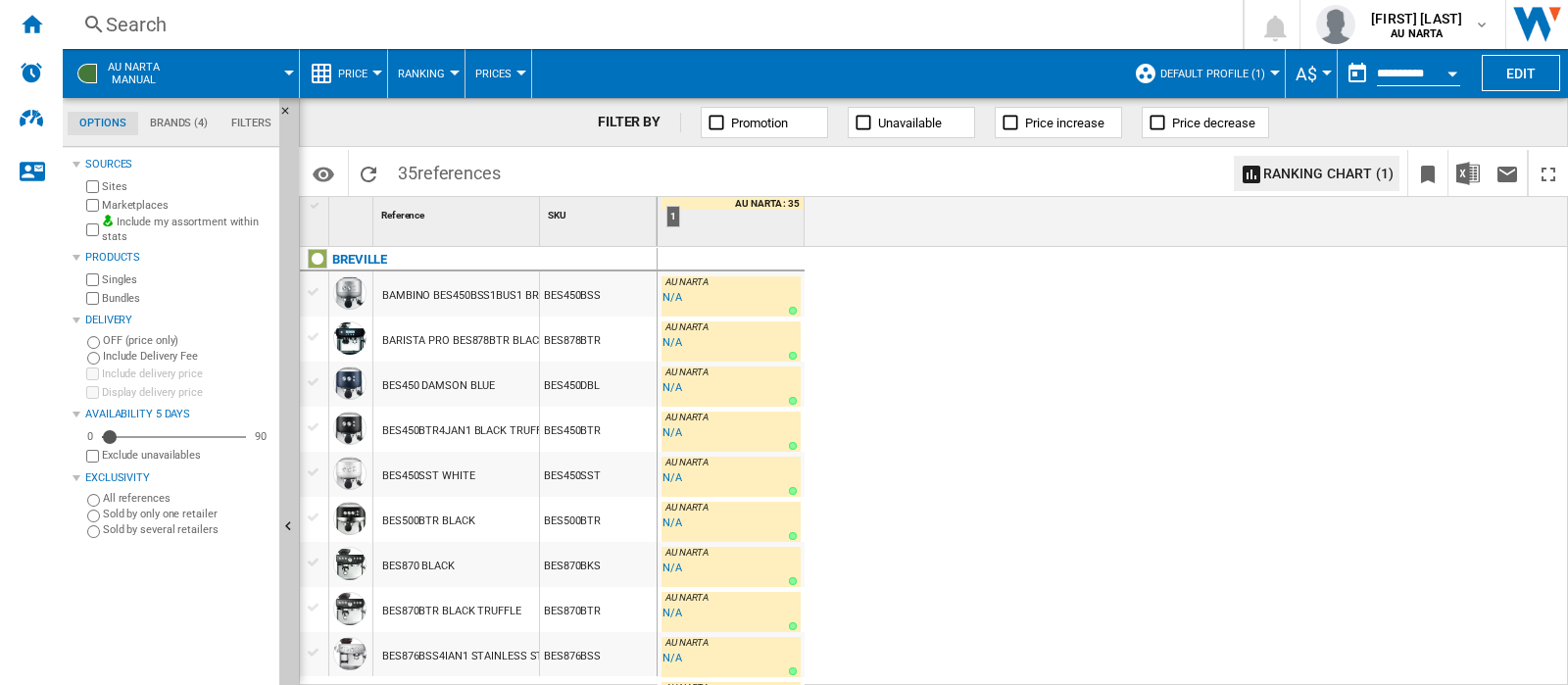 click on "FILTER BY" at bounding box center [639, 122] 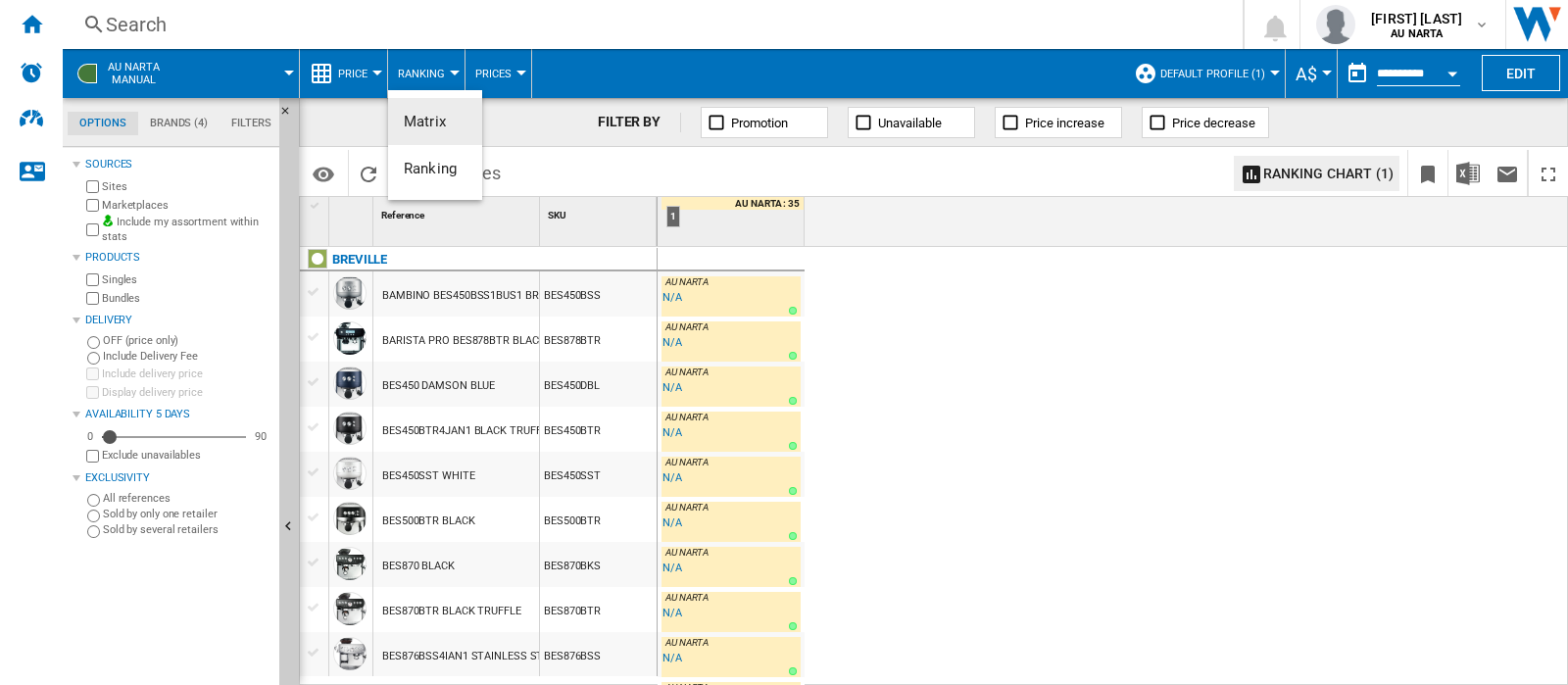 click on "Matrix" at bounding box center [435, 122] 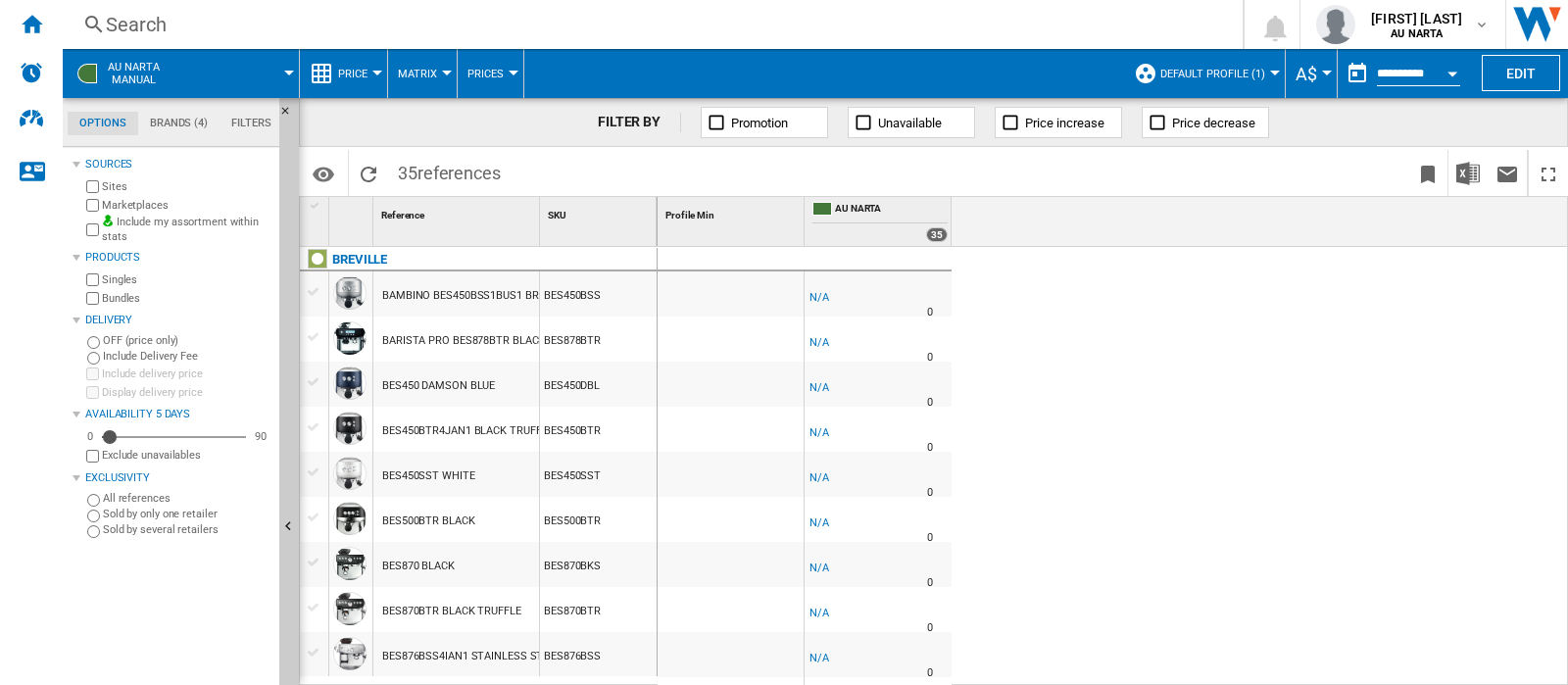 click on "Sites" at bounding box center [186, 186] 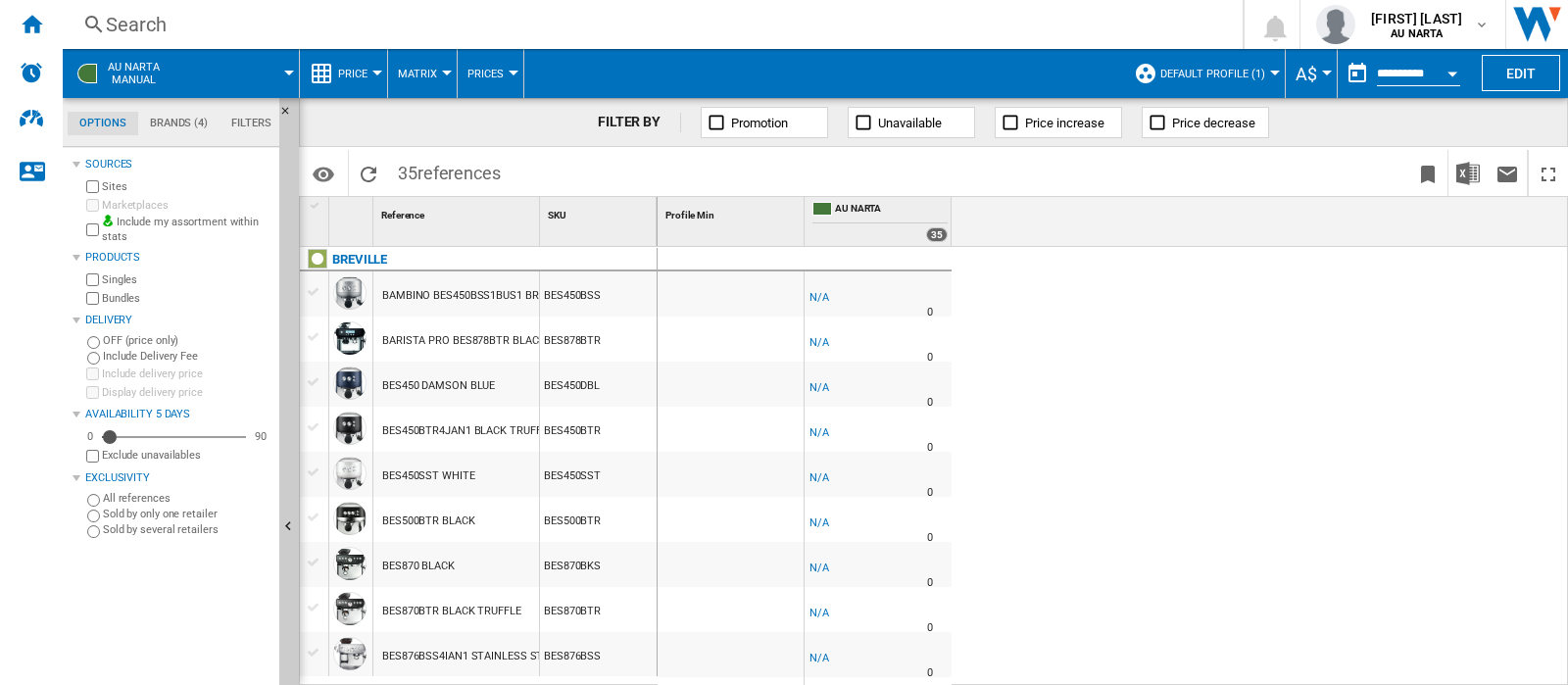 click on "Sites" at bounding box center (186, 186) 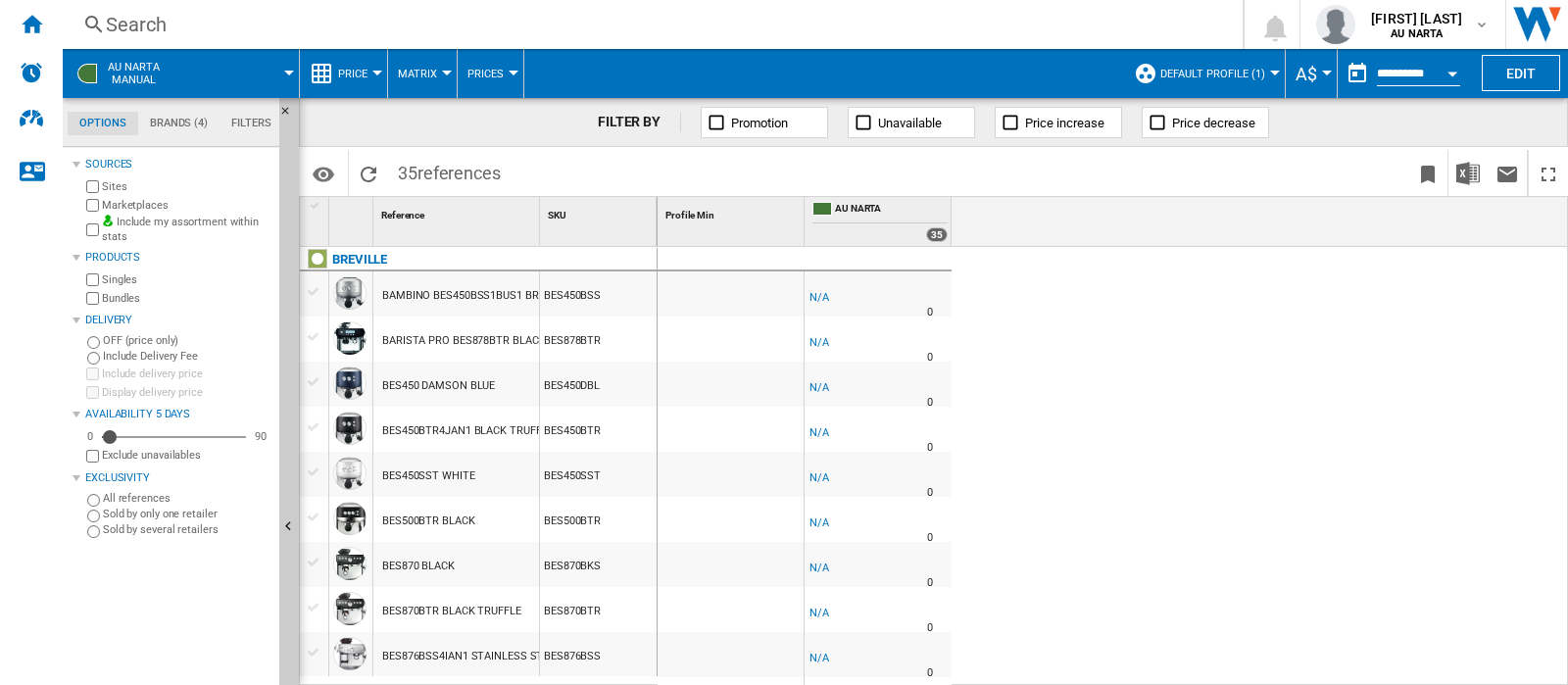 click at bounding box center [1275, 73] 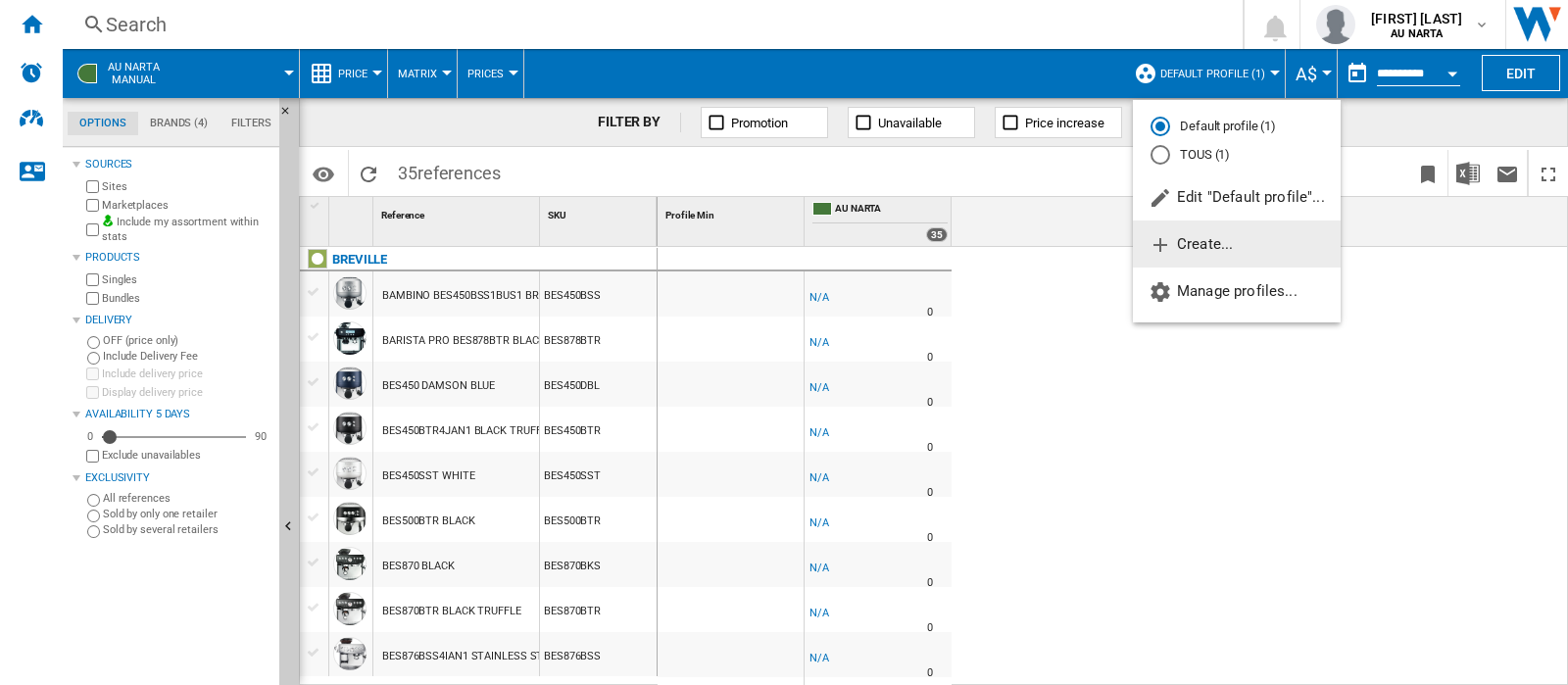 click on "Create..." 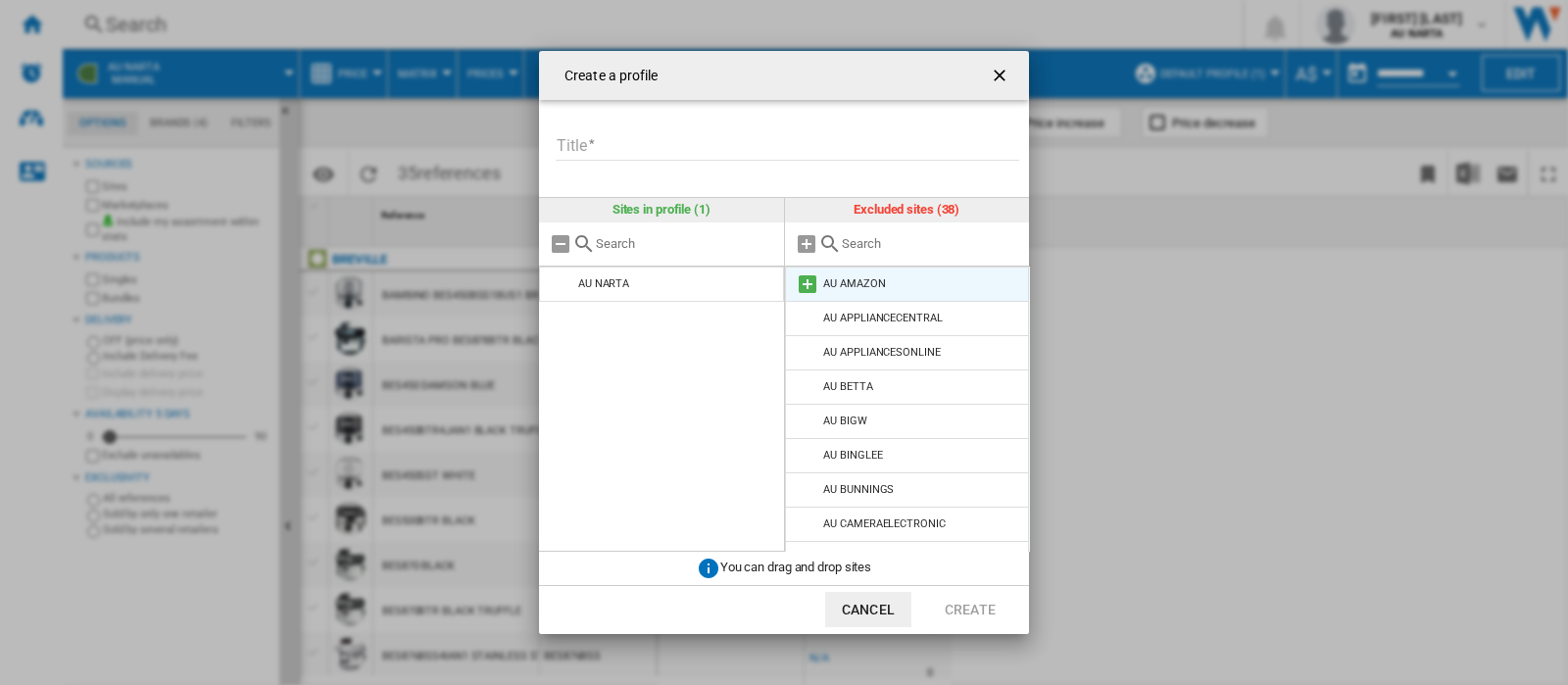 click at bounding box center [808, 284] 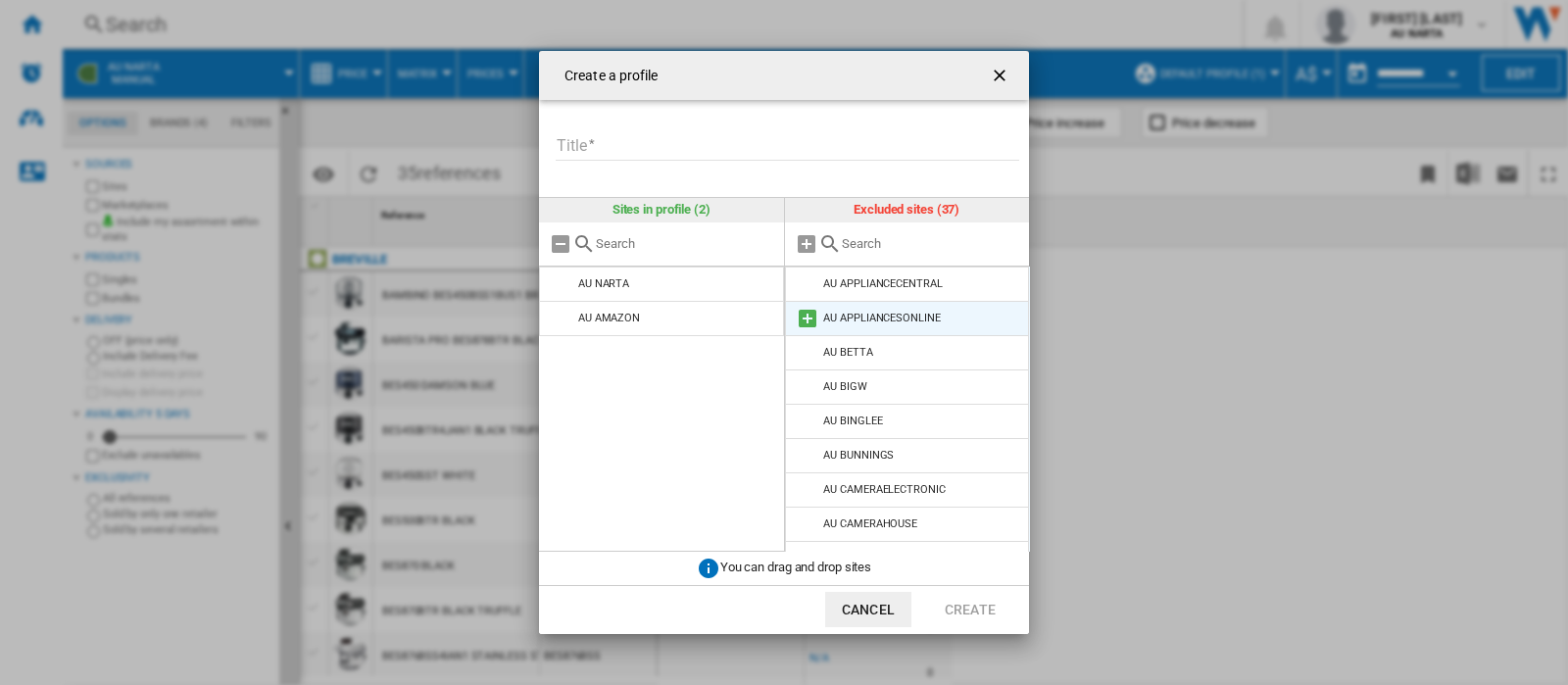 click at bounding box center (808, 318) 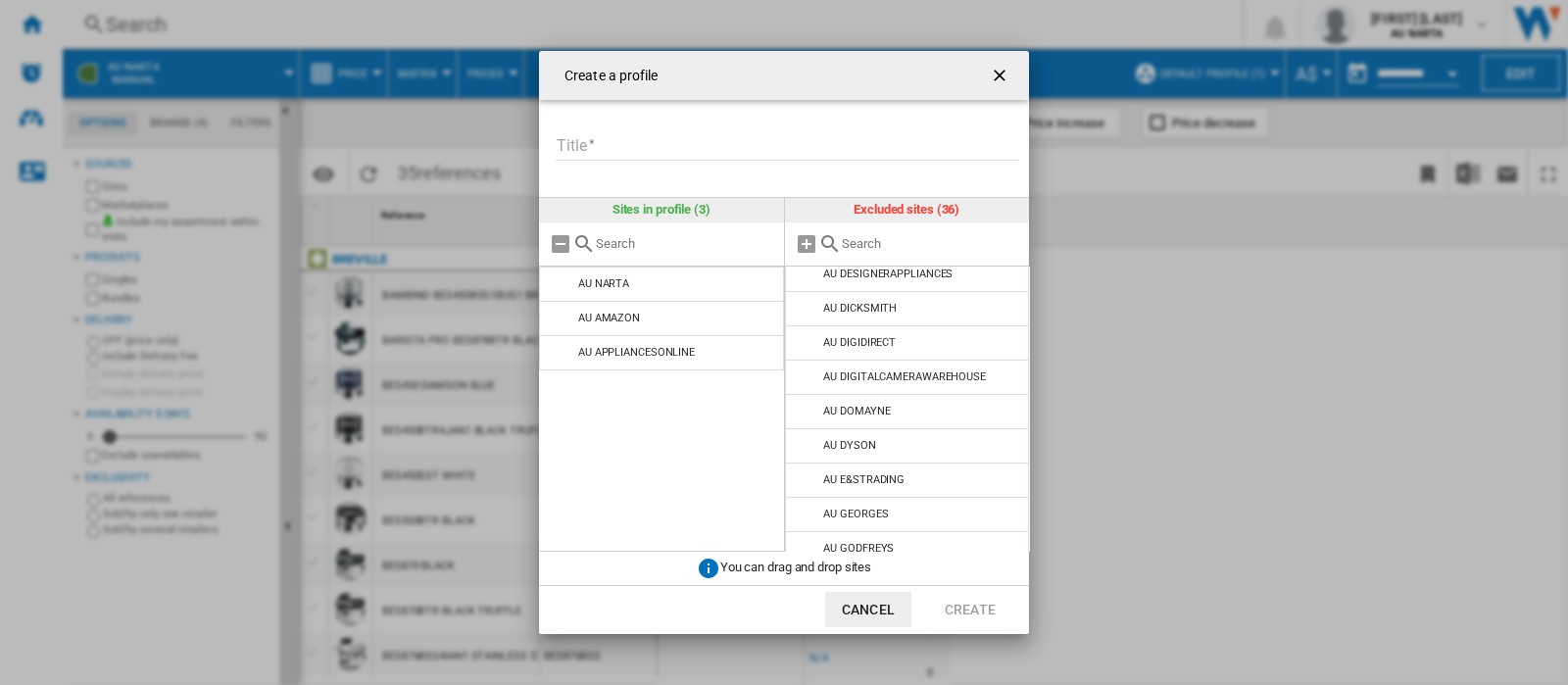 scroll, scrollTop: 354, scrollLeft: 0, axis: vertical 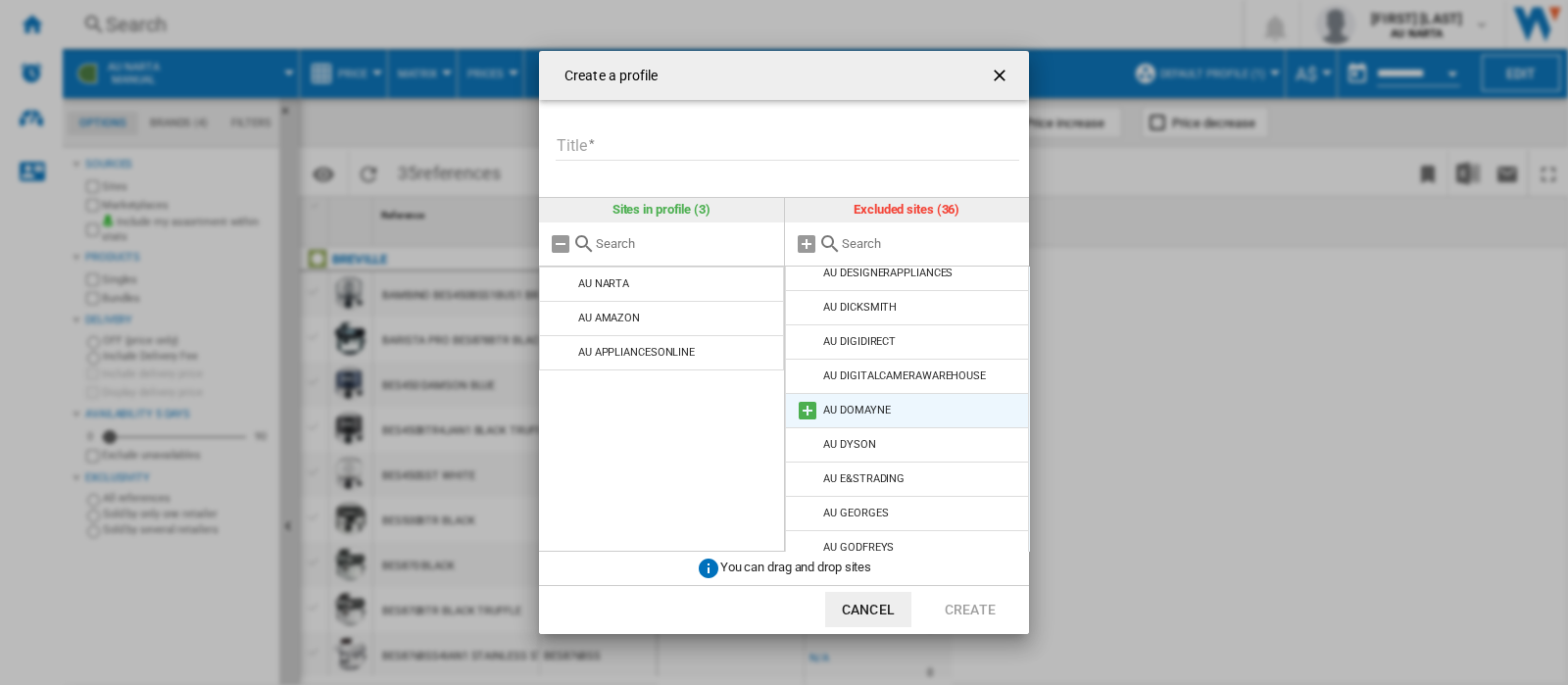 click at bounding box center (808, 411) 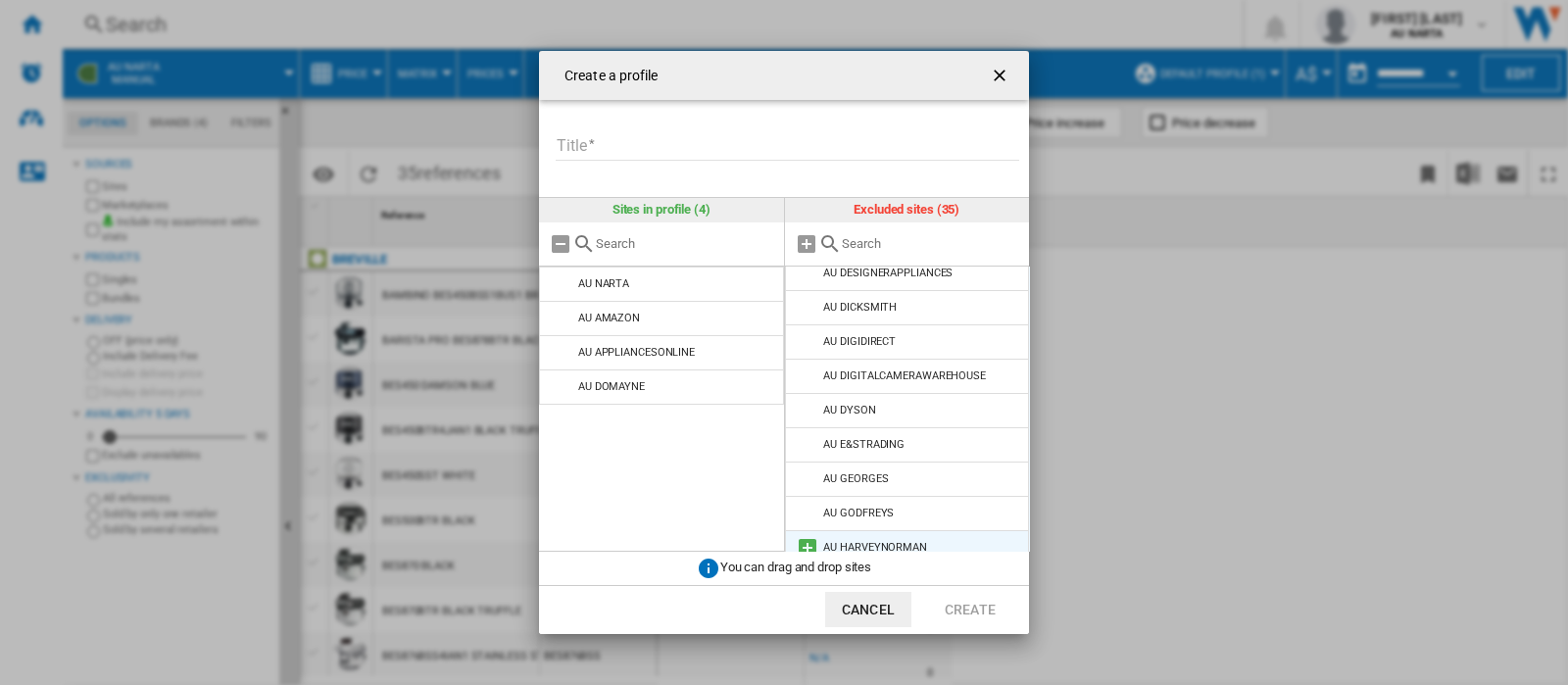click at bounding box center [808, 548] 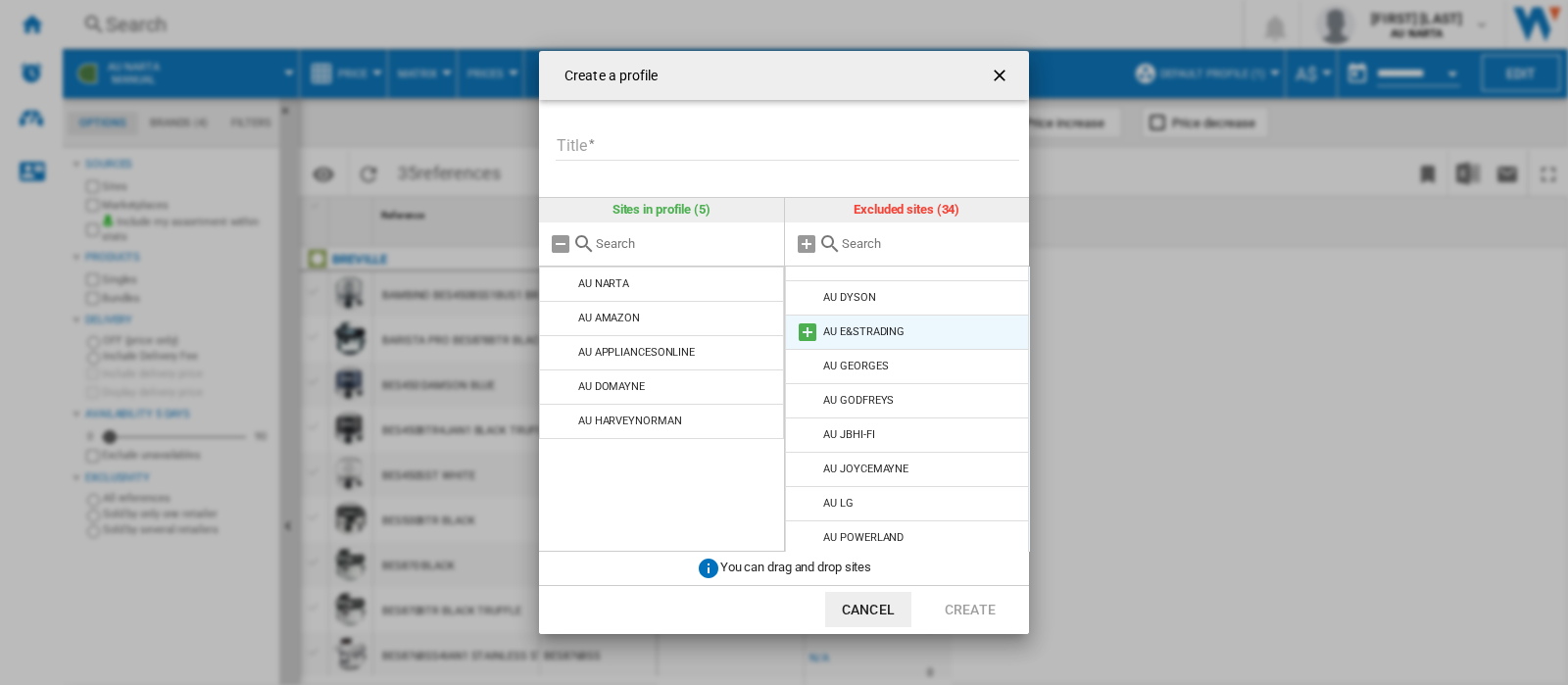 scroll, scrollTop: 471, scrollLeft: 0, axis: vertical 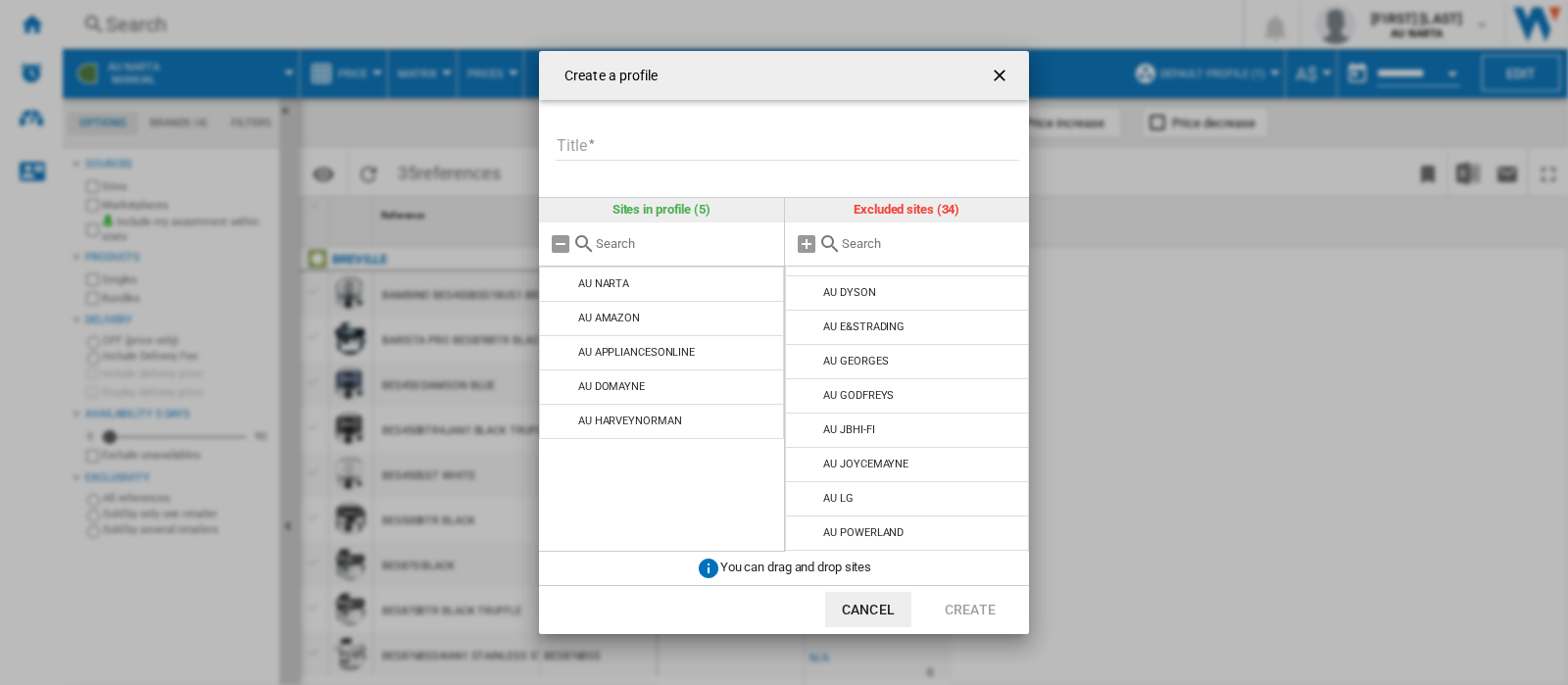 click on "Title" at bounding box center [787, 146] 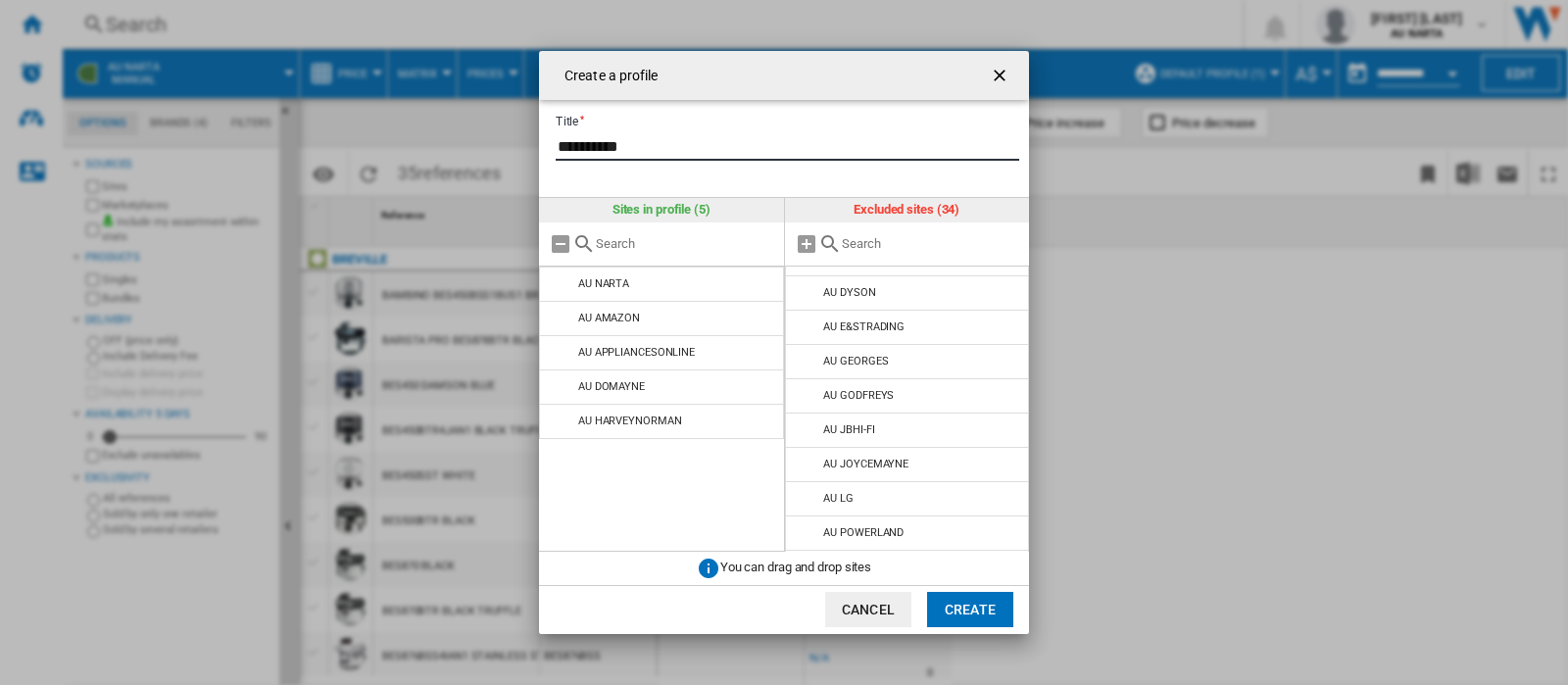 type on "**********" 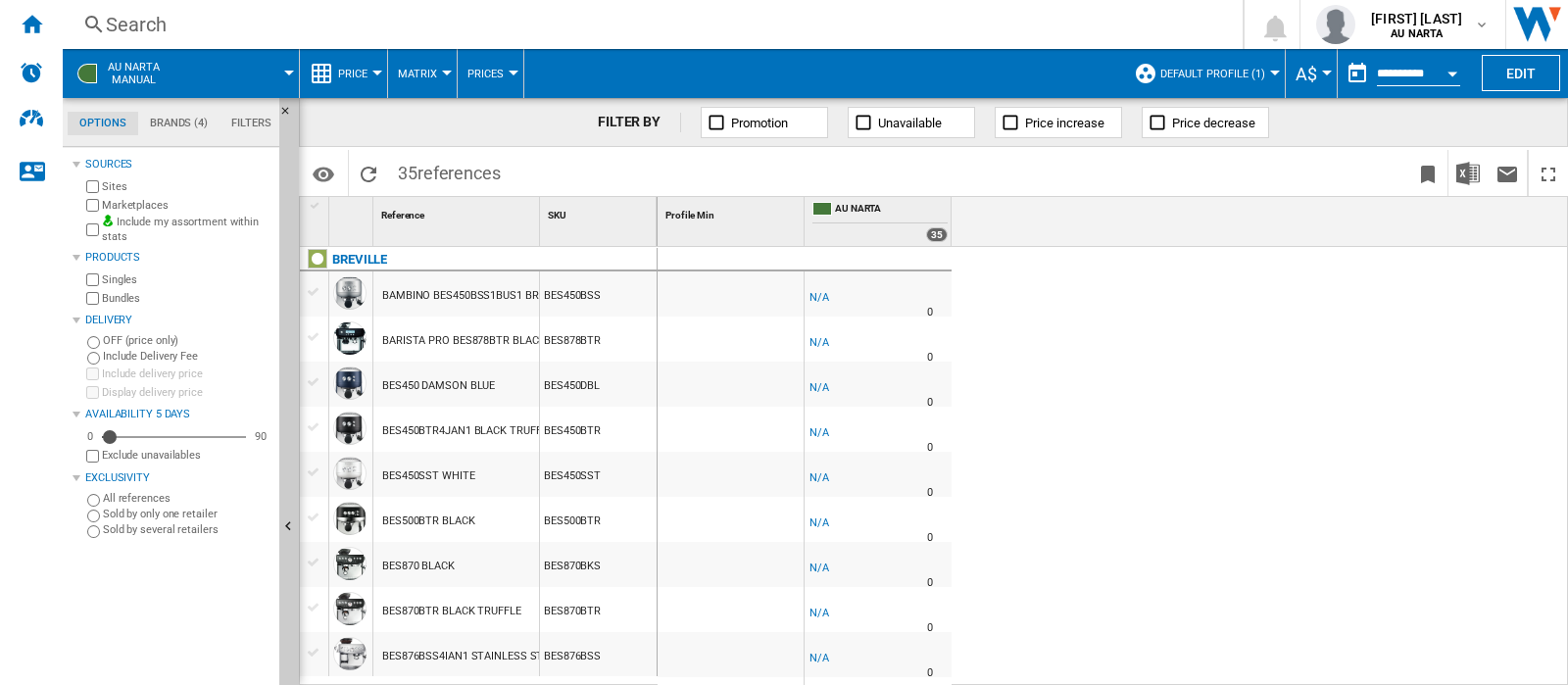 click at bounding box center (1275, 73) 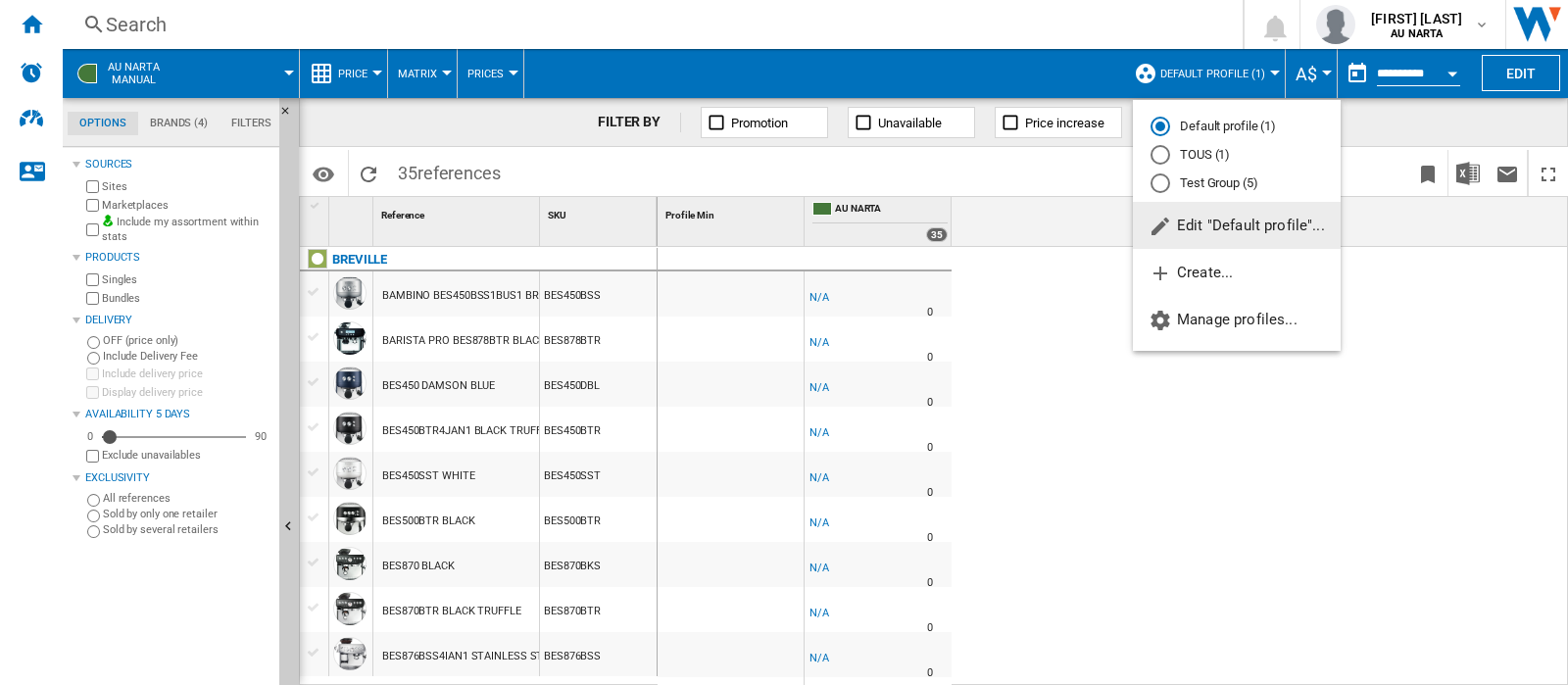 click on "Test Group (5)" at bounding box center [1237, 182] 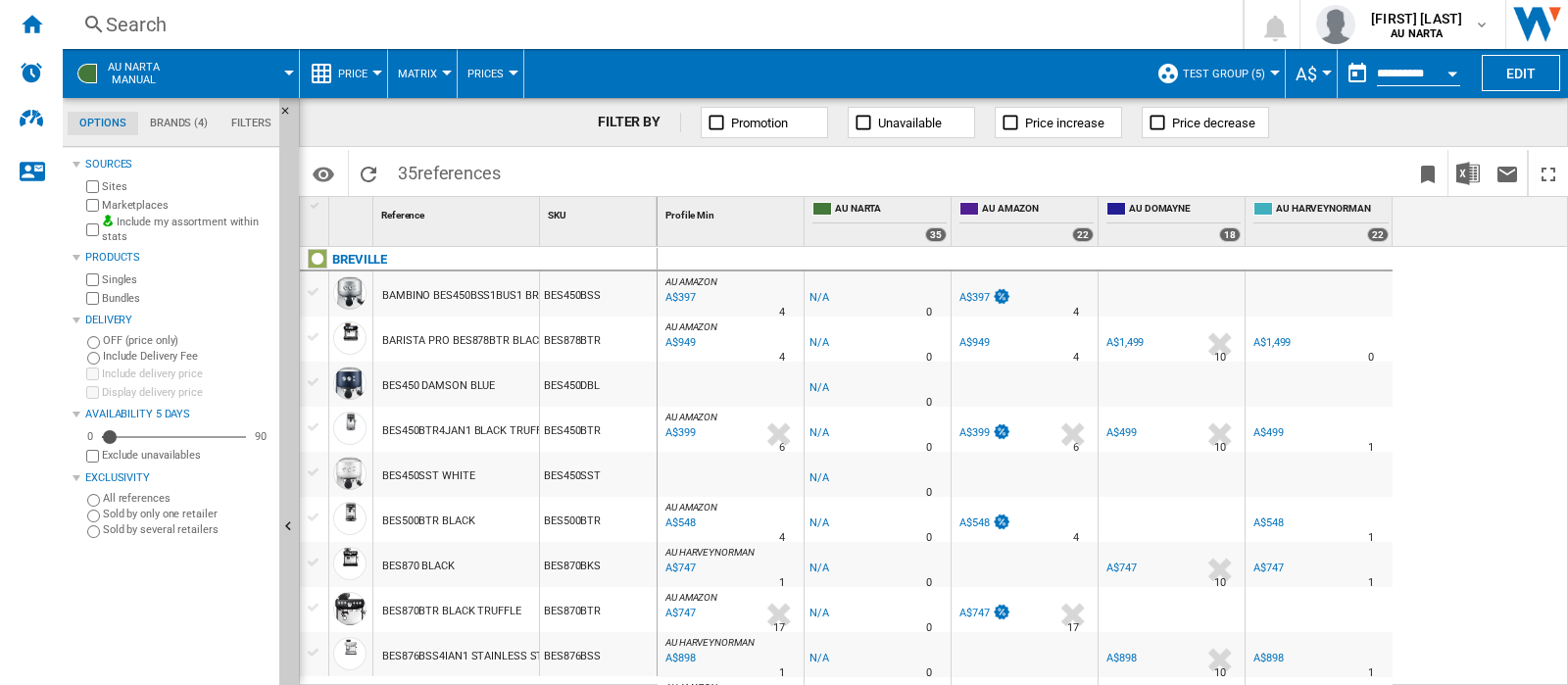 scroll, scrollTop: 534, scrollLeft: 0, axis: vertical 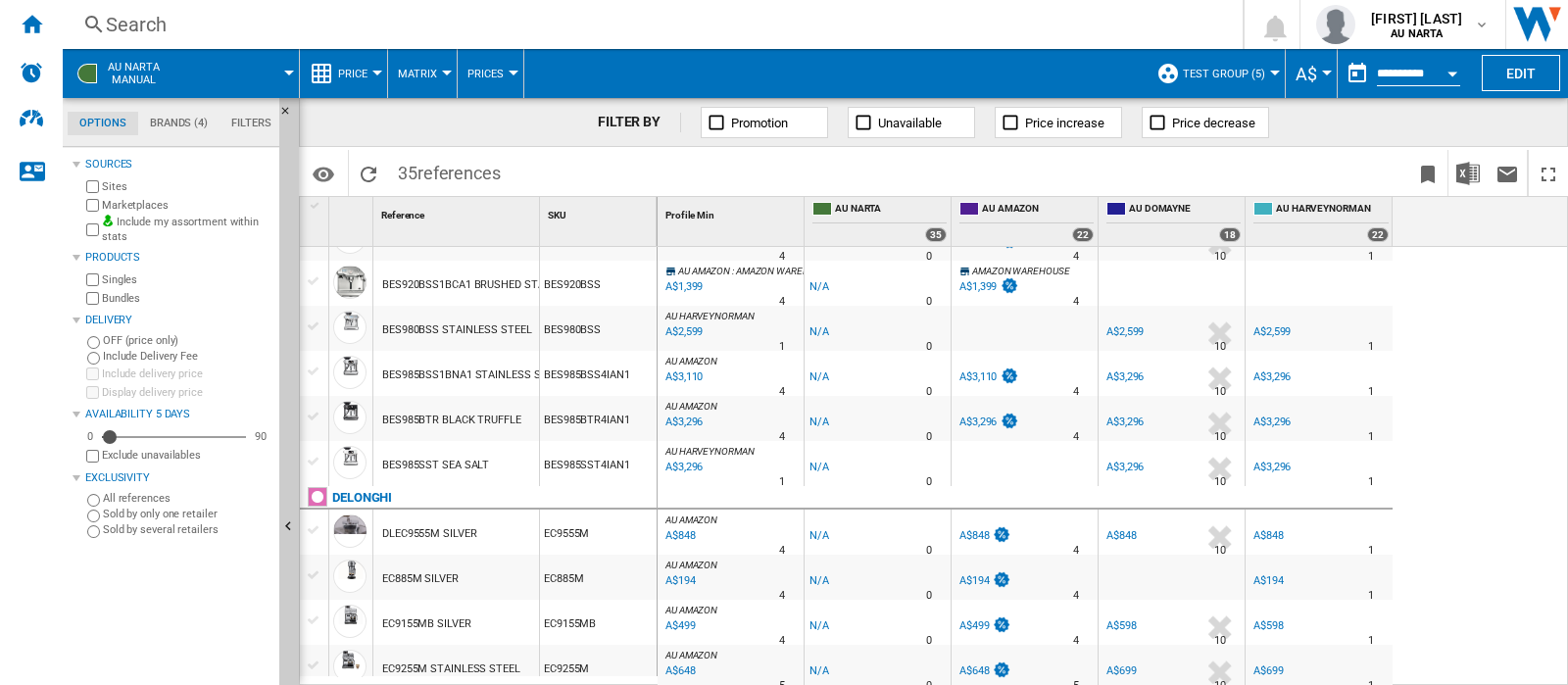 click on "AU NARTA" at bounding box center [877, 271] 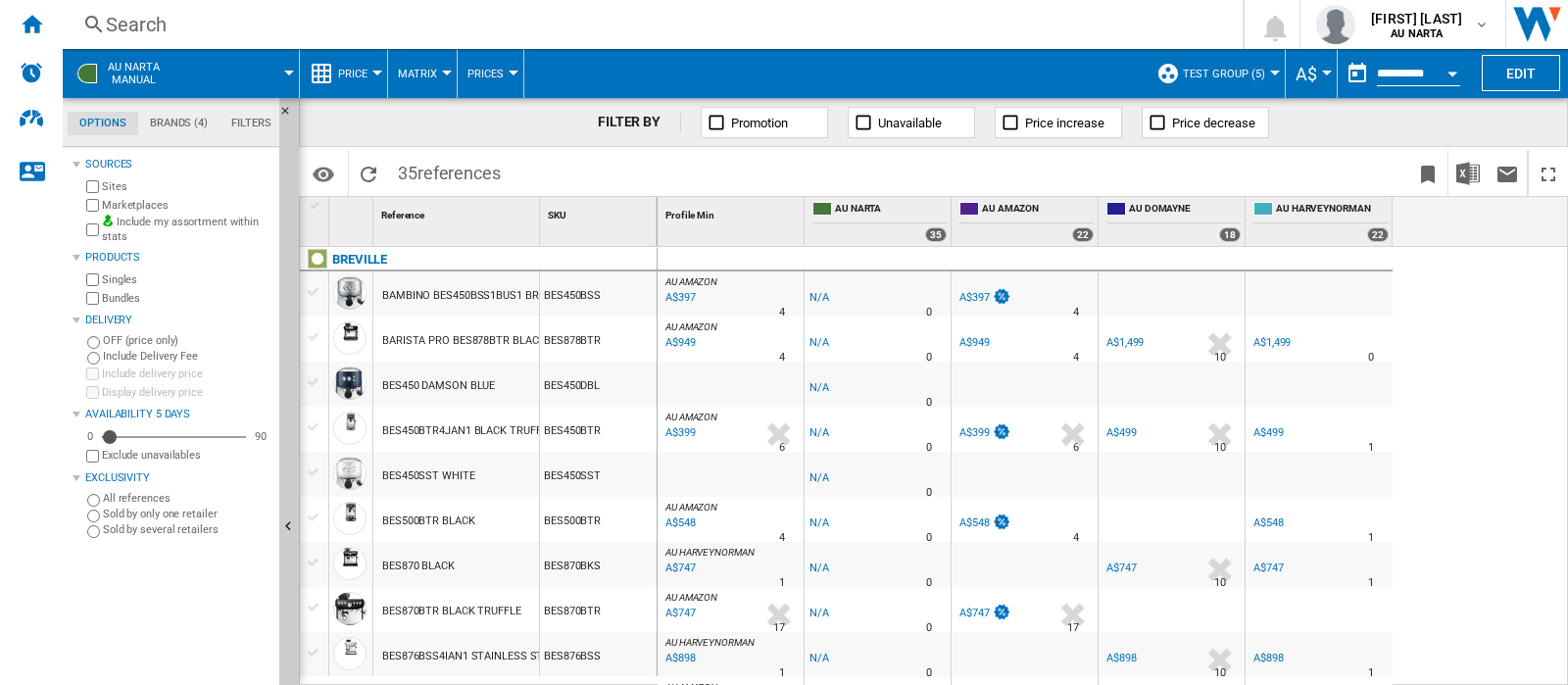 scroll, scrollTop: 157, scrollLeft: 0, axis: vertical 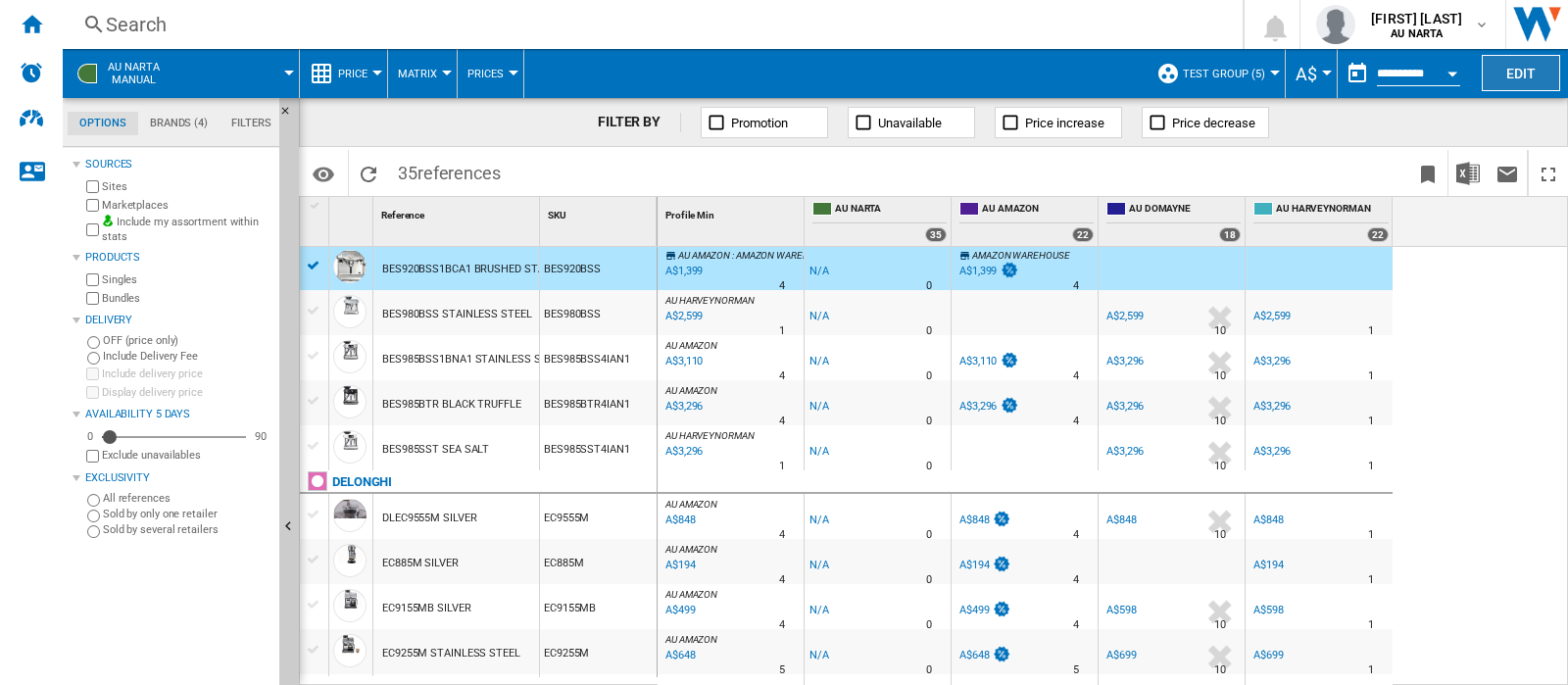 click on "Edit" at bounding box center (1521, 73) 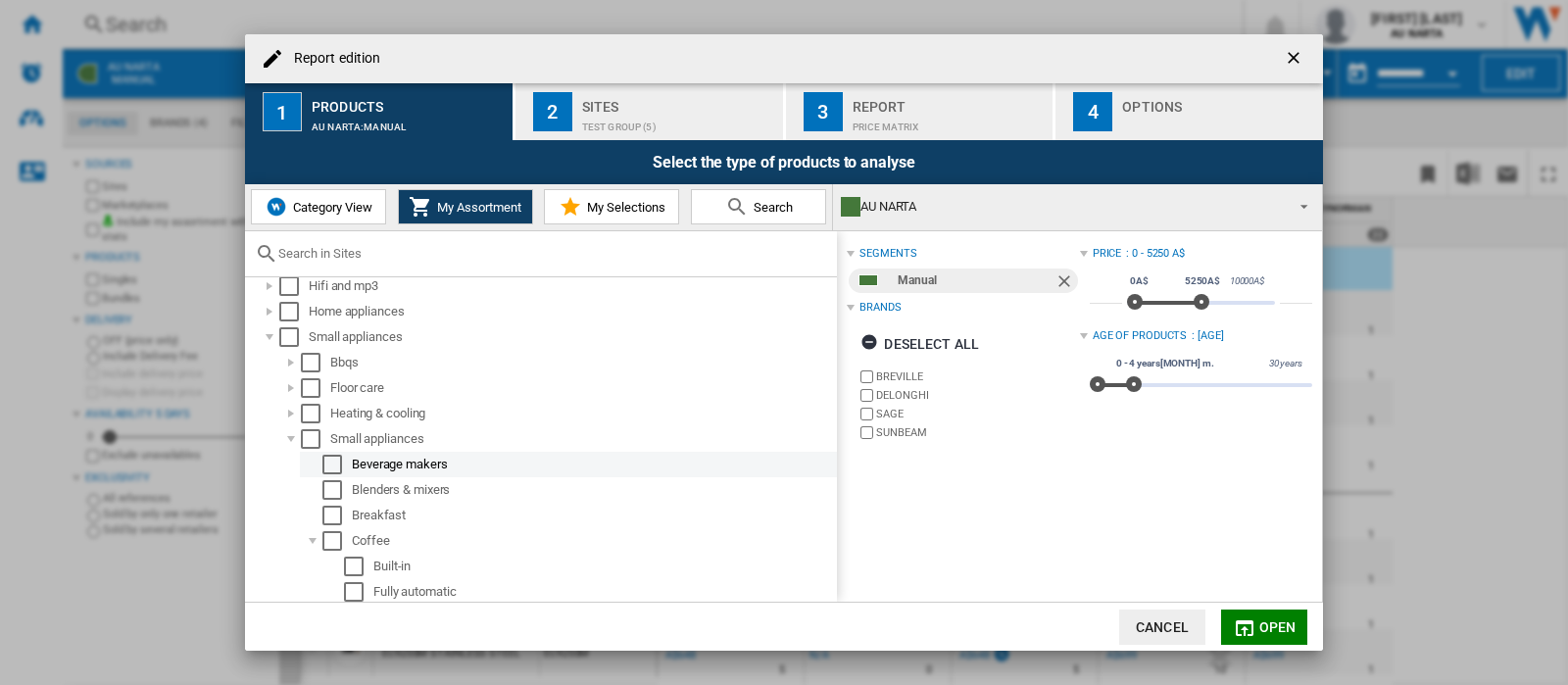scroll, scrollTop: 0, scrollLeft: 0, axis: both 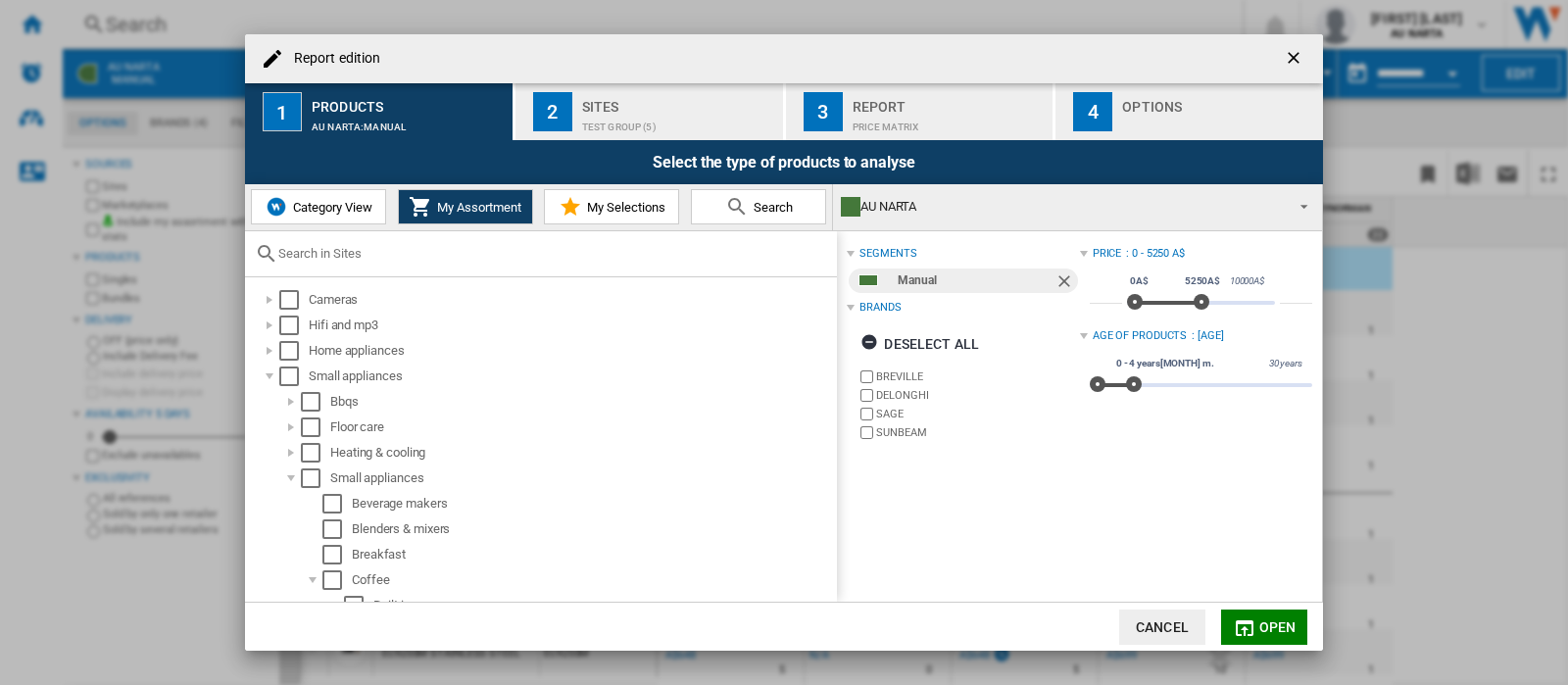 click on "SAGE" at bounding box center (967, 414) 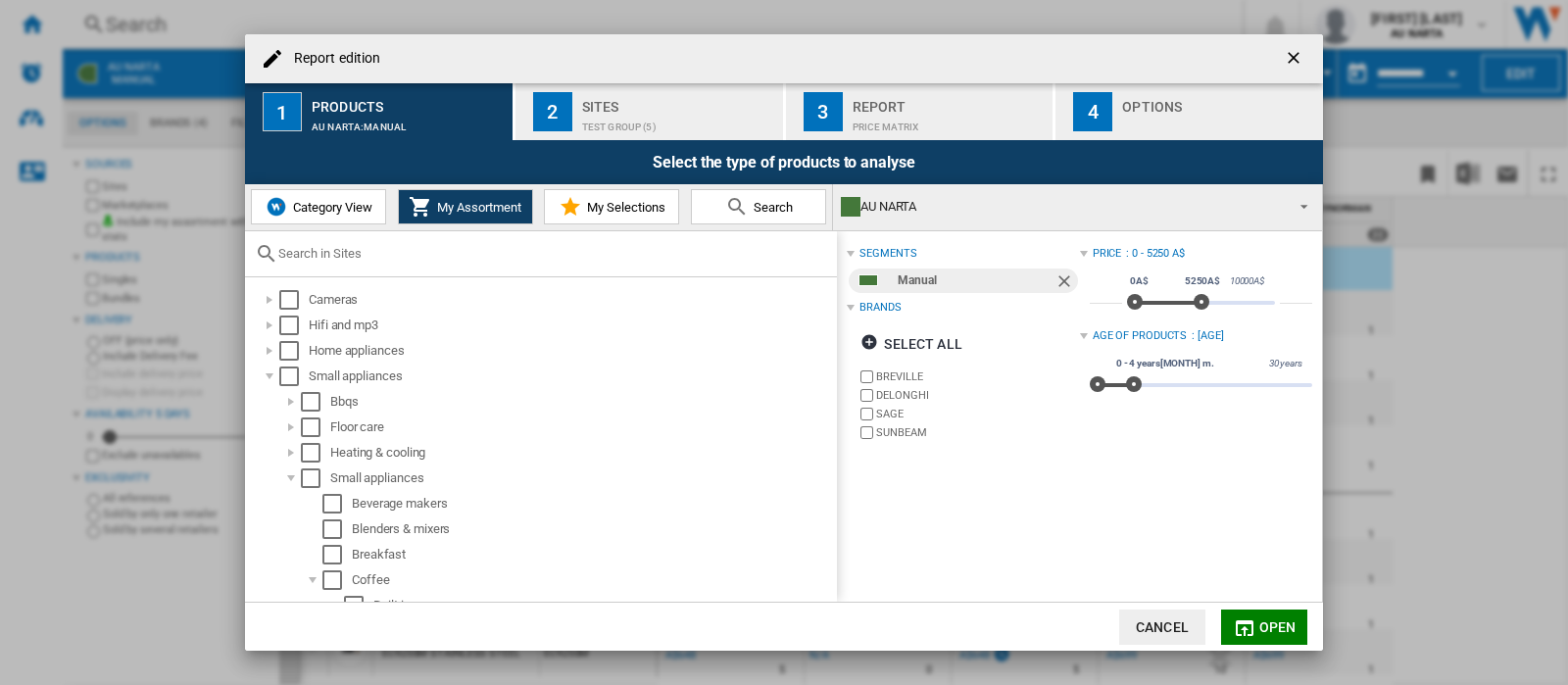 click on "My Selections" at bounding box center [612, 207] 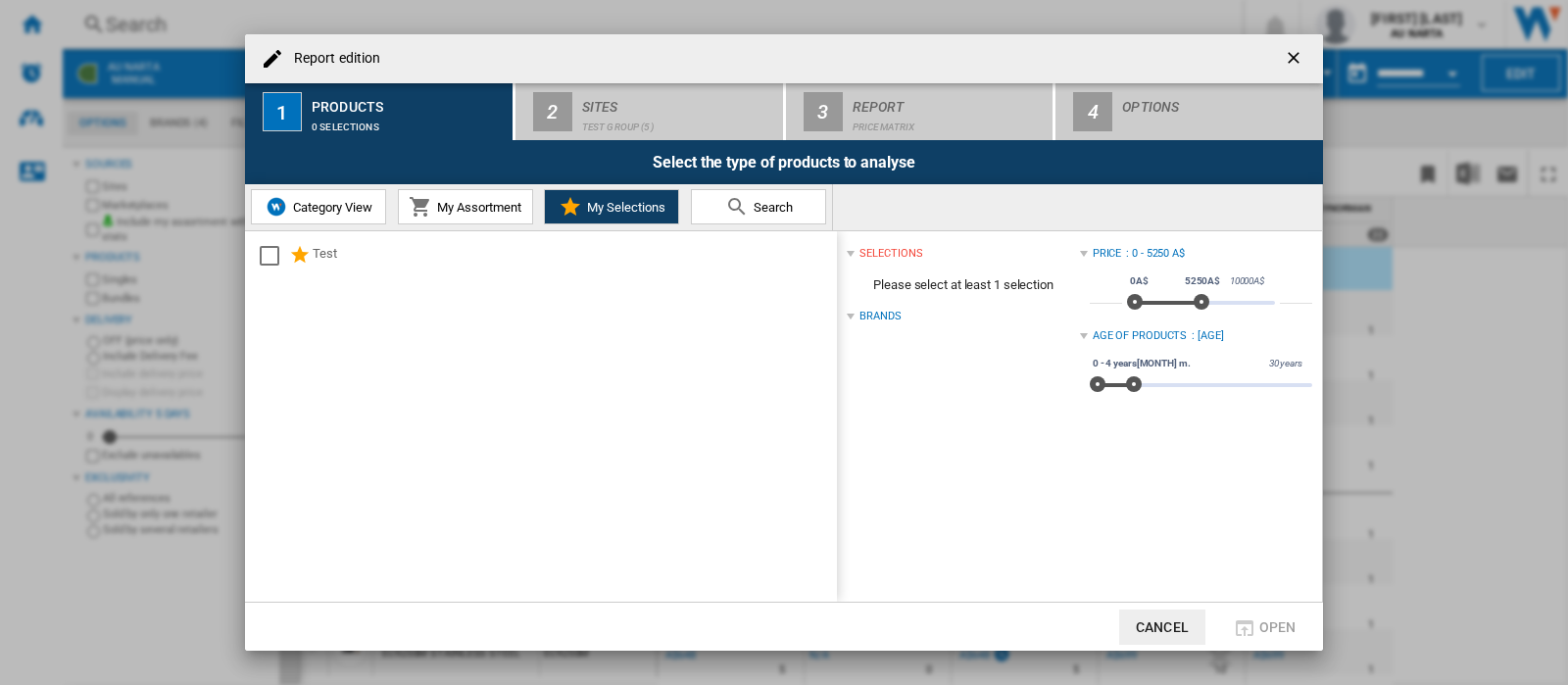 click on "My Assortment" at bounding box center (466, 207) 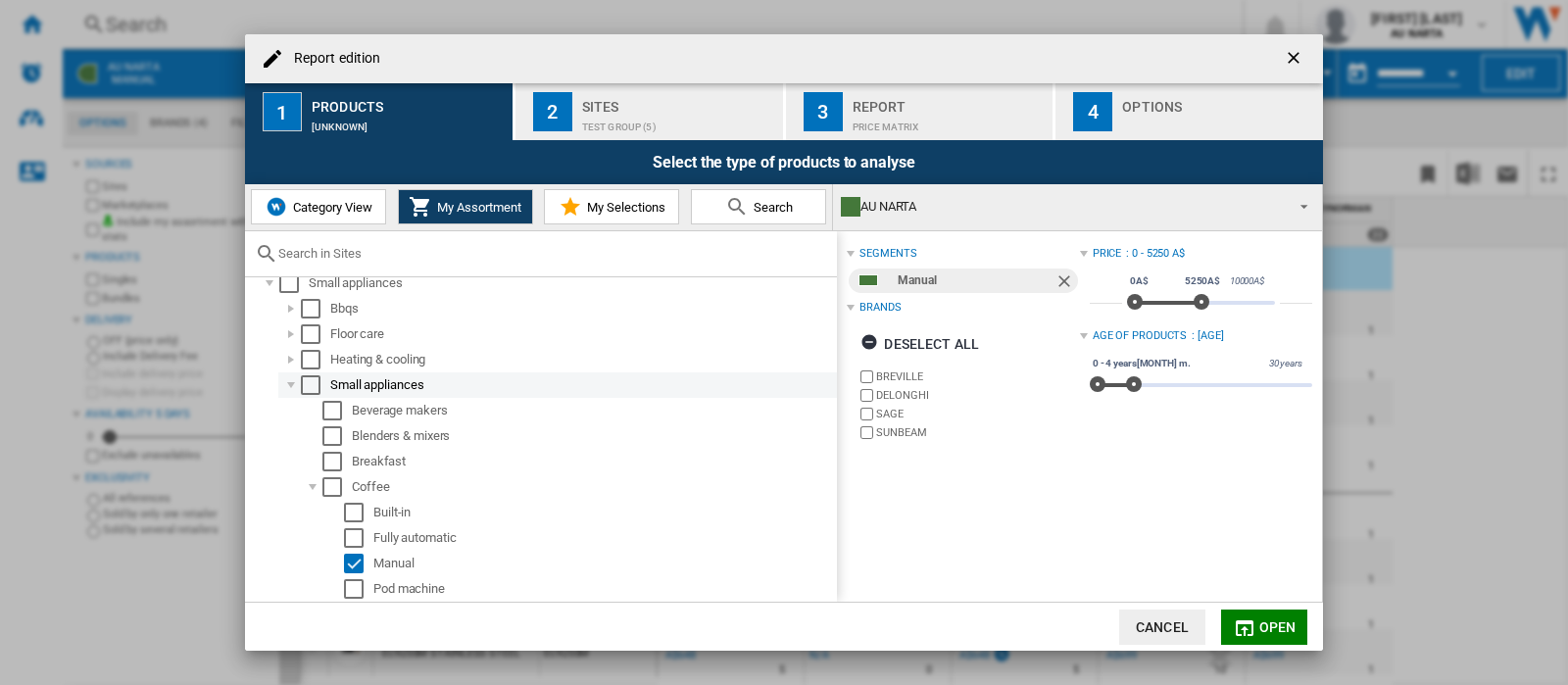 scroll, scrollTop: 0, scrollLeft: 0, axis: both 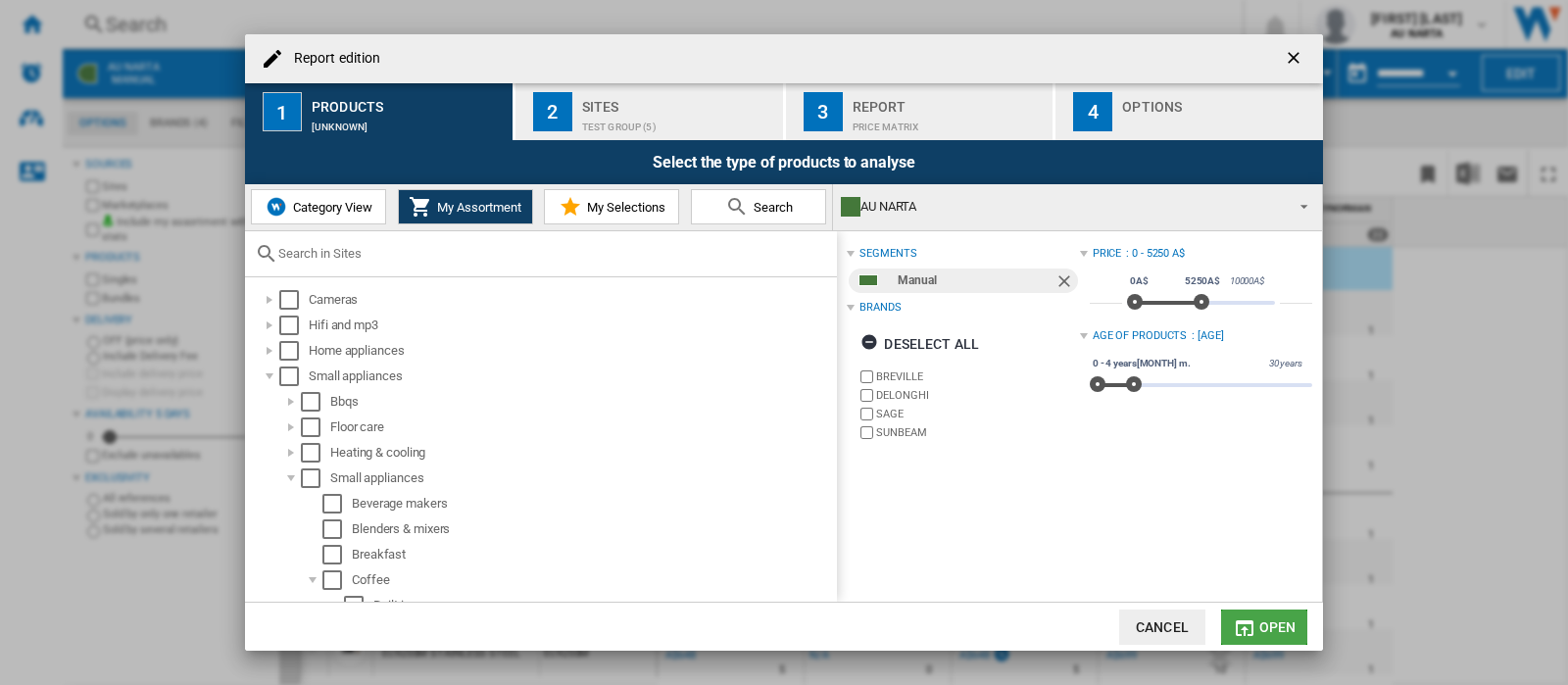 click on "Open" 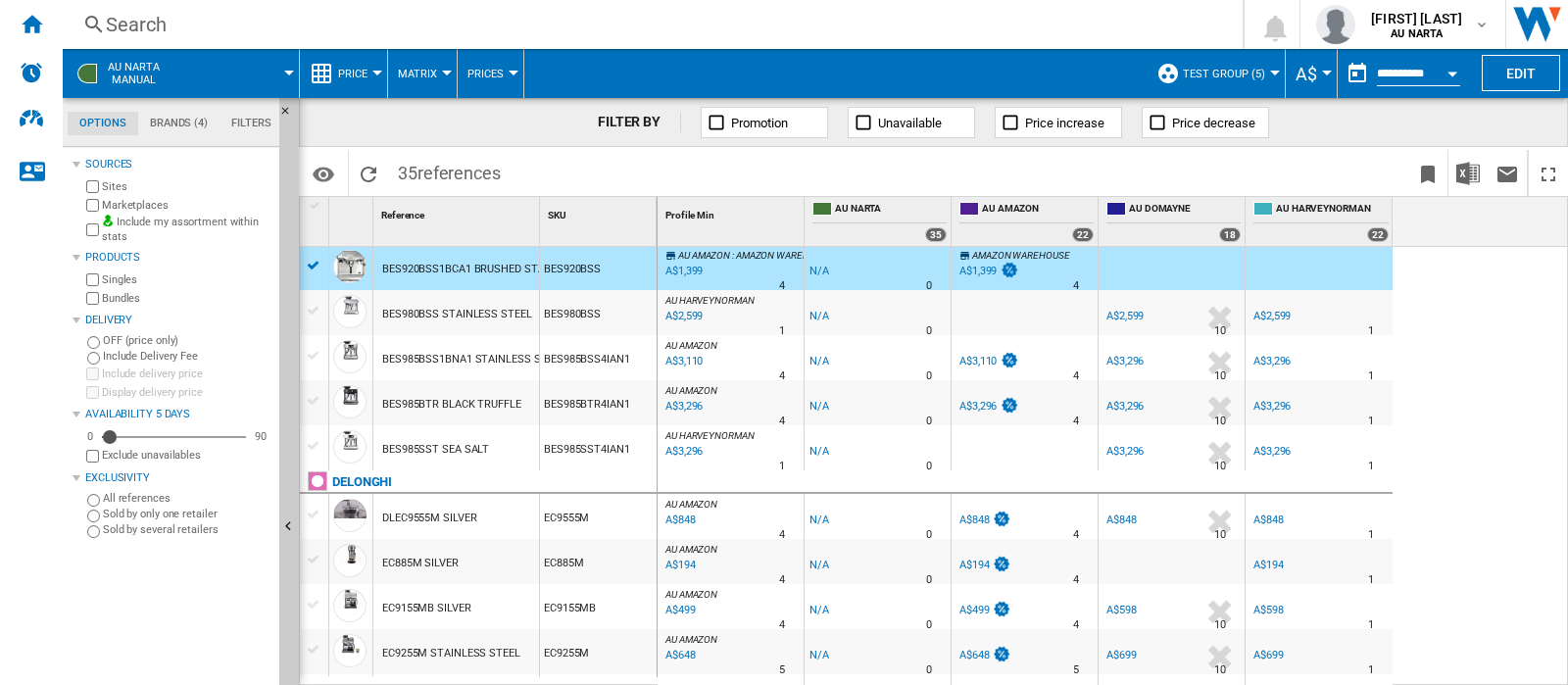 click on "Test Group (5)
Default profile (1)
TOUS (1)
Test Group (5)
Edit "Test Group"...
Create...
Manage profiles..." at bounding box center [1216, 73] 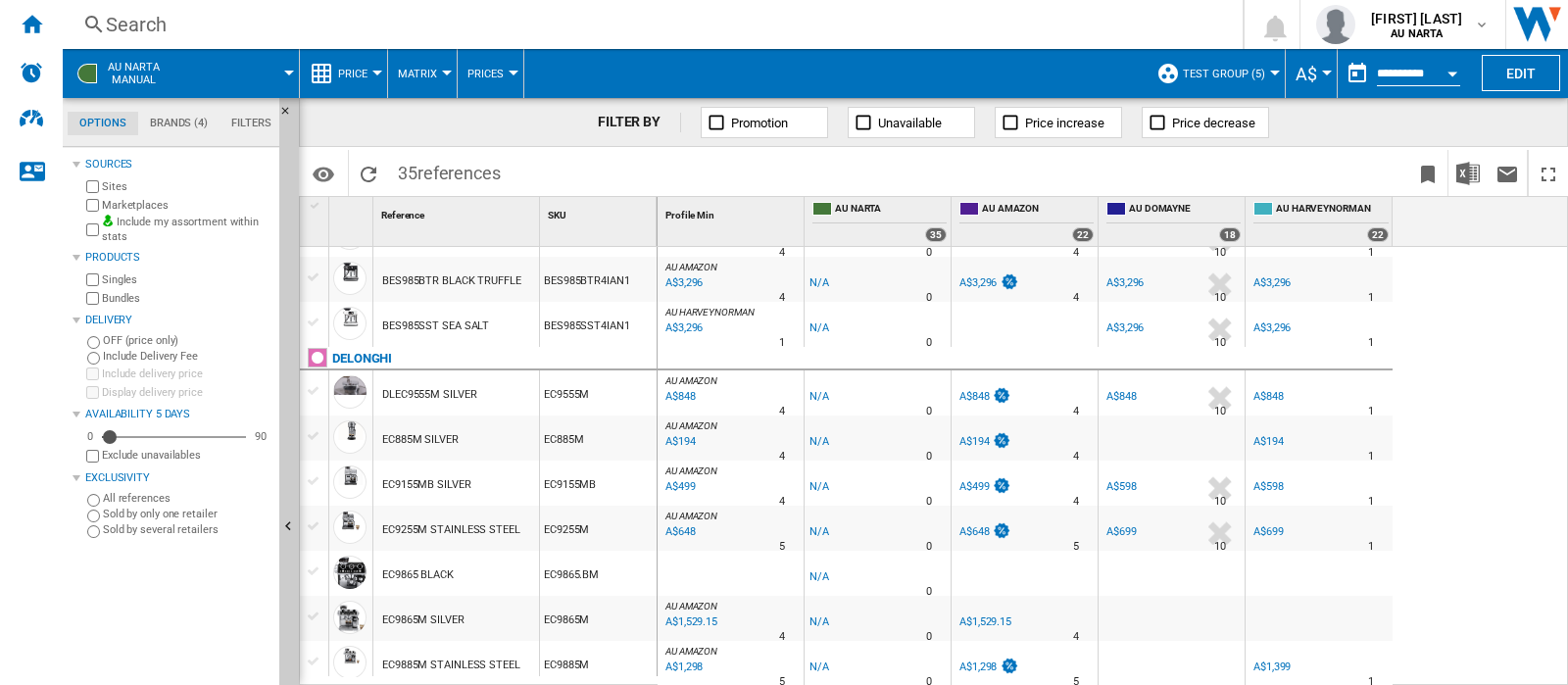 scroll, scrollTop: 862, scrollLeft: 0, axis: vertical 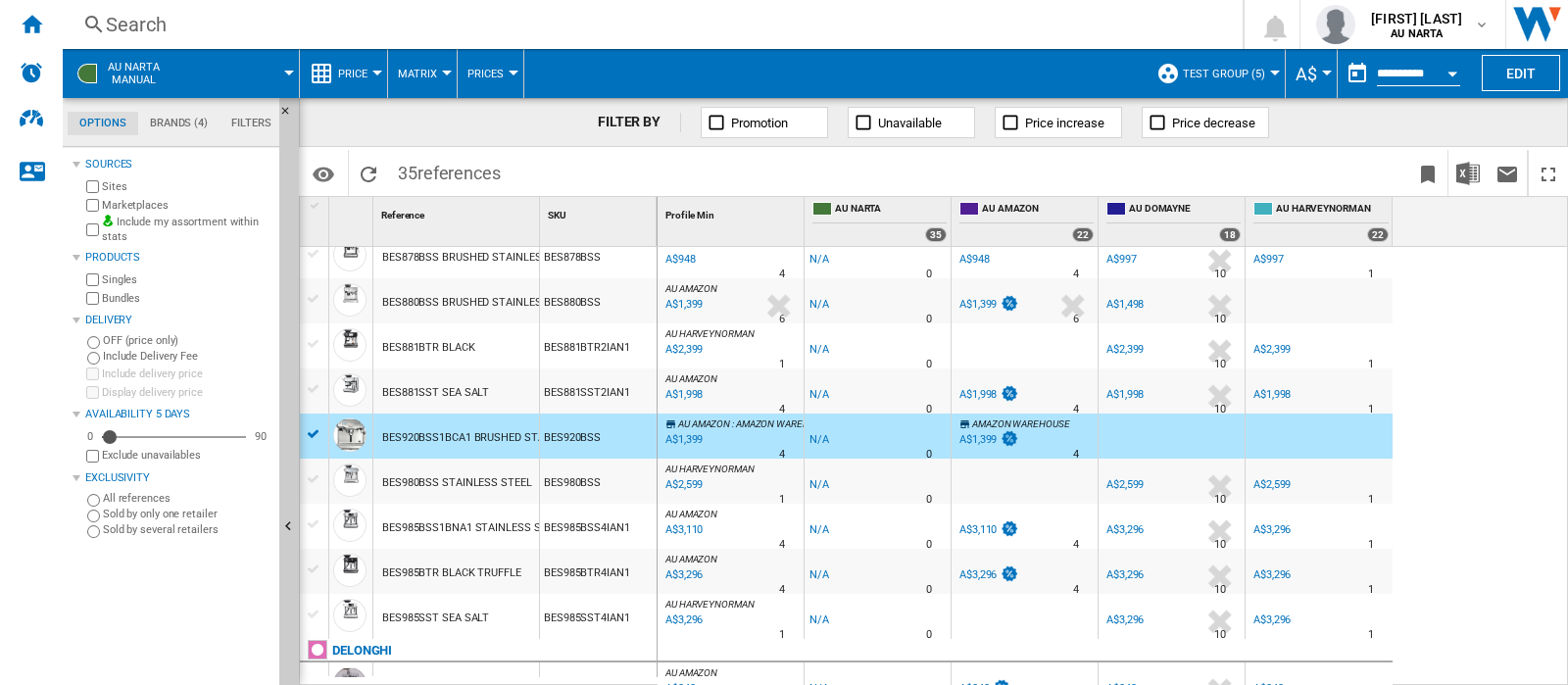 click at bounding box center [1275, 73] 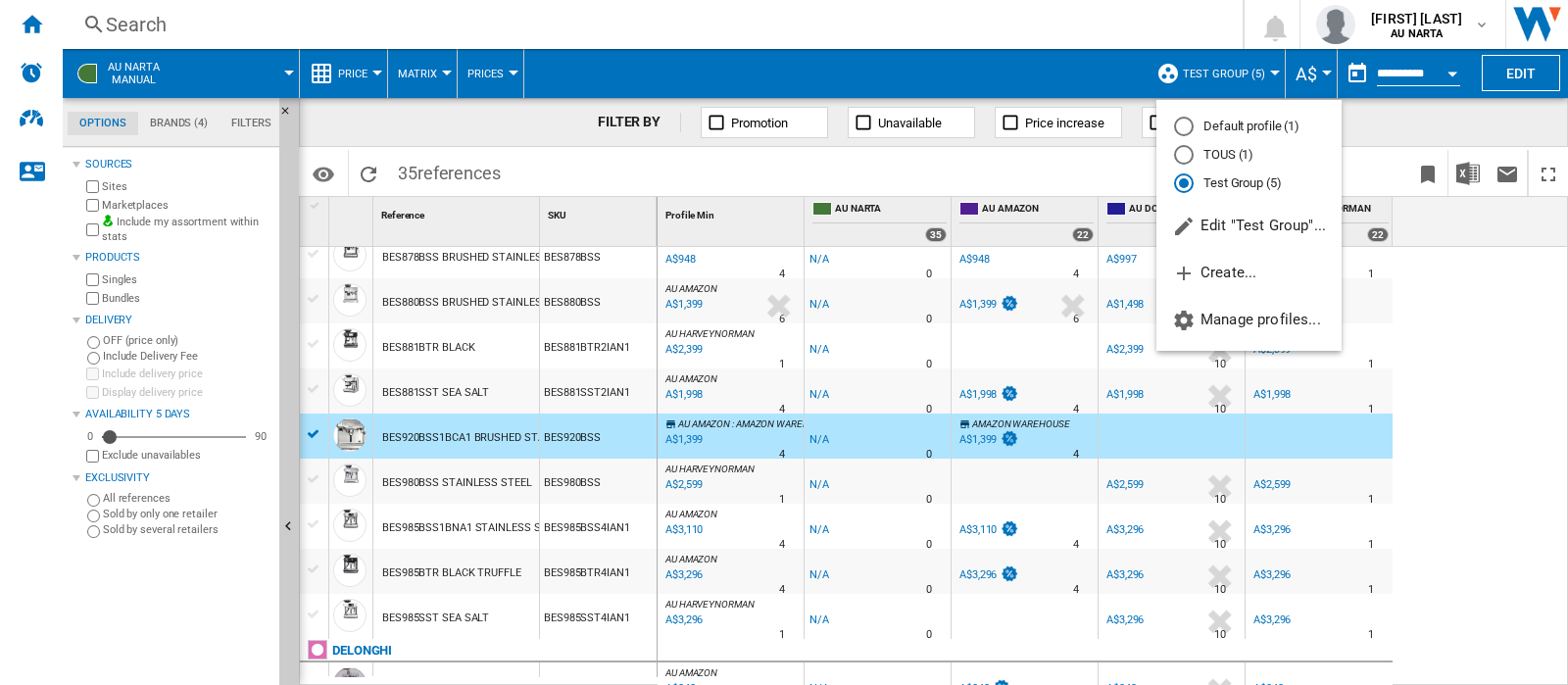 click at bounding box center (784, 342) 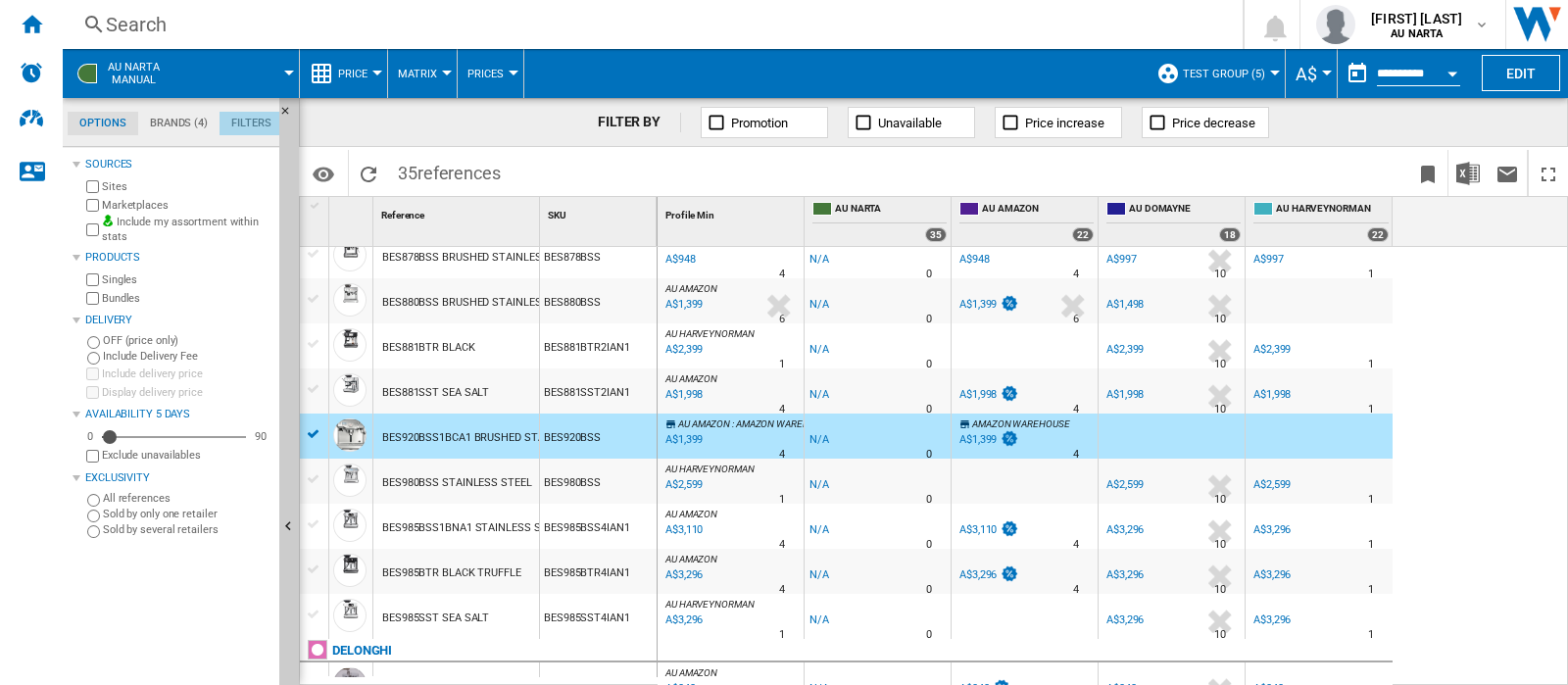 click on "Filters" 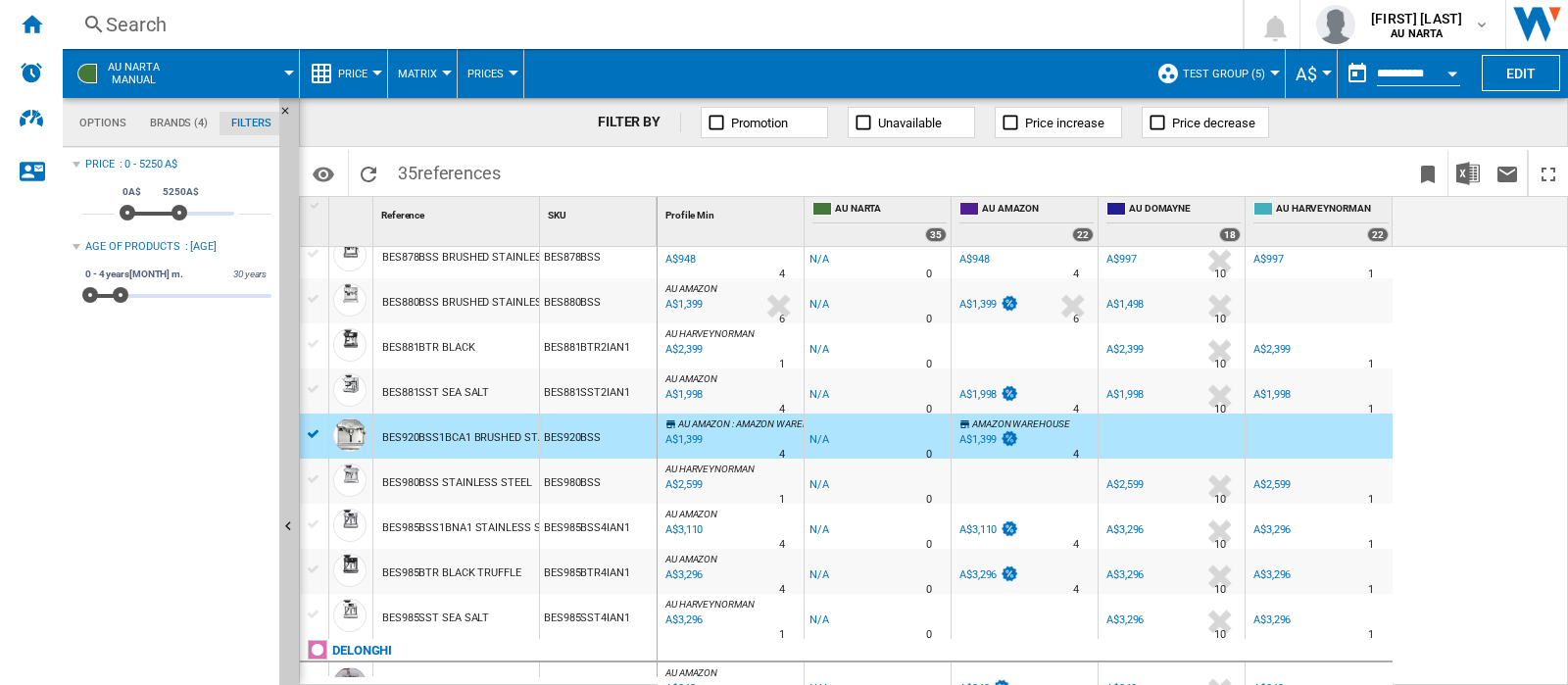 click on "Filters" 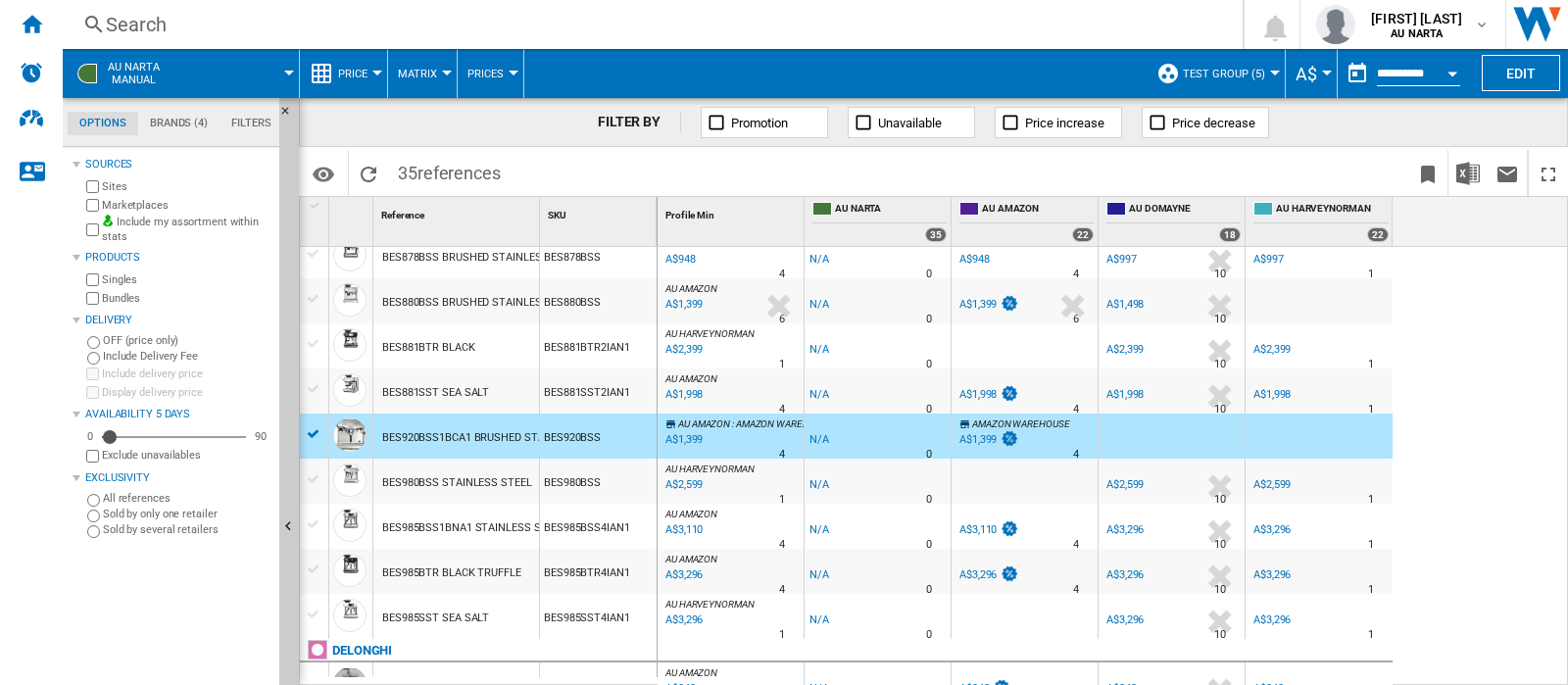 click on "Options" 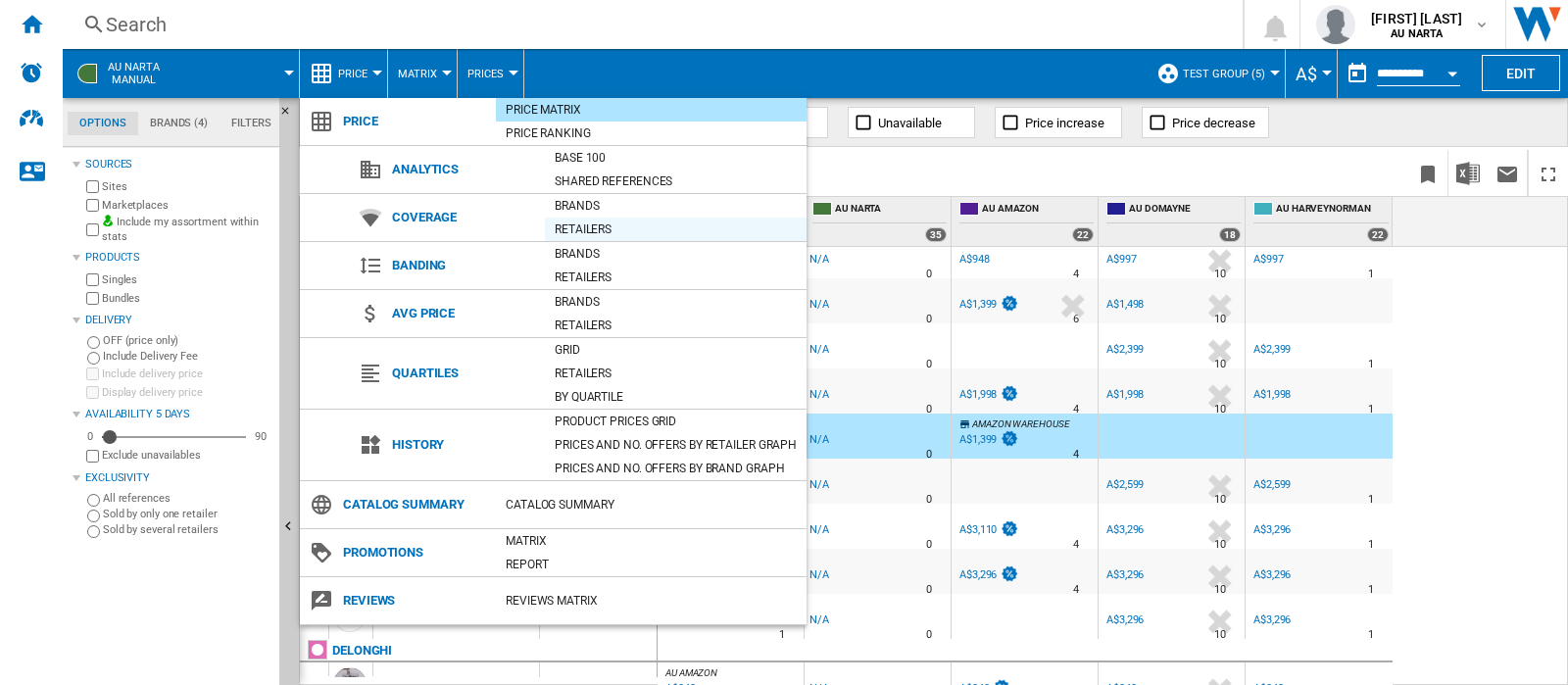 click on "Retailers" at bounding box center (675, 229) 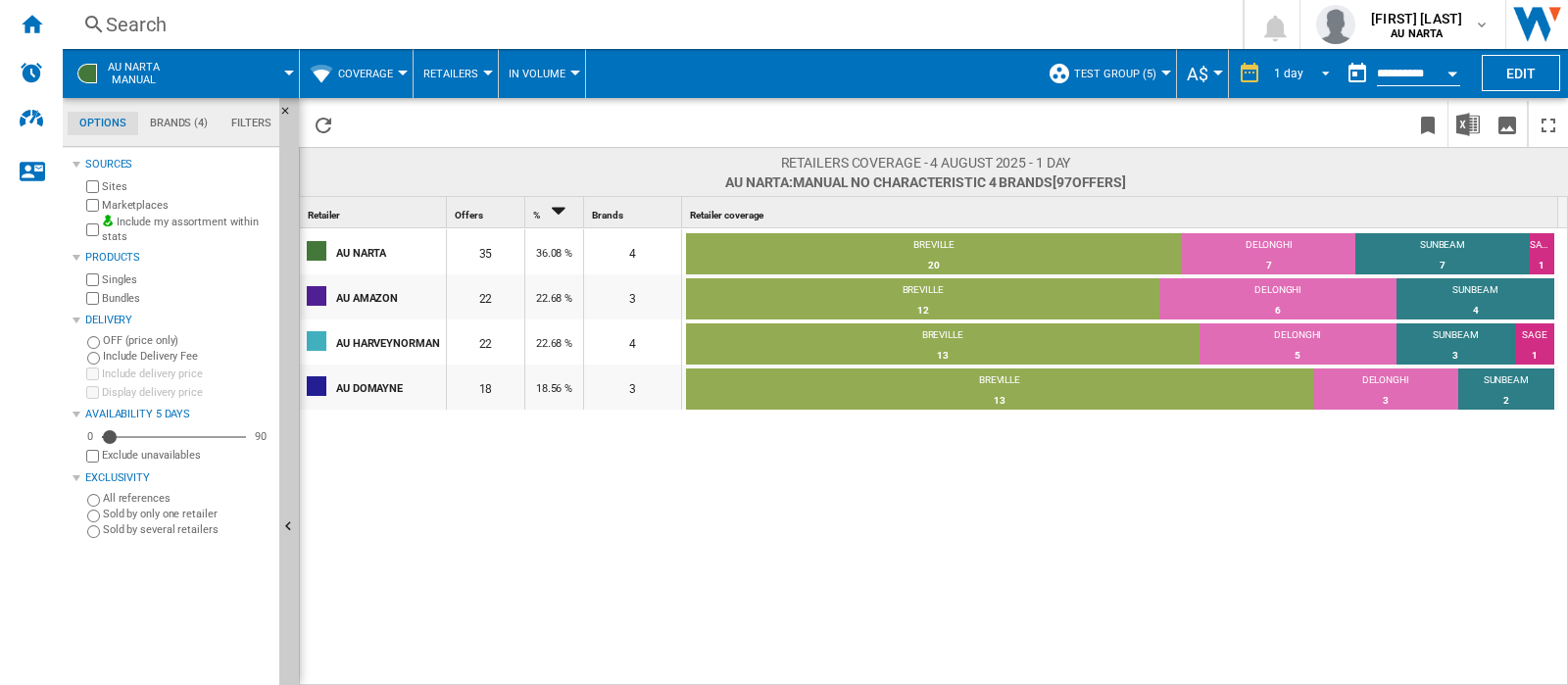 click at bounding box center [1320, 72] 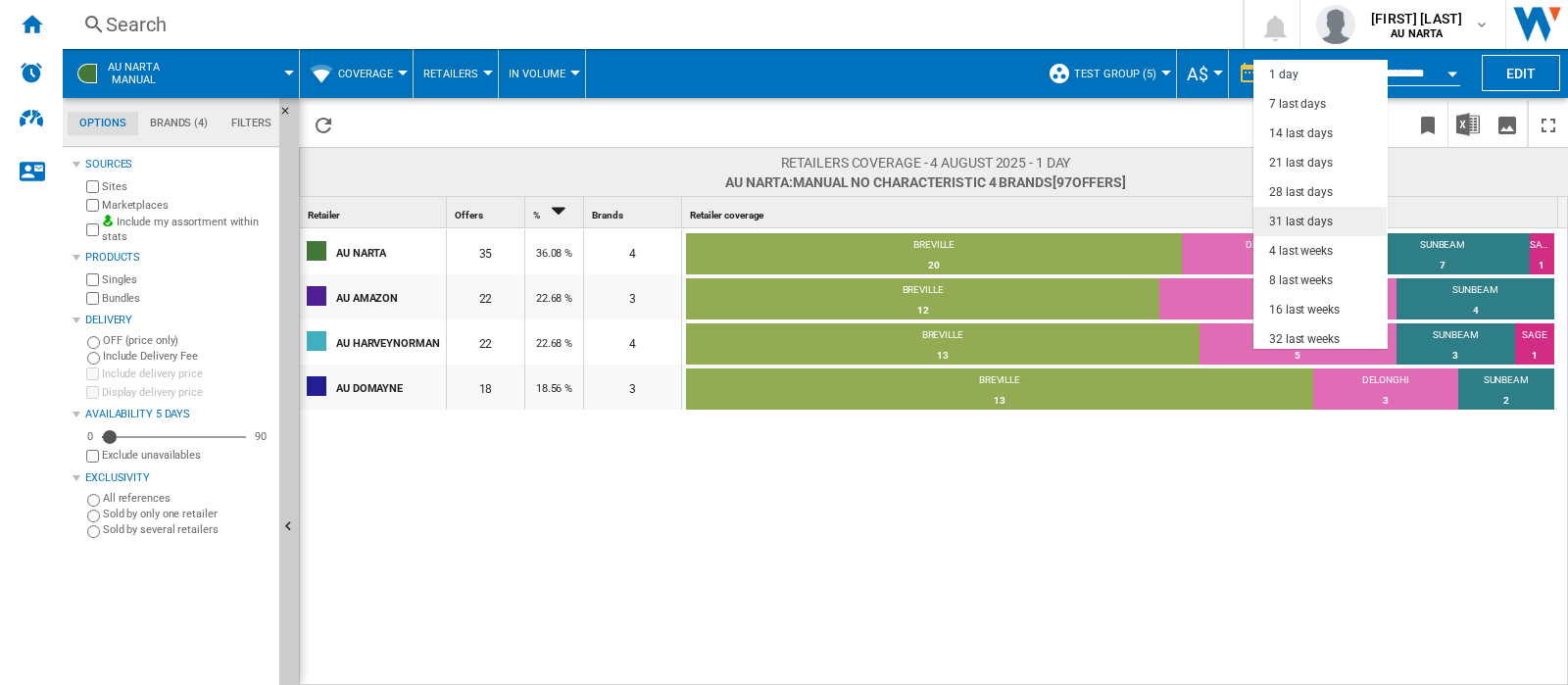 click on "31 last days" at bounding box center (1300, 221) 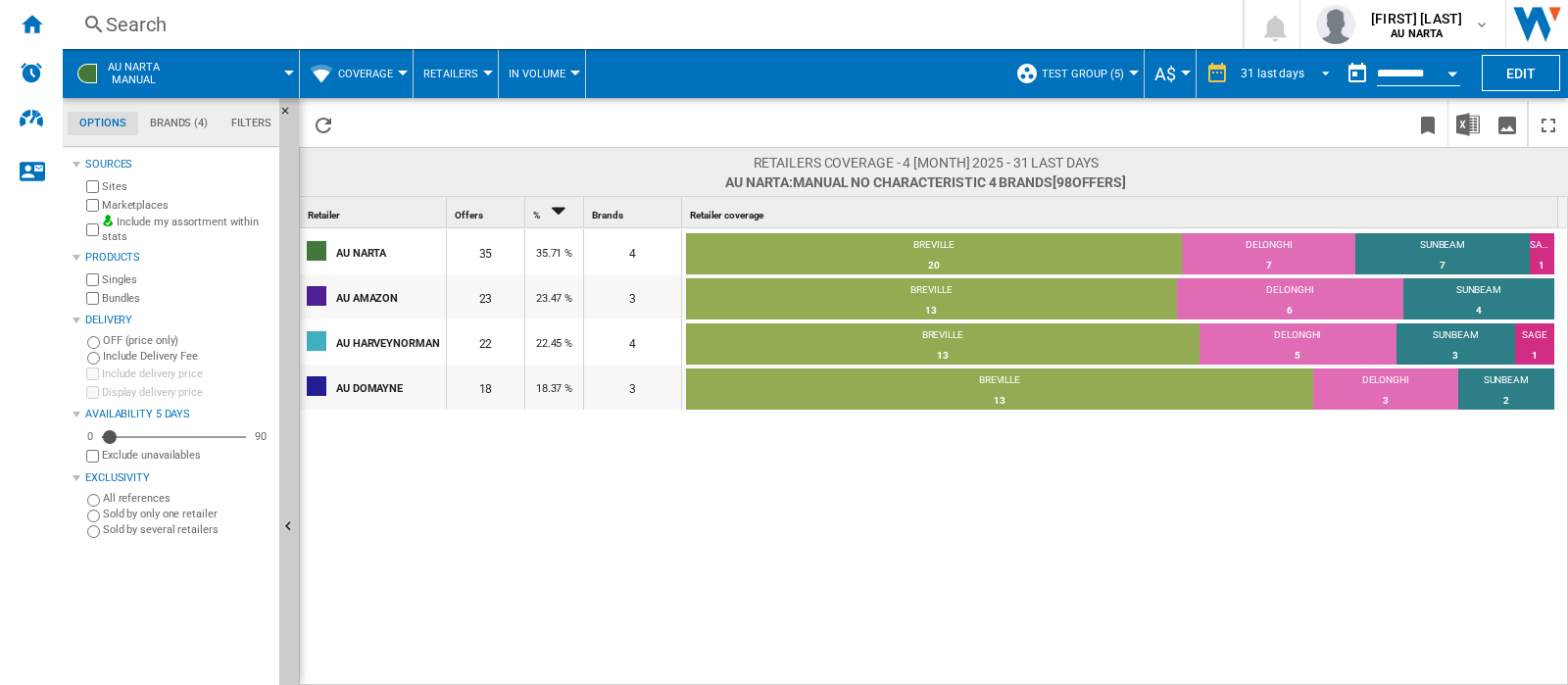 click at bounding box center [1320, 72] 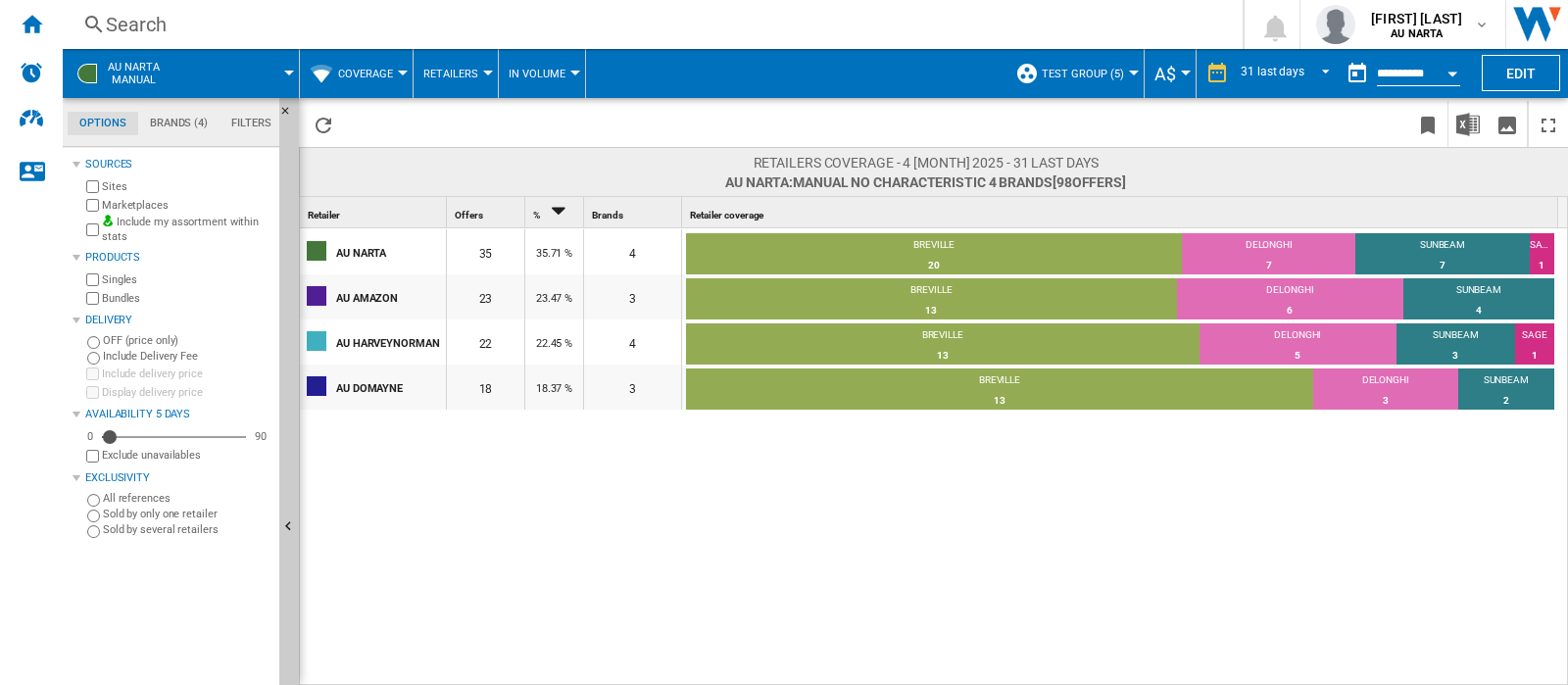 scroll, scrollTop: 112, scrollLeft: 0, axis: vertical 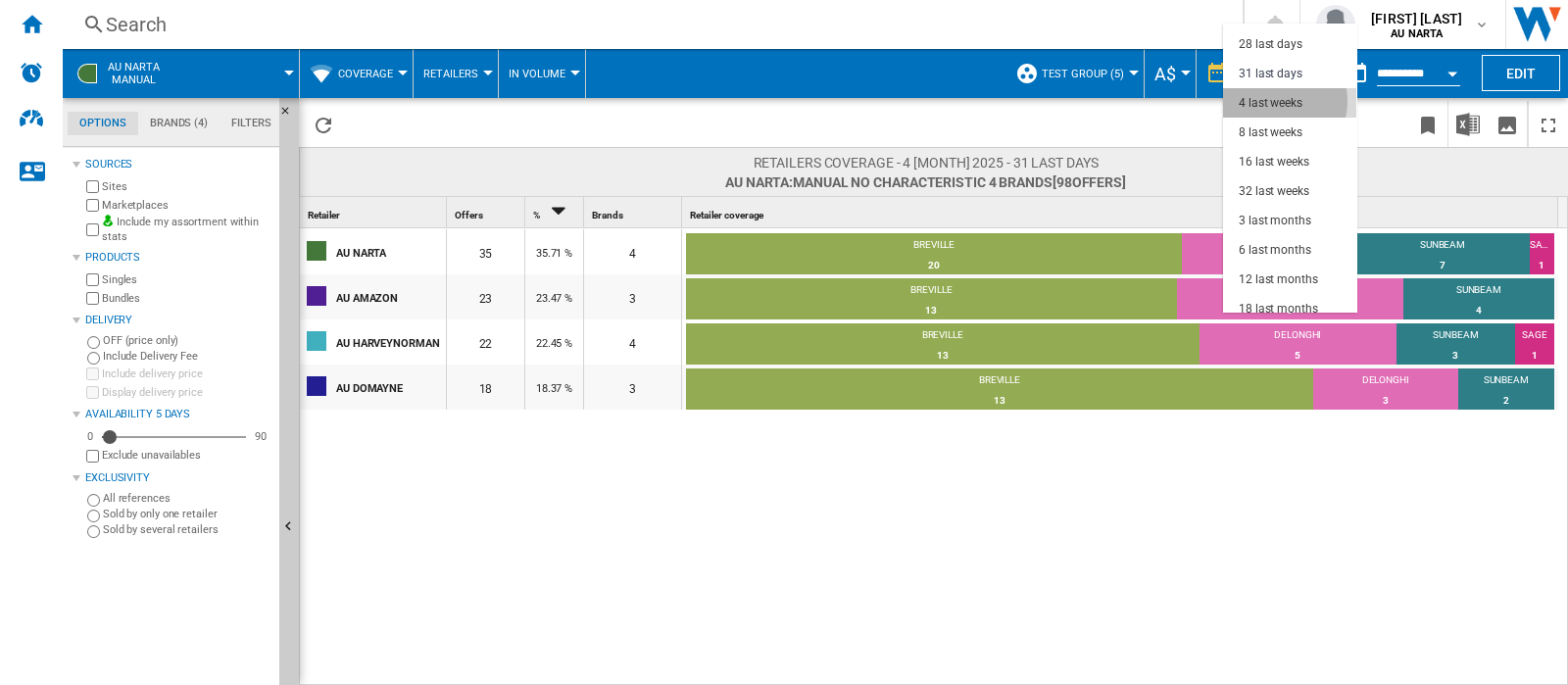 click on "4 last weeks" at bounding box center [1270, 103] 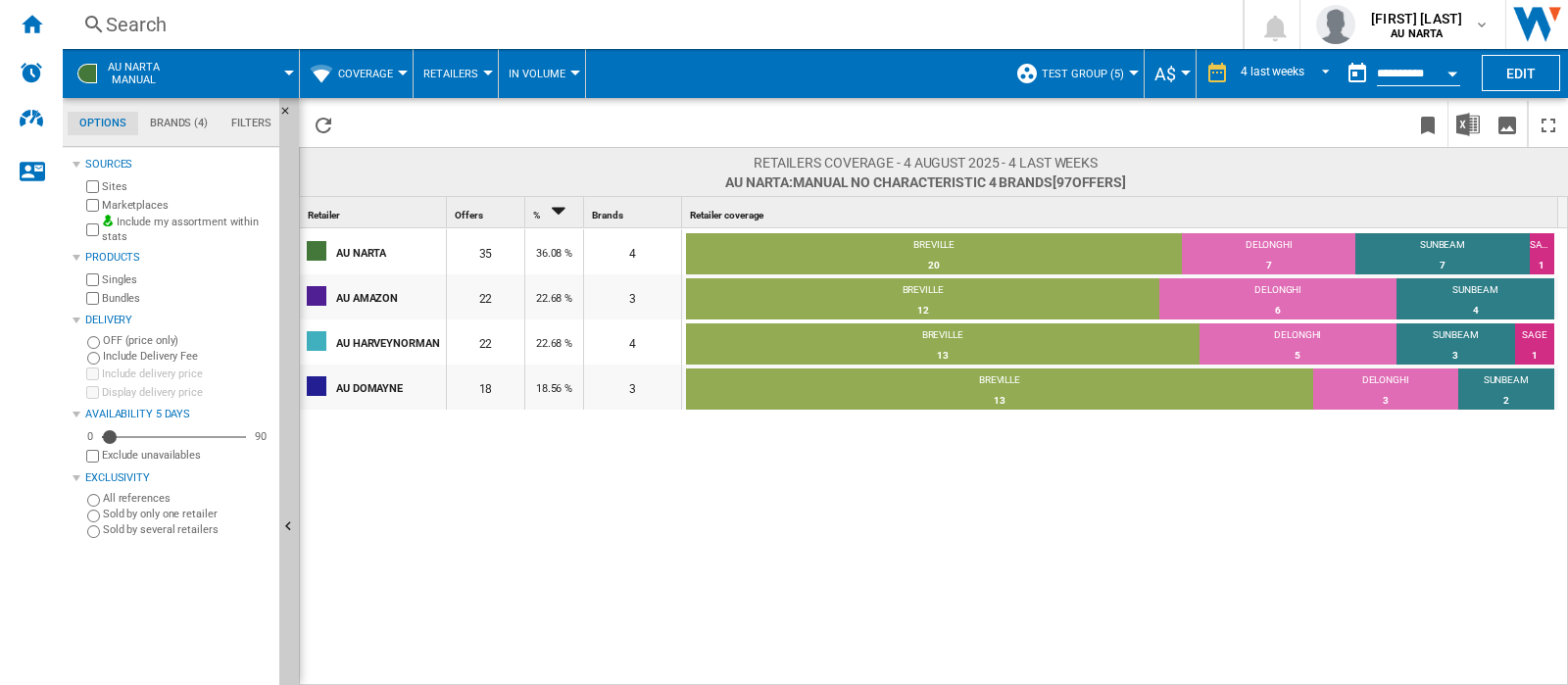 click on "Retailers
Brands
Retailers" at bounding box center [456, 73] 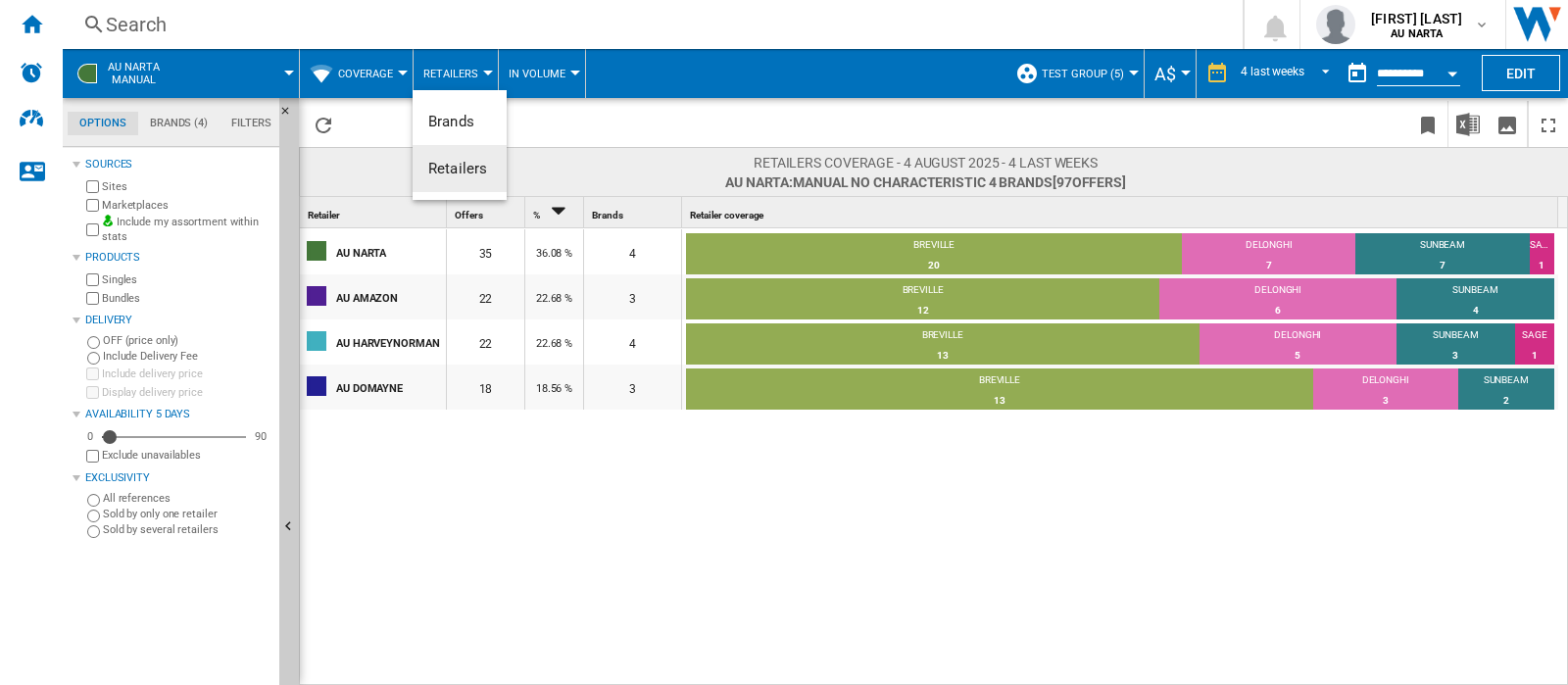 click on "Retailers" at bounding box center (458, 169) 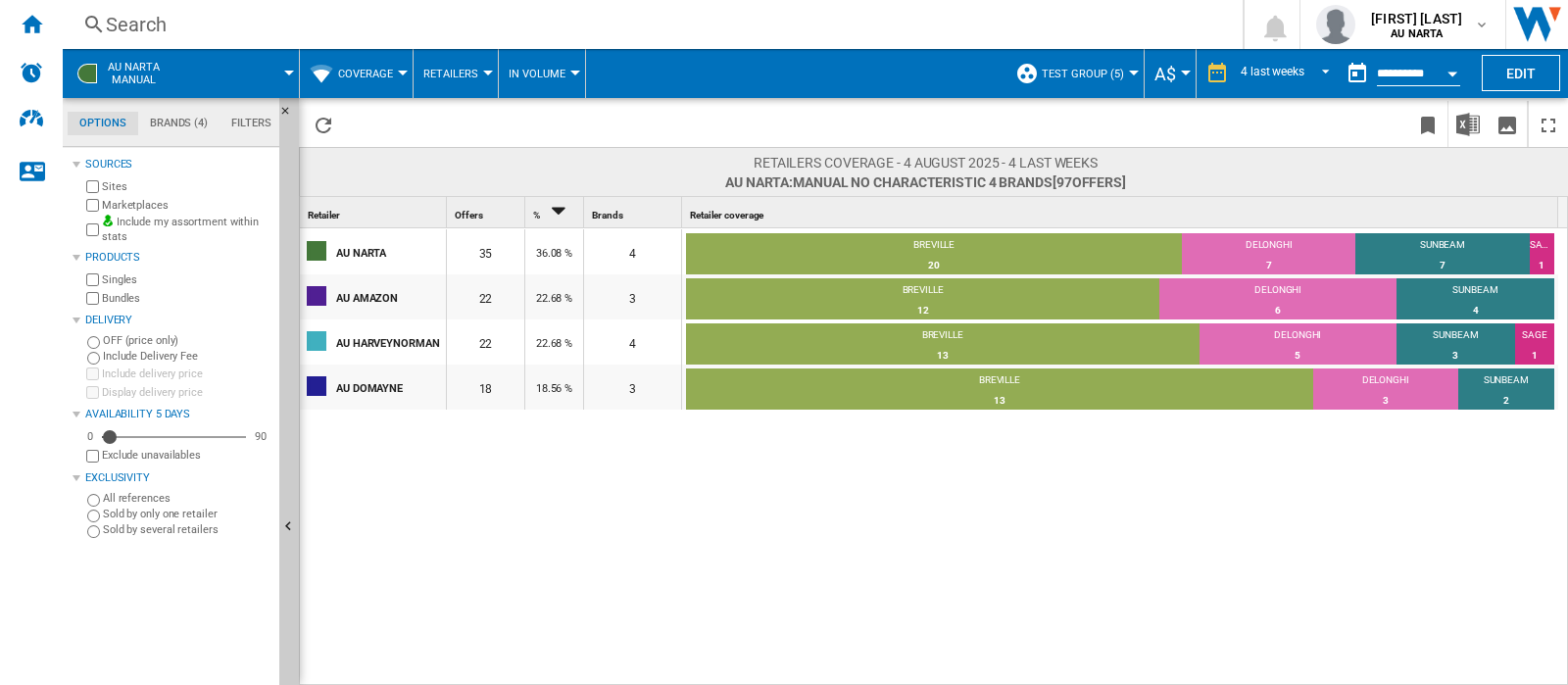 click at bounding box center (575, 73) 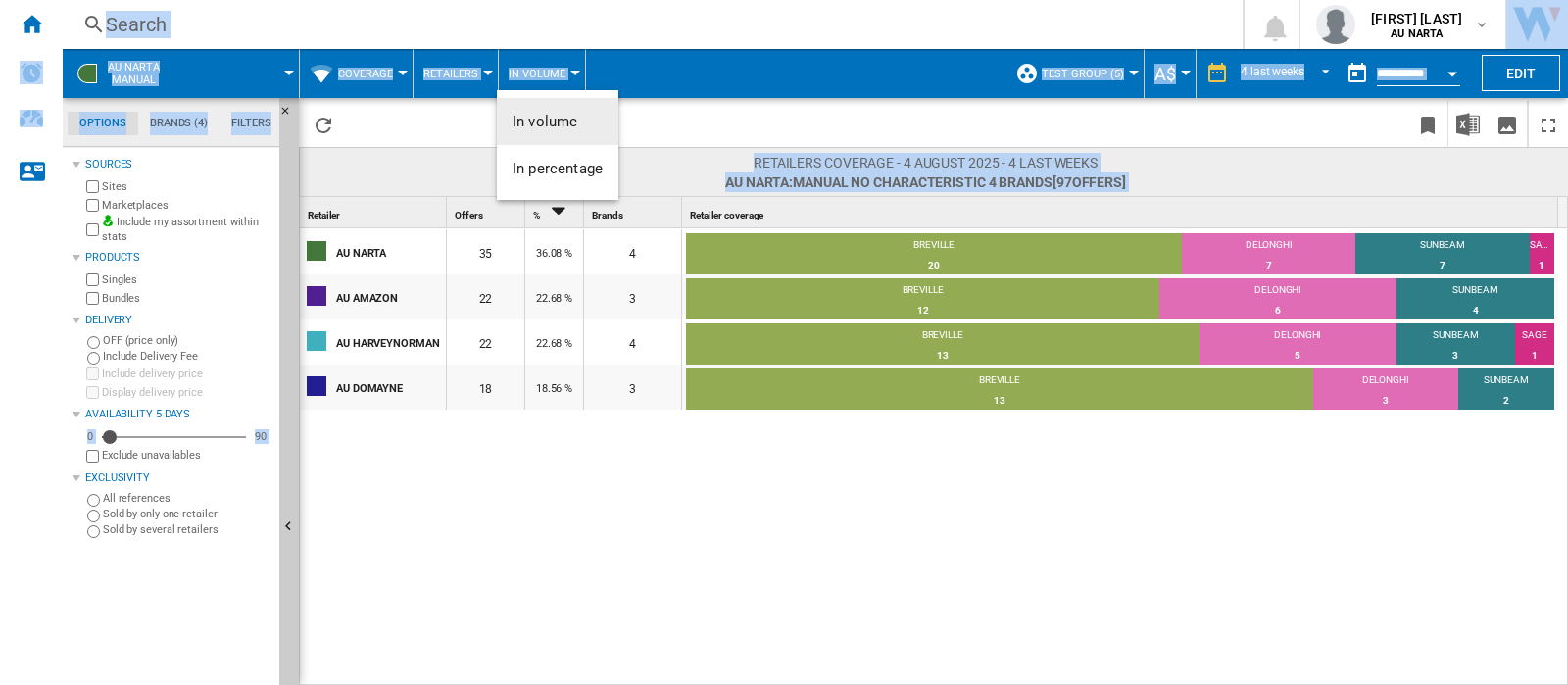 drag, startPoint x: 571, startPoint y: 71, endPoint x: 372, endPoint y: 79, distance: 199.1607 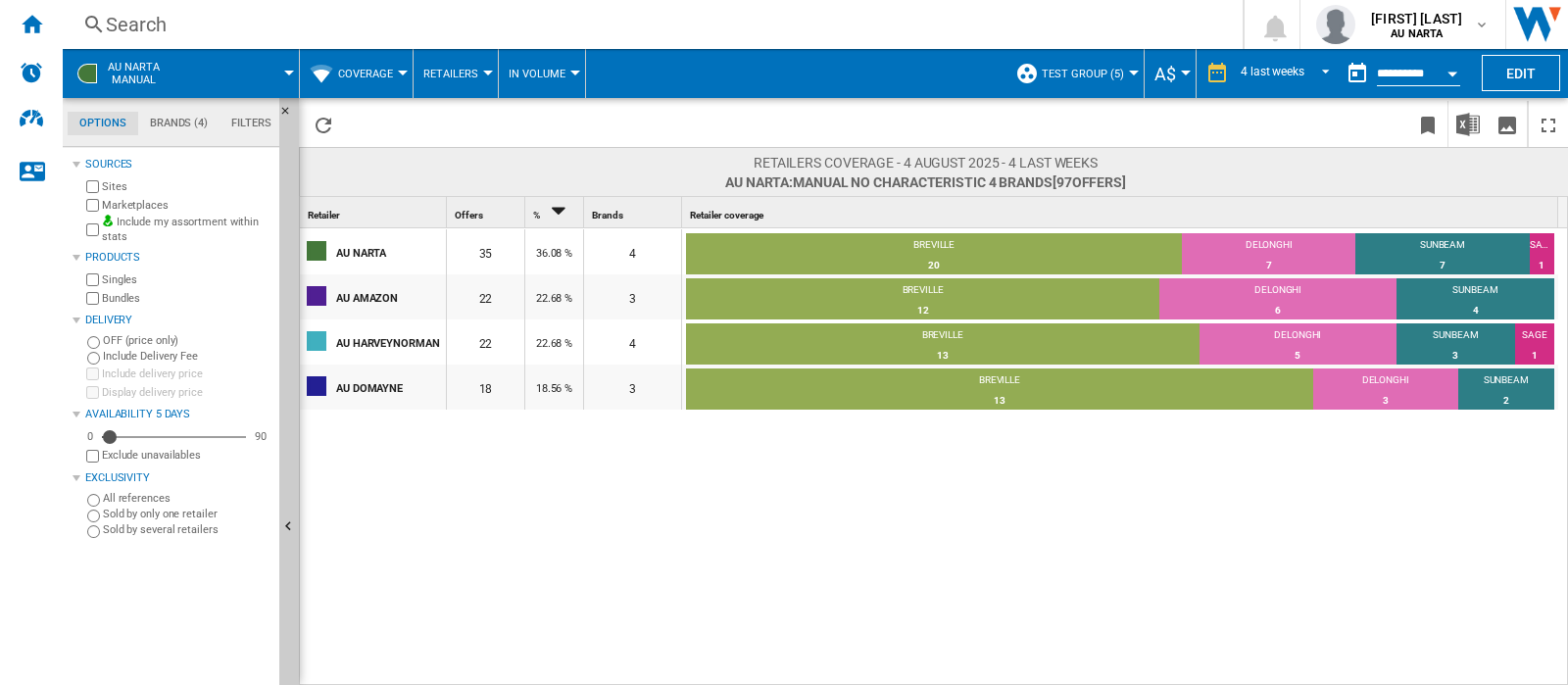 click on "NEW" at bounding box center [31, 342] 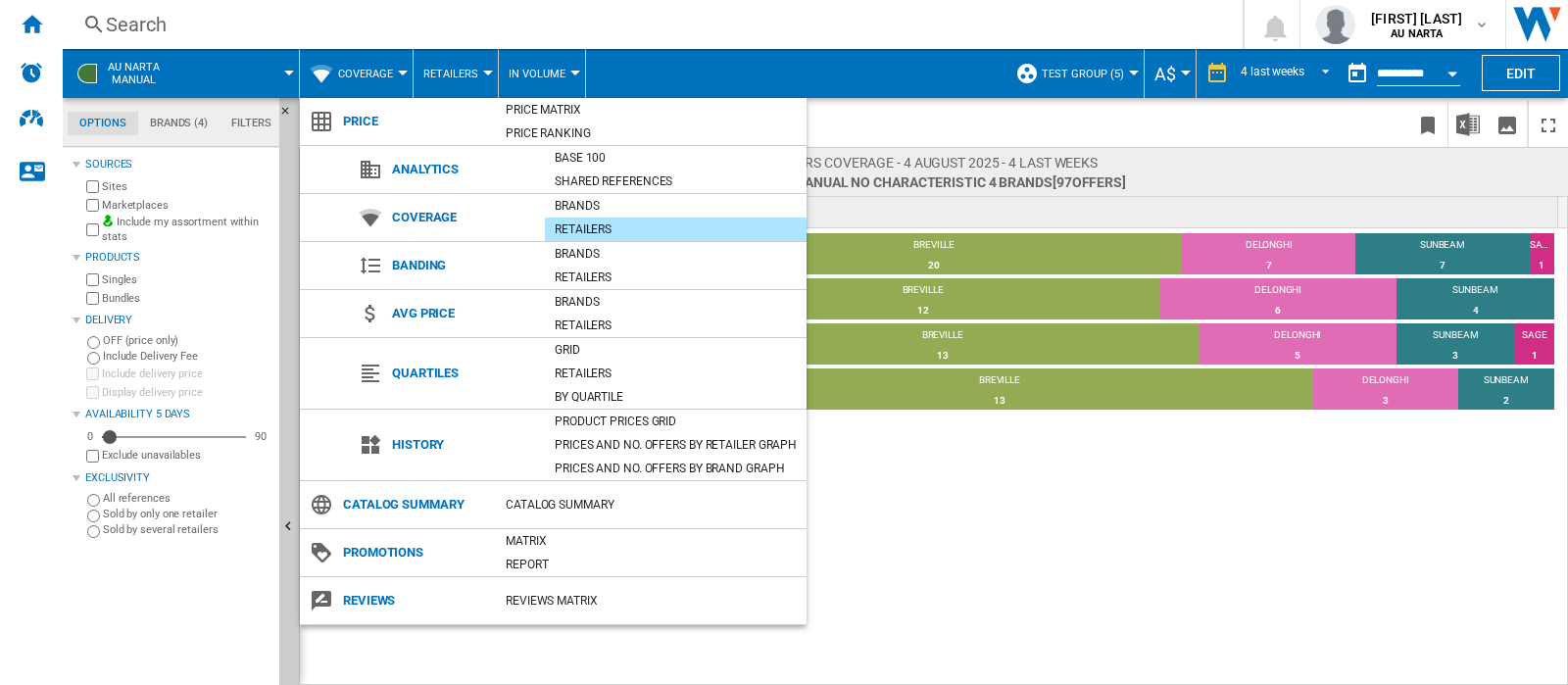 click at bounding box center (784, 342) 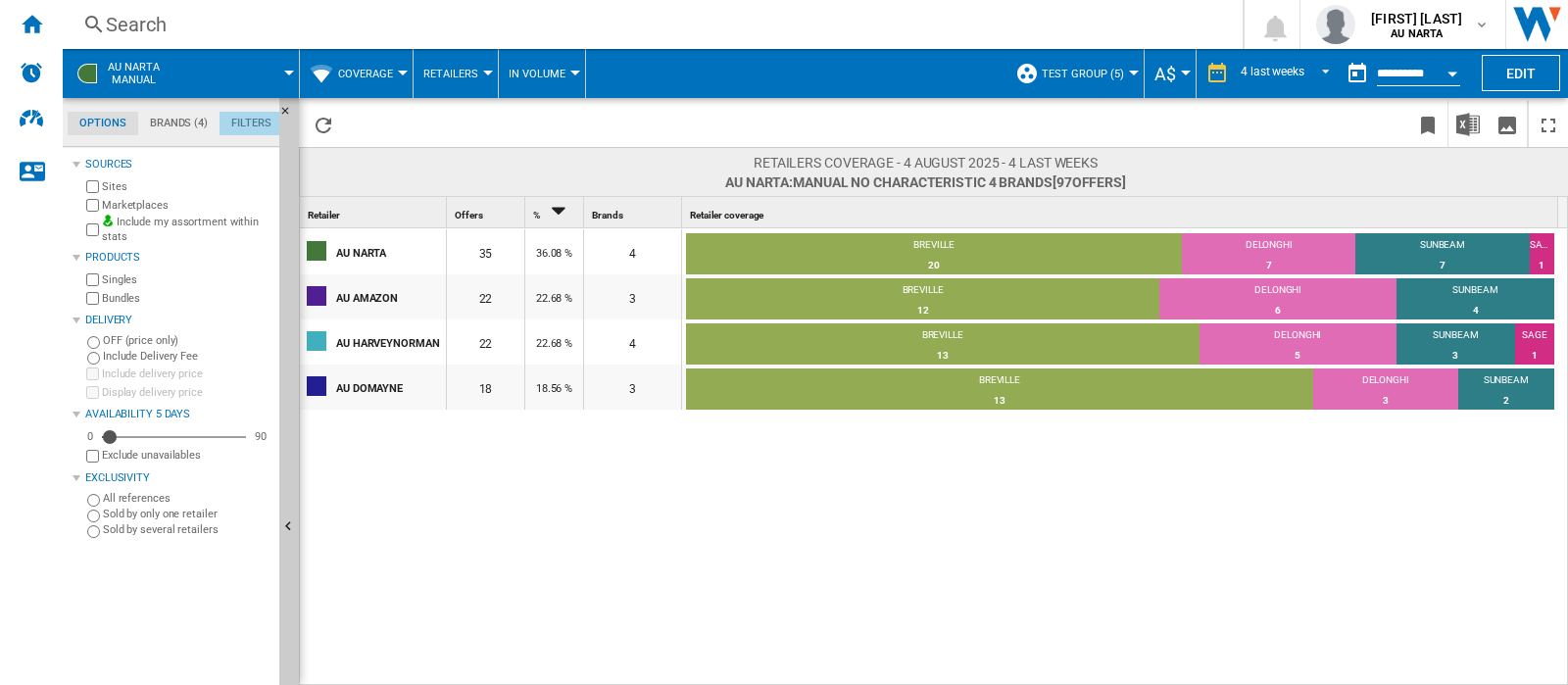 click on "Filters" 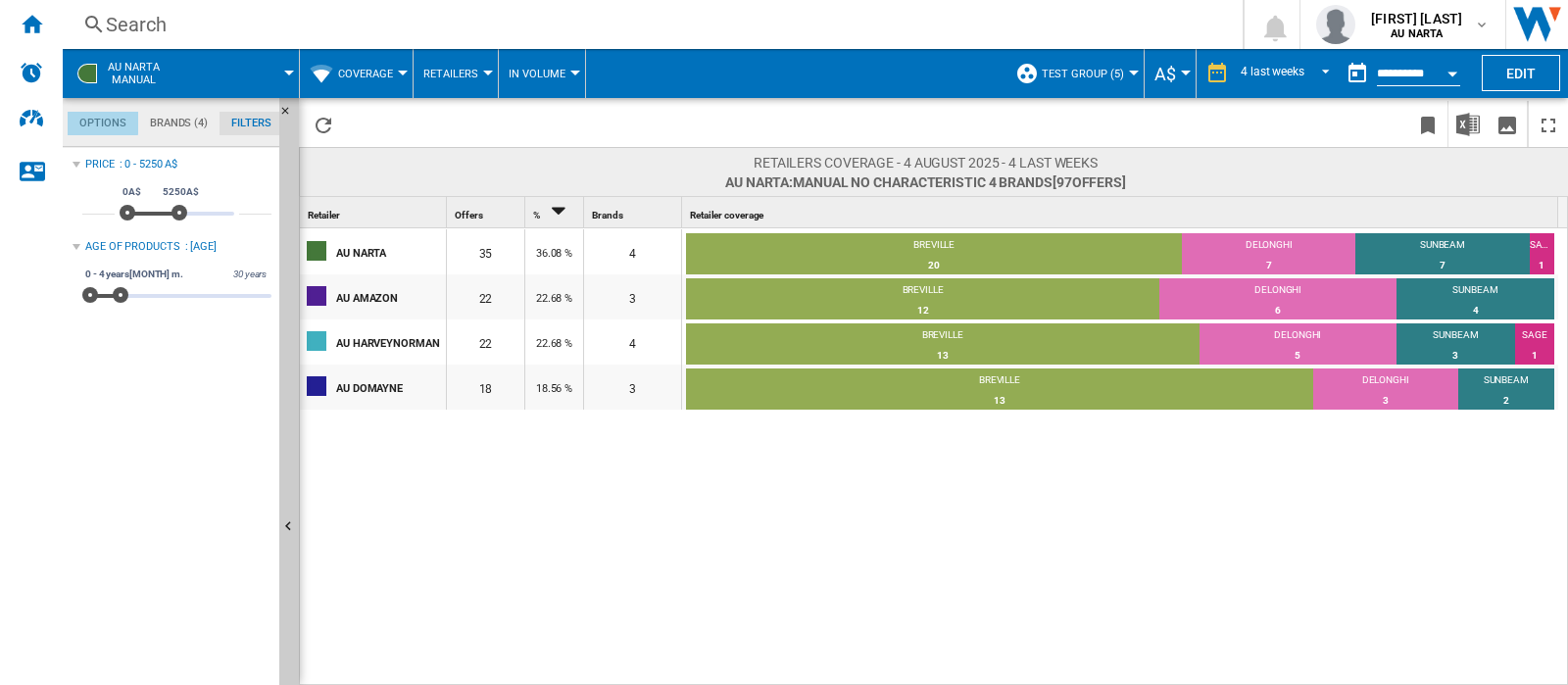 click on "Options" 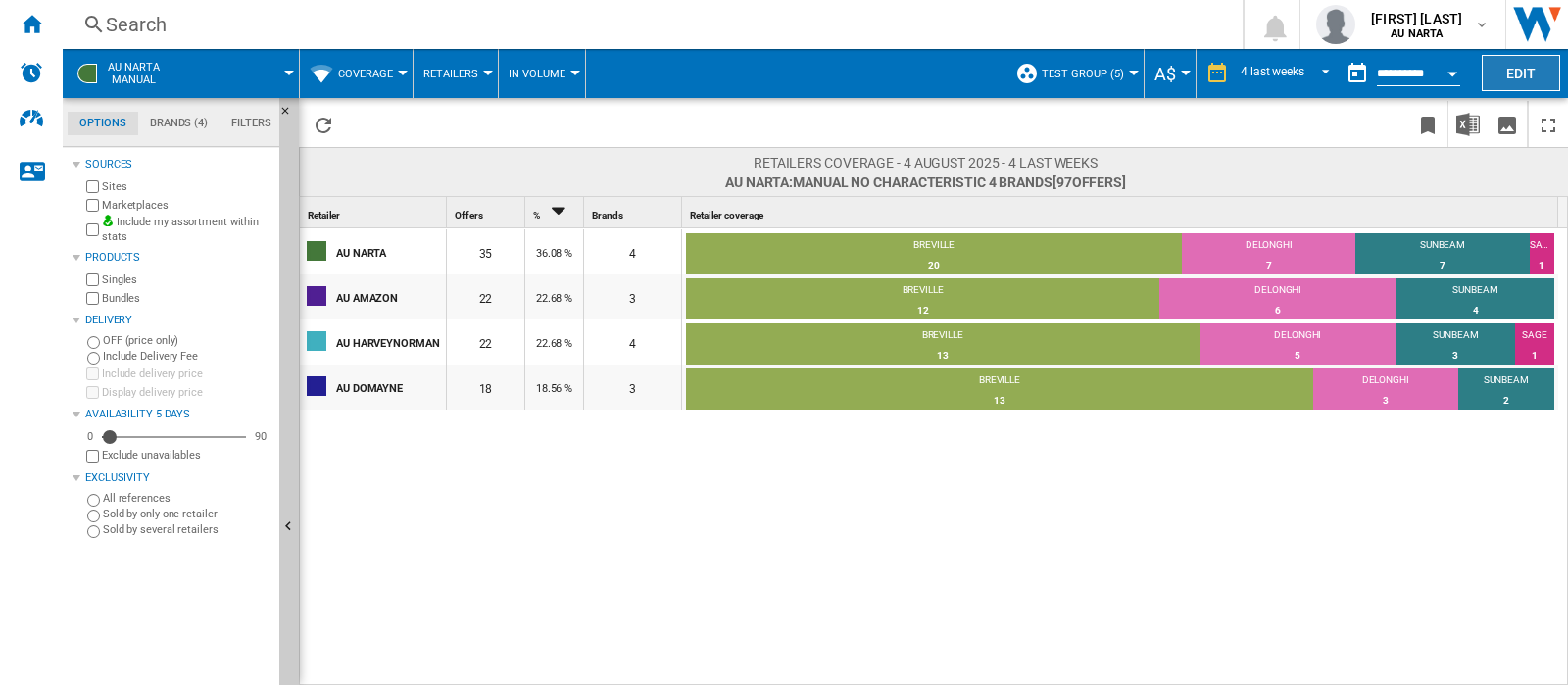click on "Edit" at bounding box center (1521, 73) 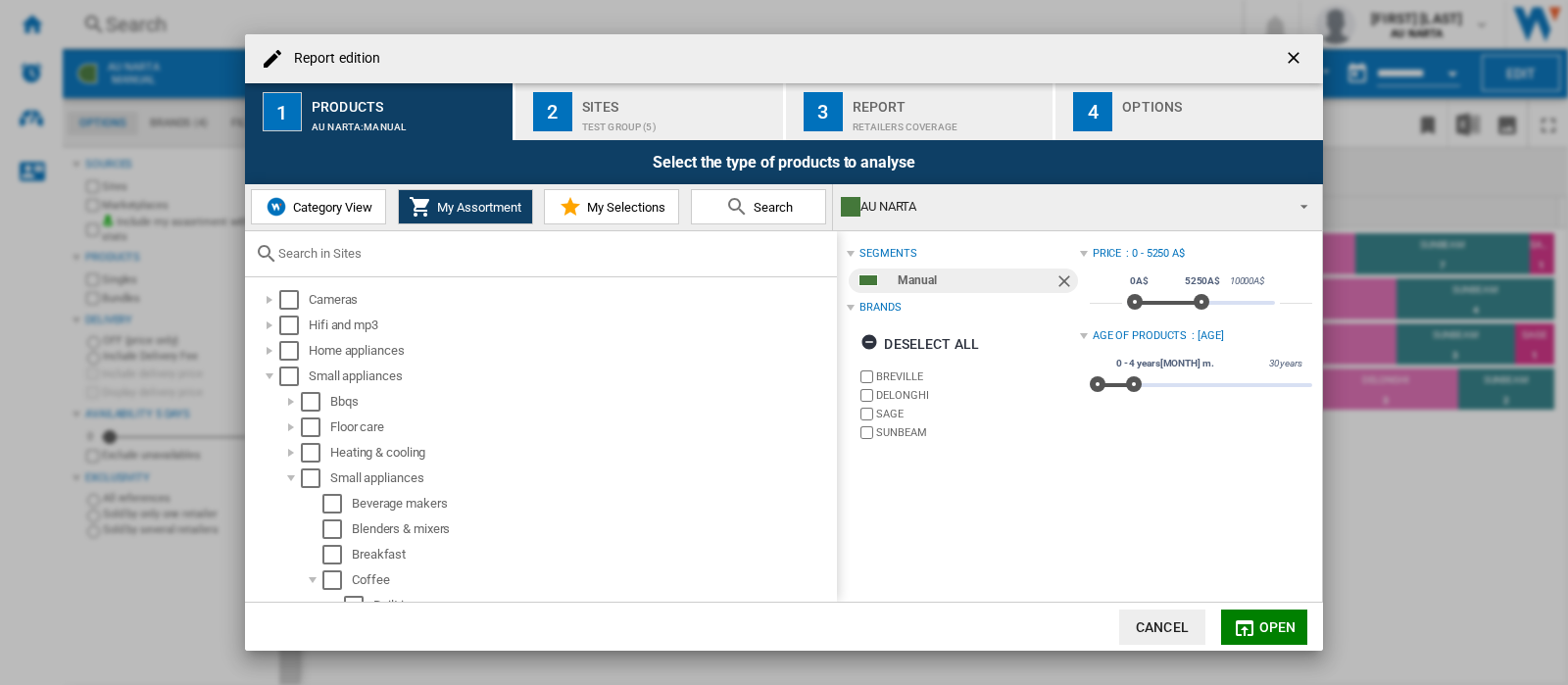 click on "My Selections" at bounding box center [623, 207] 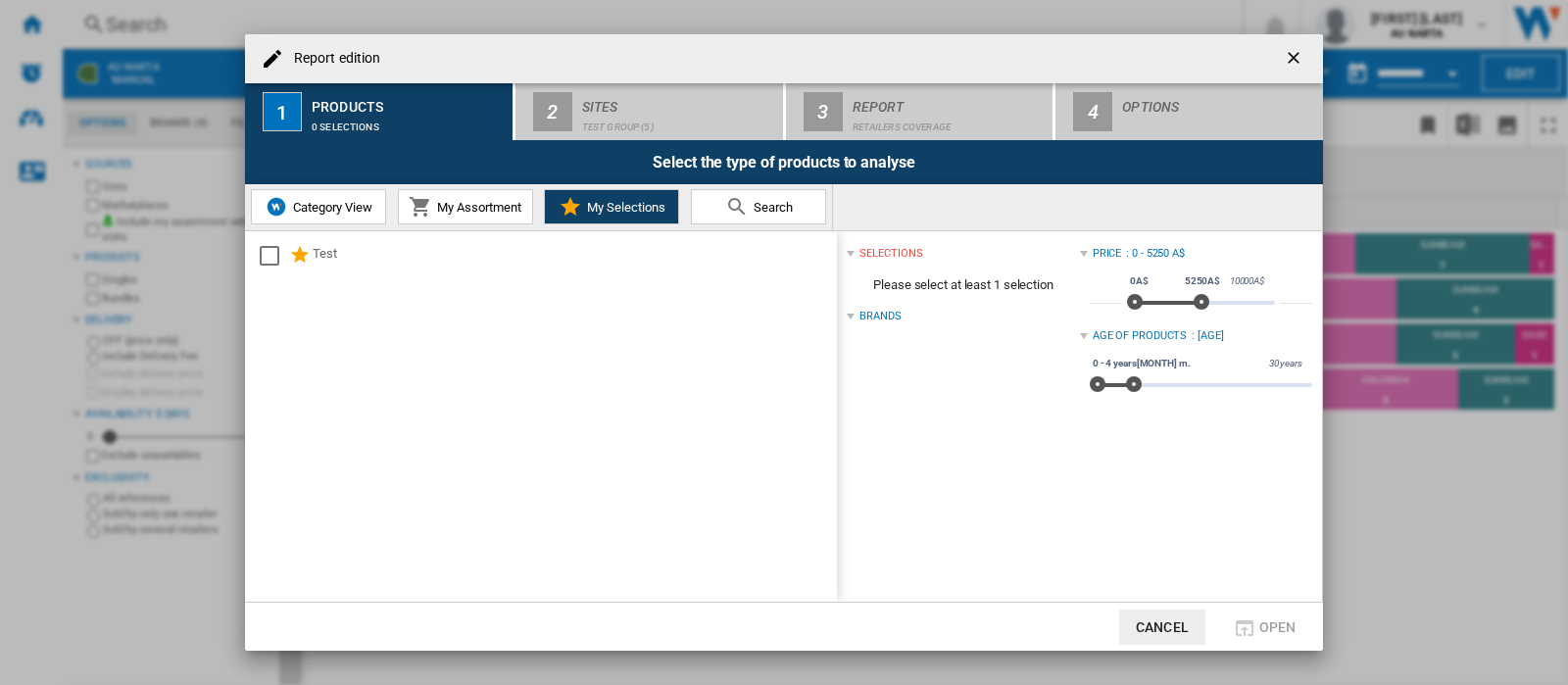 click on "Search" at bounding box center [770, 207] 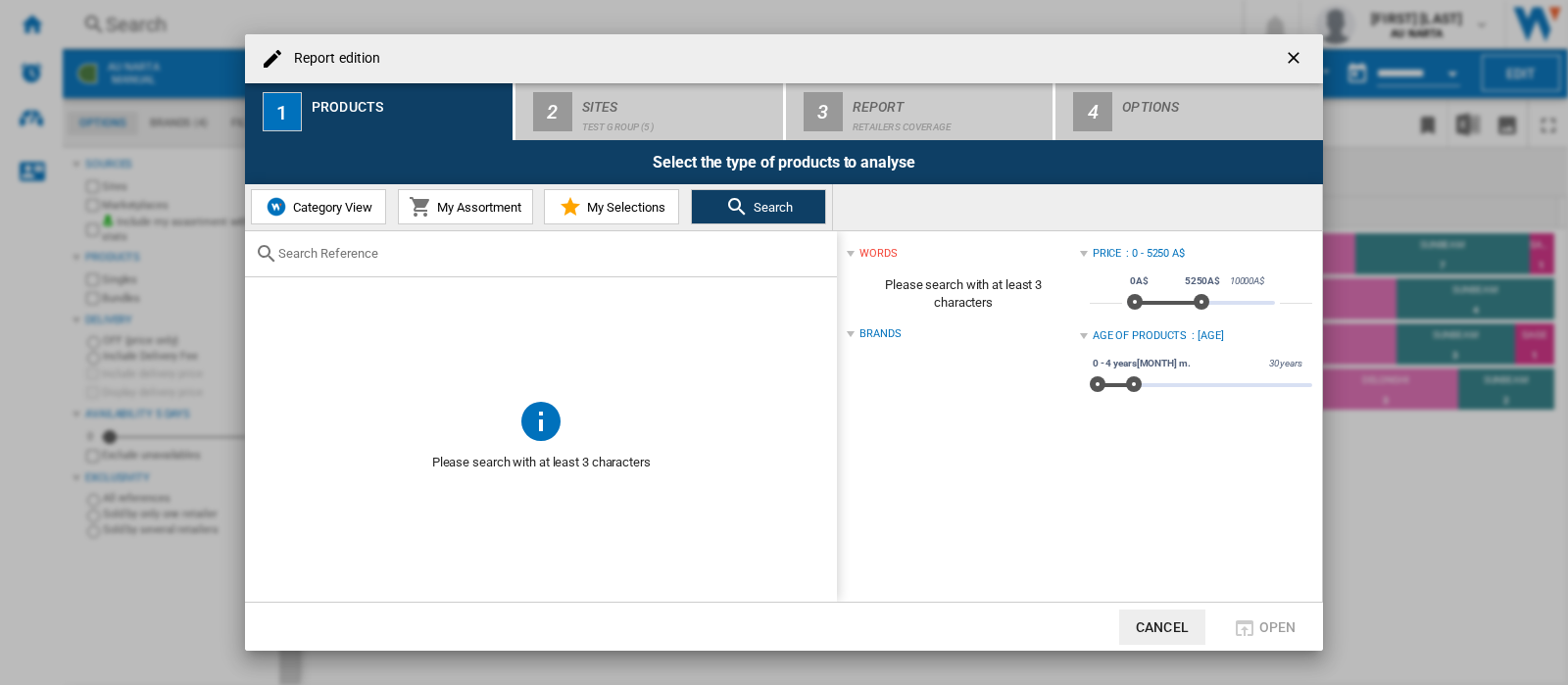 click on "My Assortment" at bounding box center (476, 207) 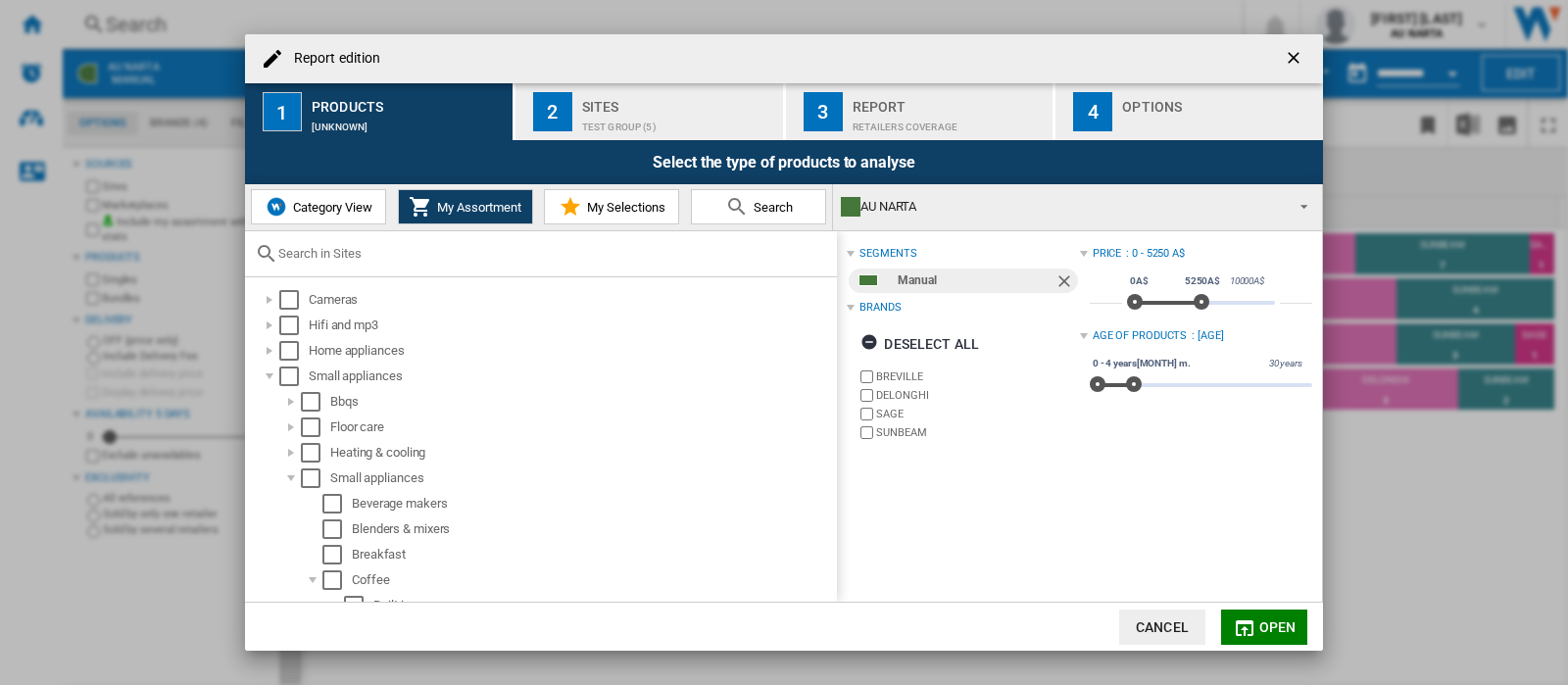click on "Category View" at bounding box center [318, 207] 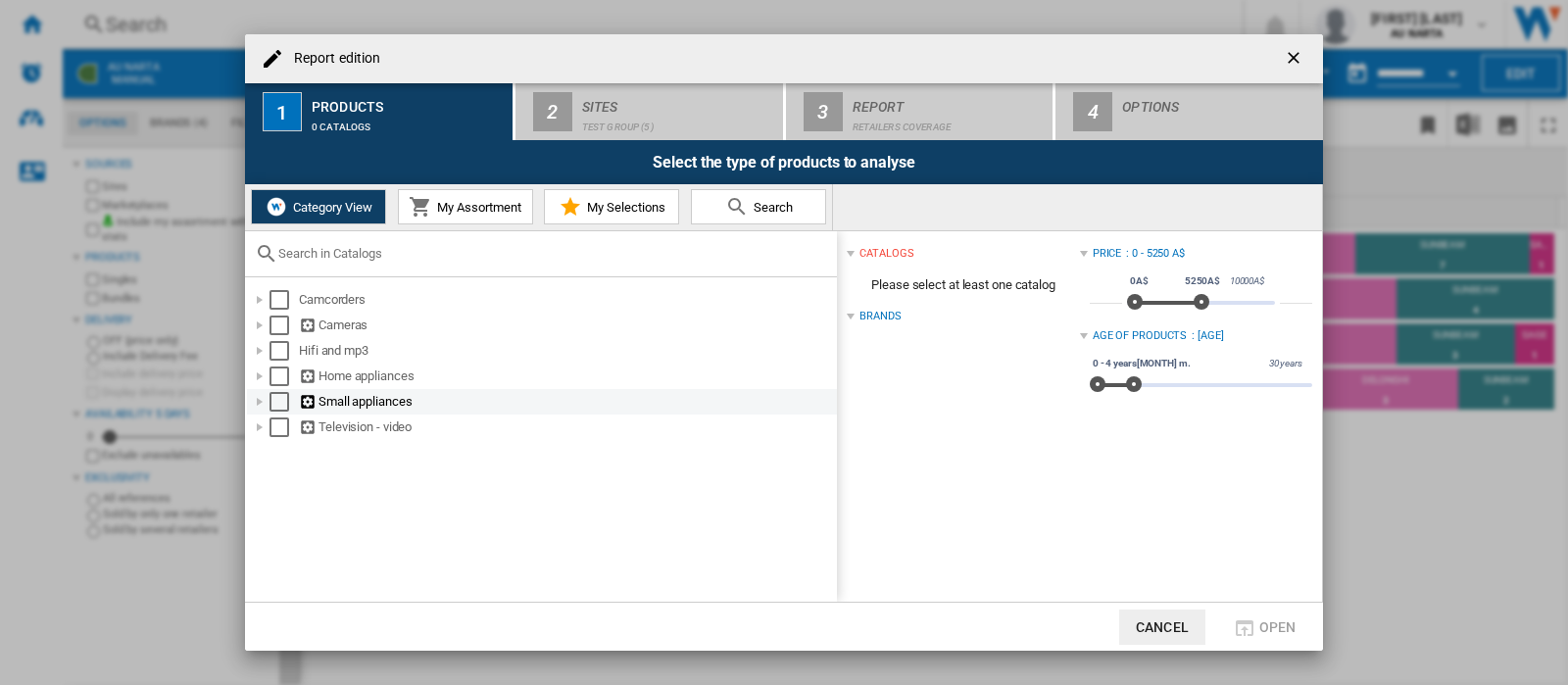 click on "Small appliances" at bounding box center (566, 402) 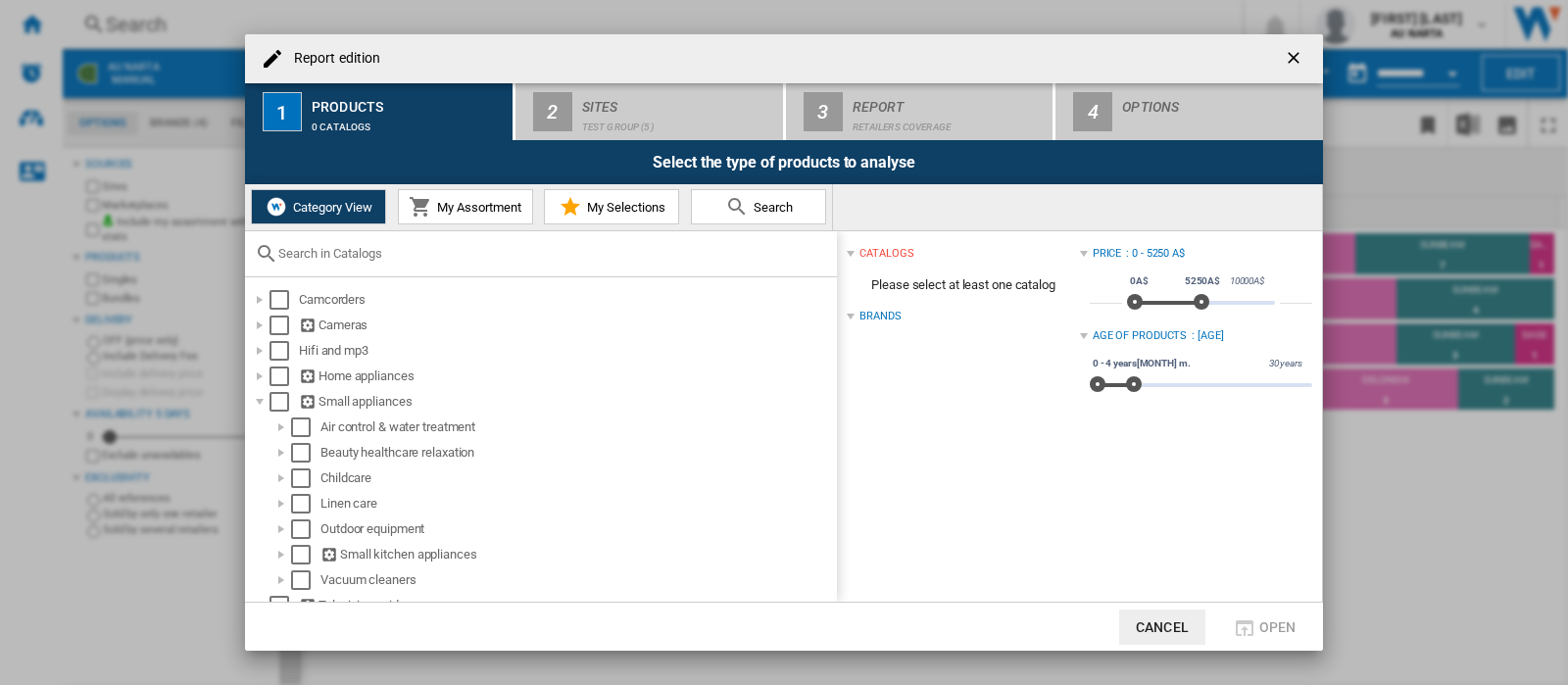 click on "My Assortment" at bounding box center (476, 207) 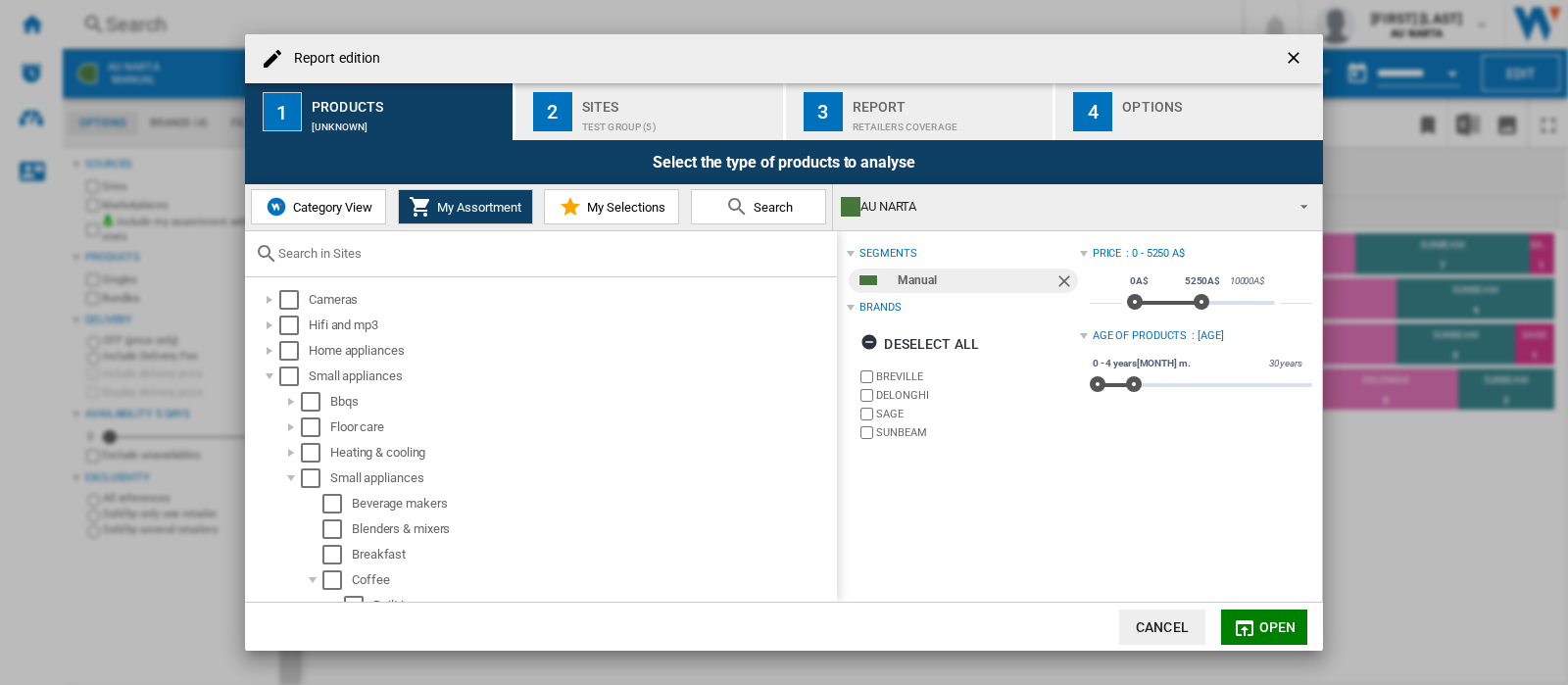 click on "Open" 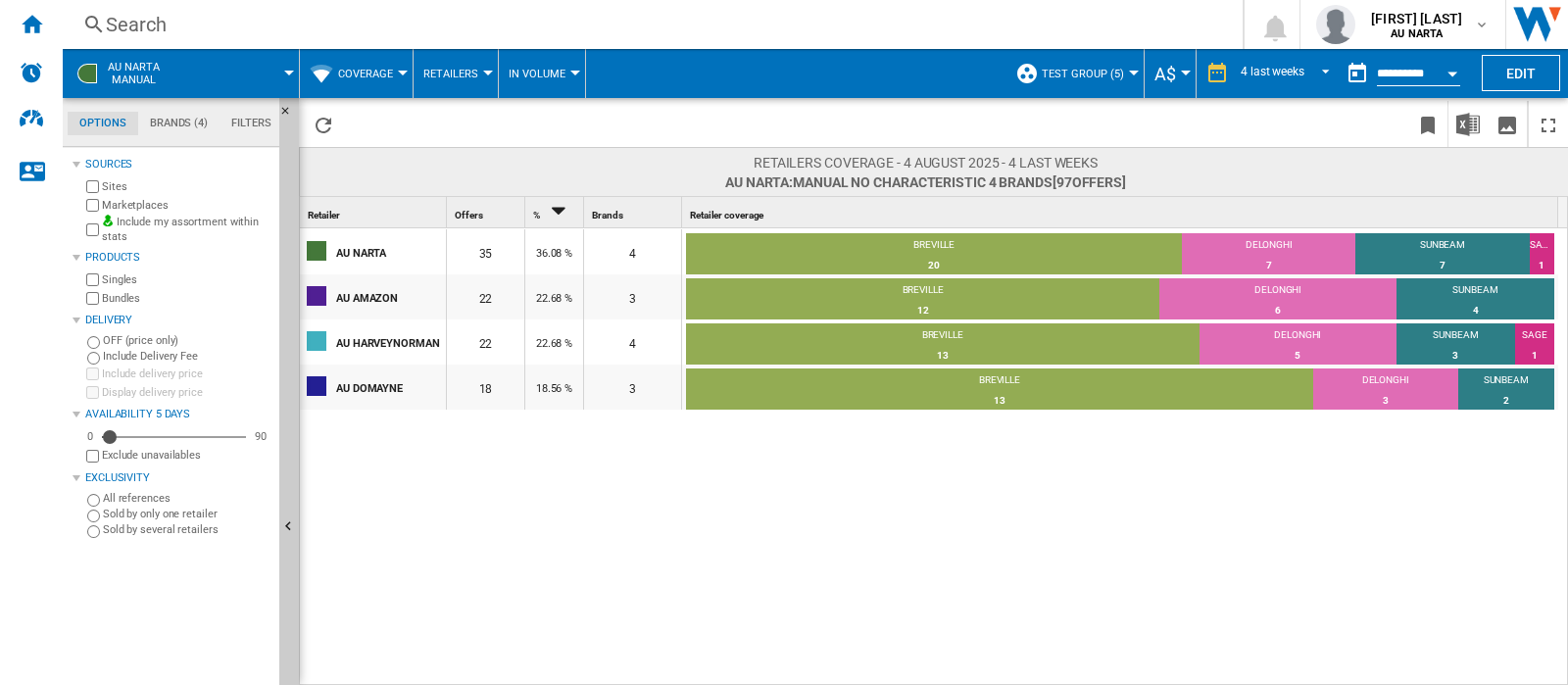 click on "Coverage" at bounding box center (370, 73) 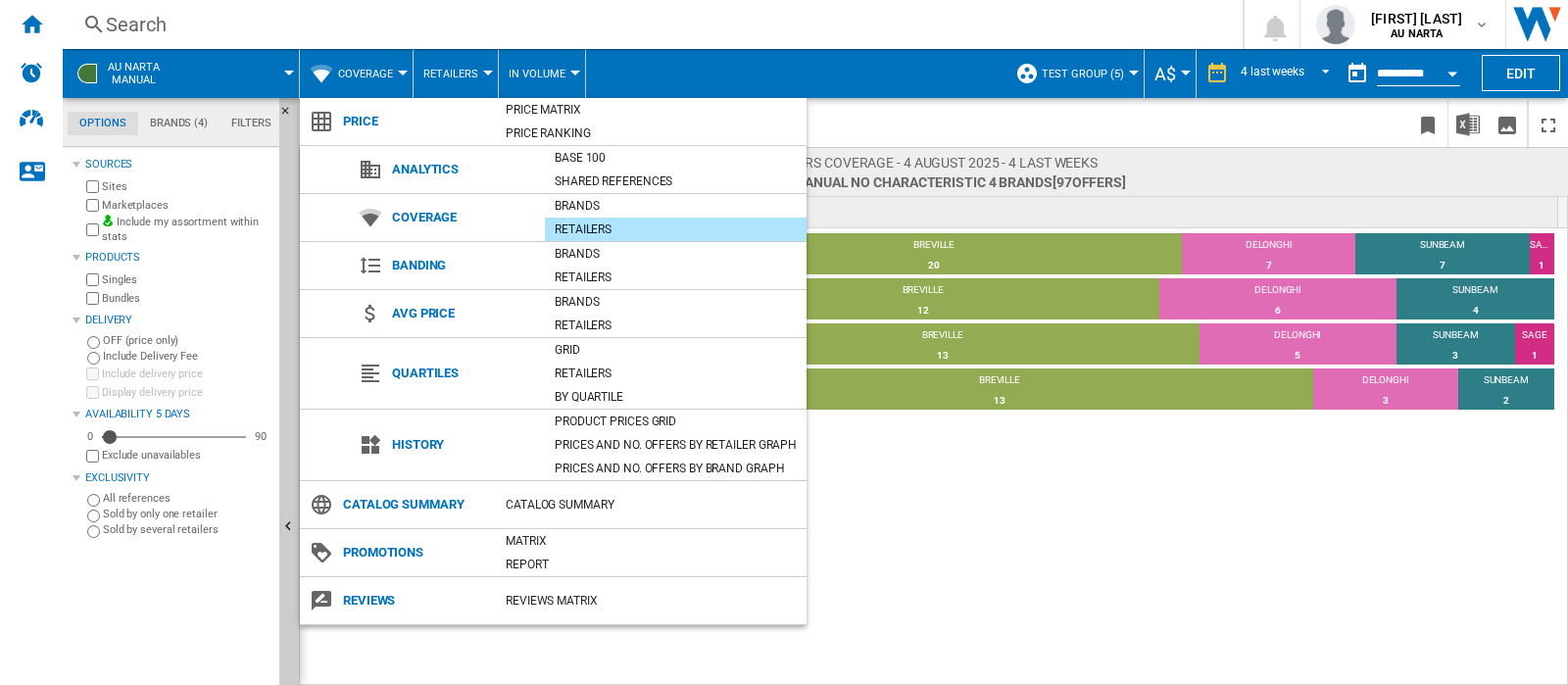 click at bounding box center [784, 342] 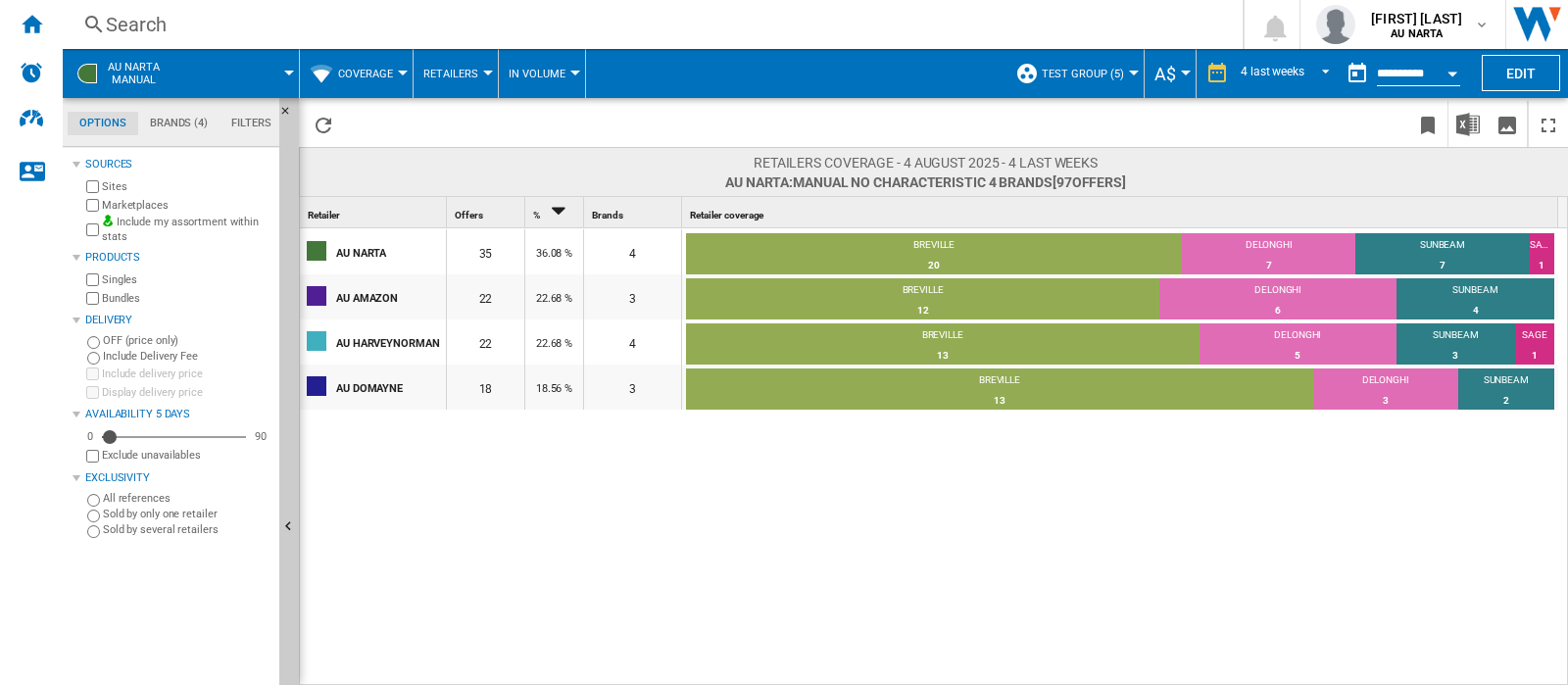 click on "Retailers" at bounding box center (456, 73) 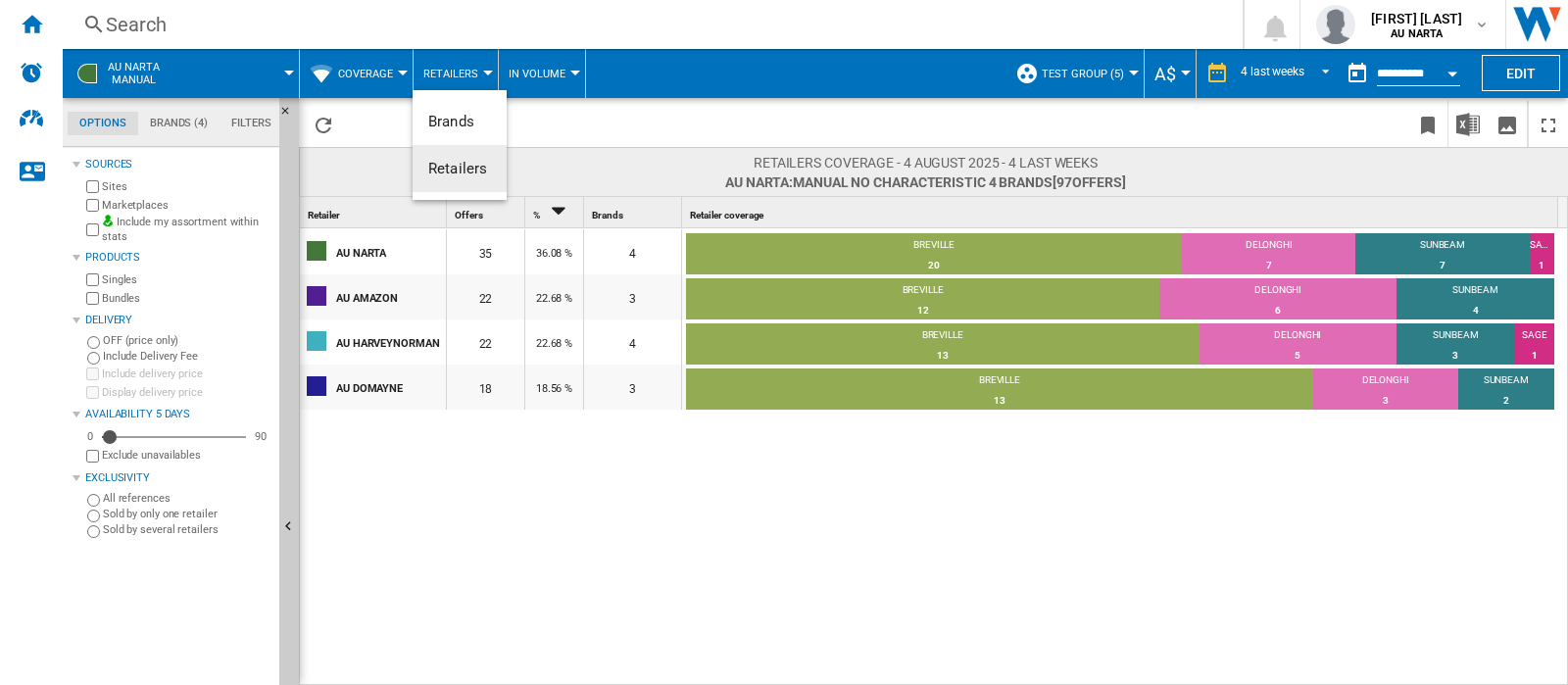 click on "Retailers" at bounding box center [458, 169] 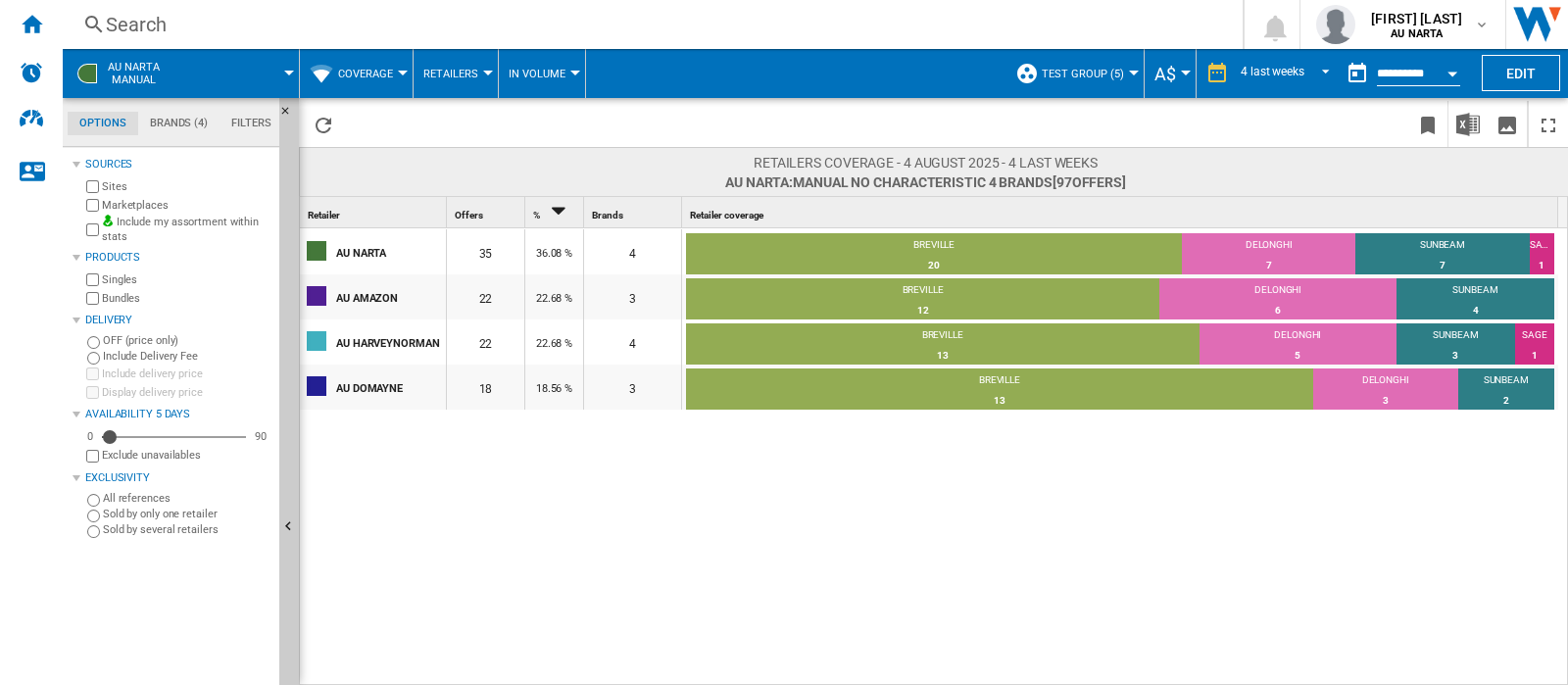 click on "Retailer" at bounding box center (323, 215) 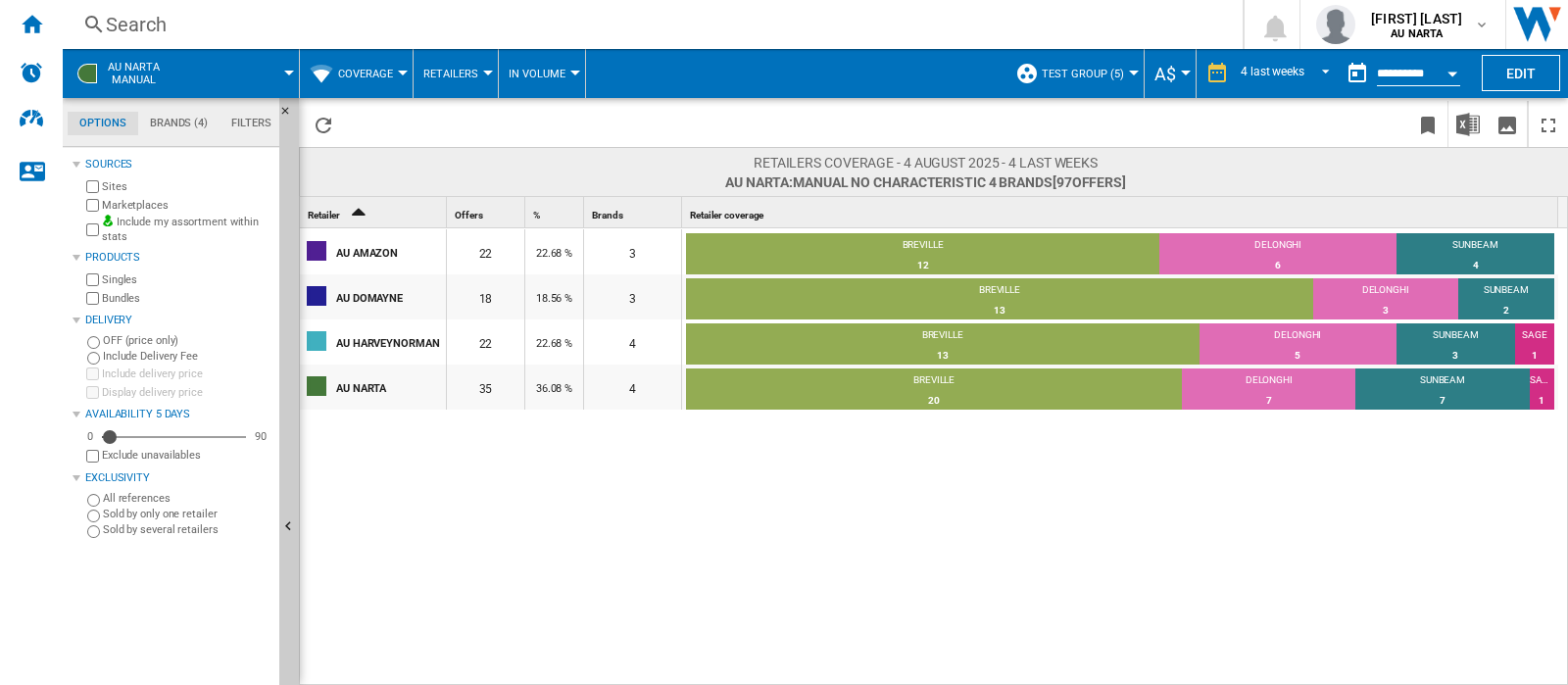 click on "Retailer" at bounding box center (323, 215) 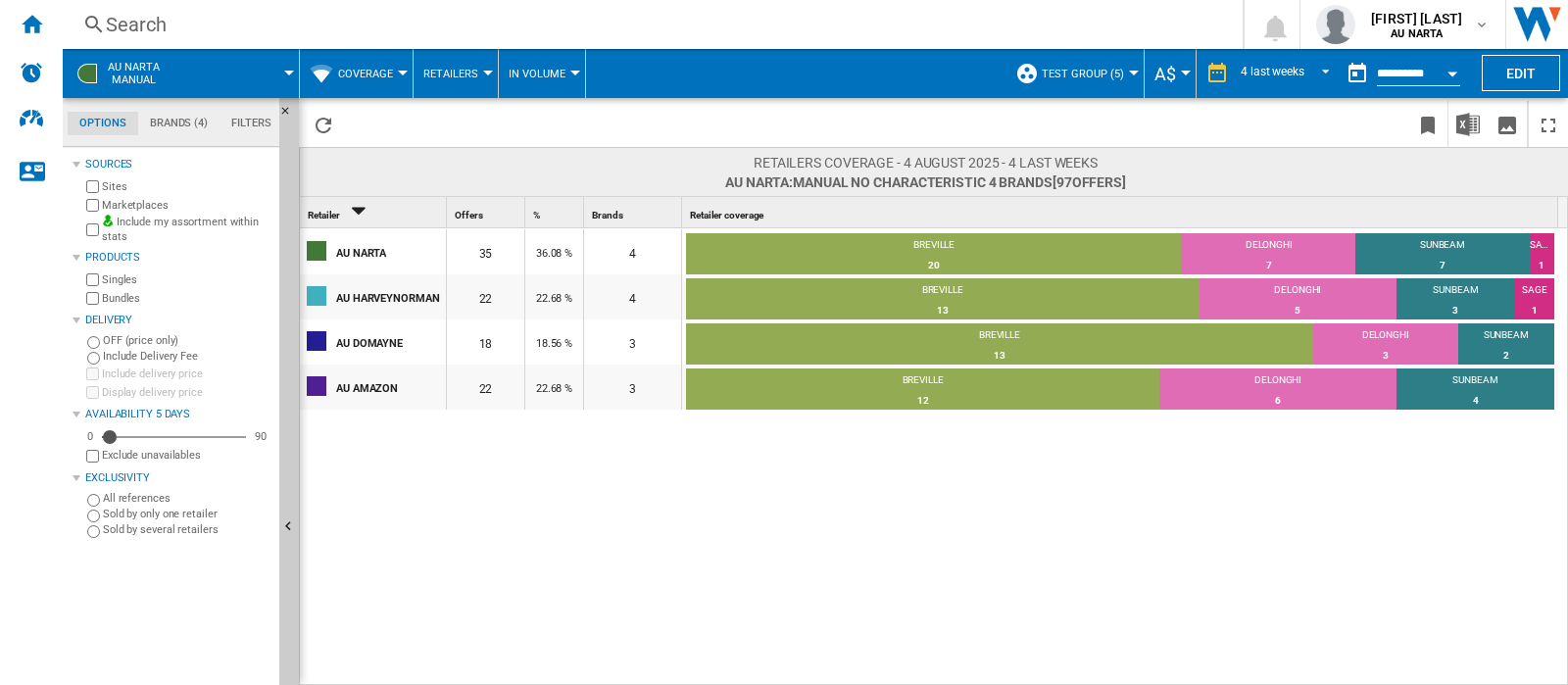 click on "Retailer" at bounding box center [323, 215] 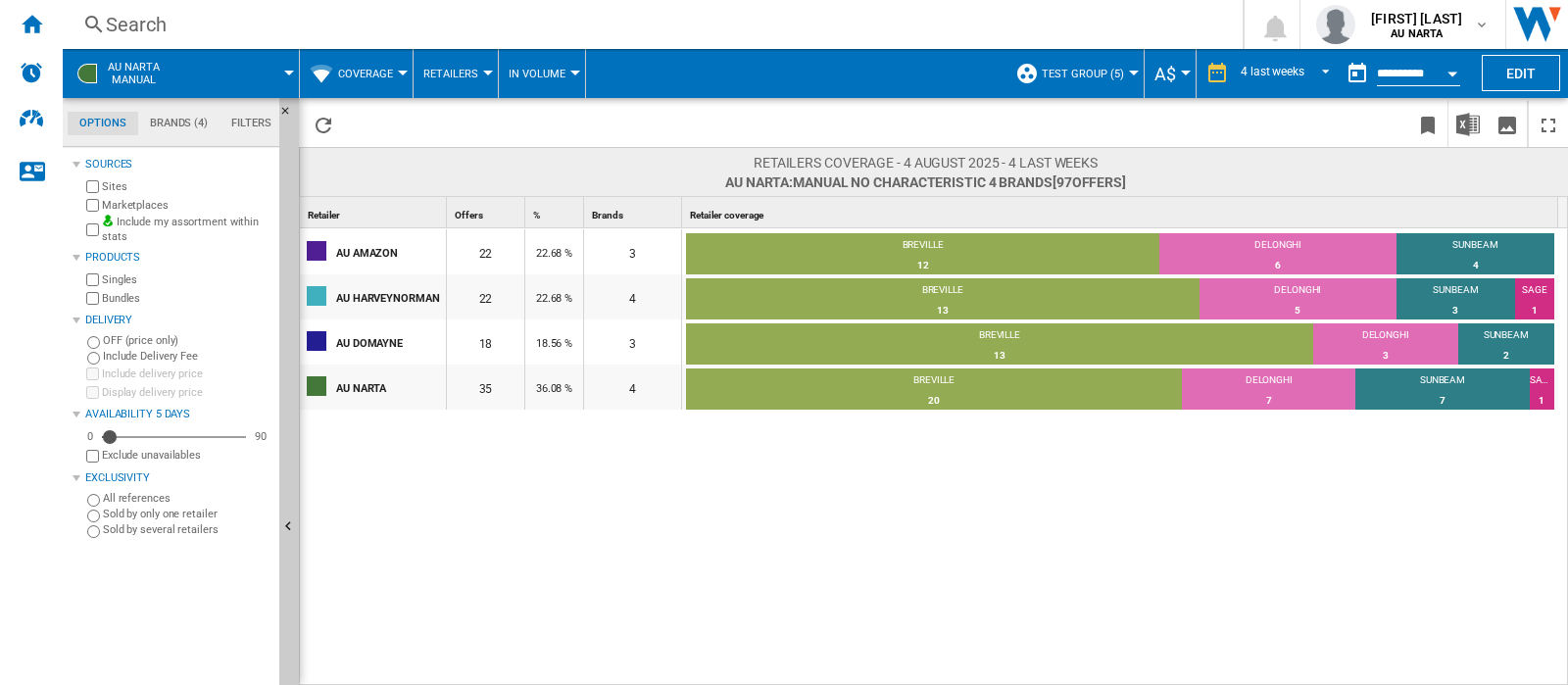 drag, startPoint x: 1131, startPoint y: 71, endPoint x: 1085, endPoint y: 61, distance: 47.074409 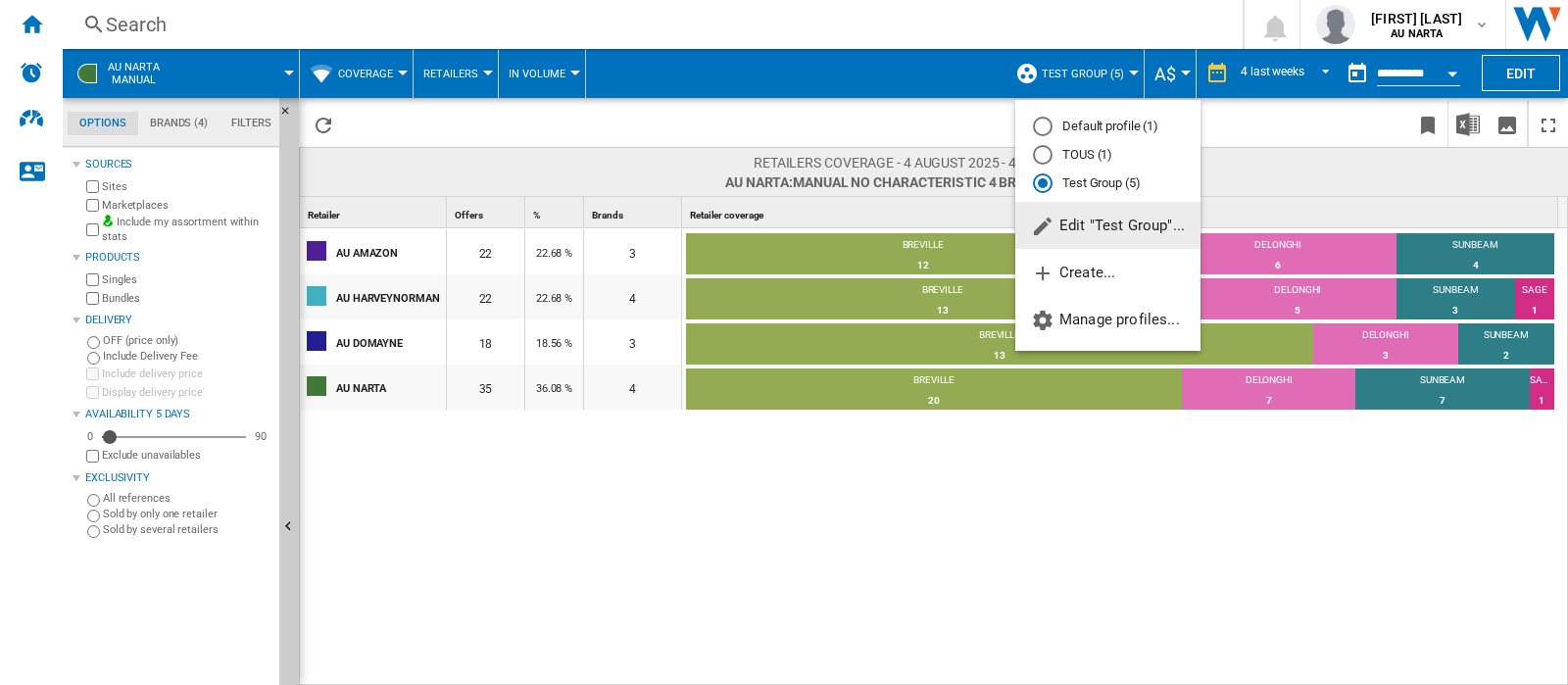 click on "Edit "Test Group"..." 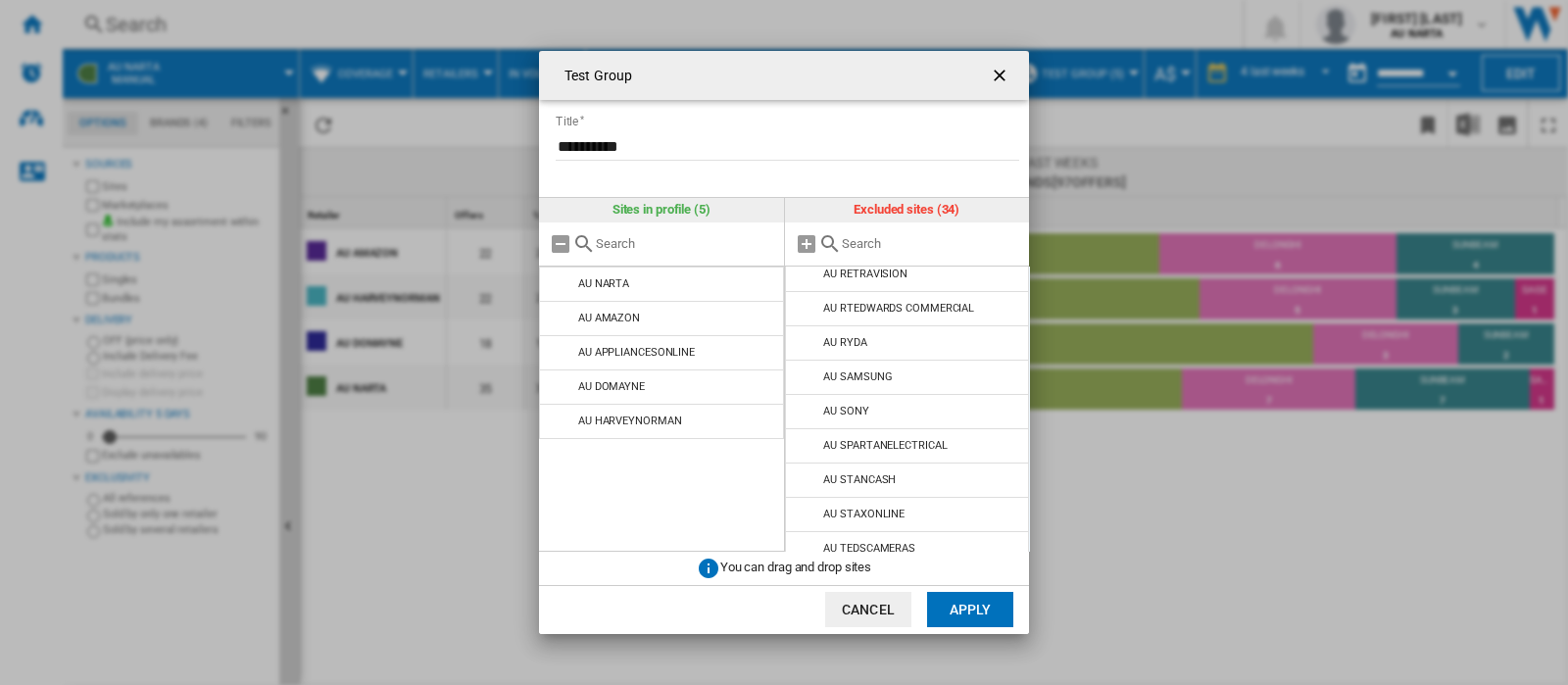 scroll, scrollTop: 882, scrollLeft: 0, axis: vertical 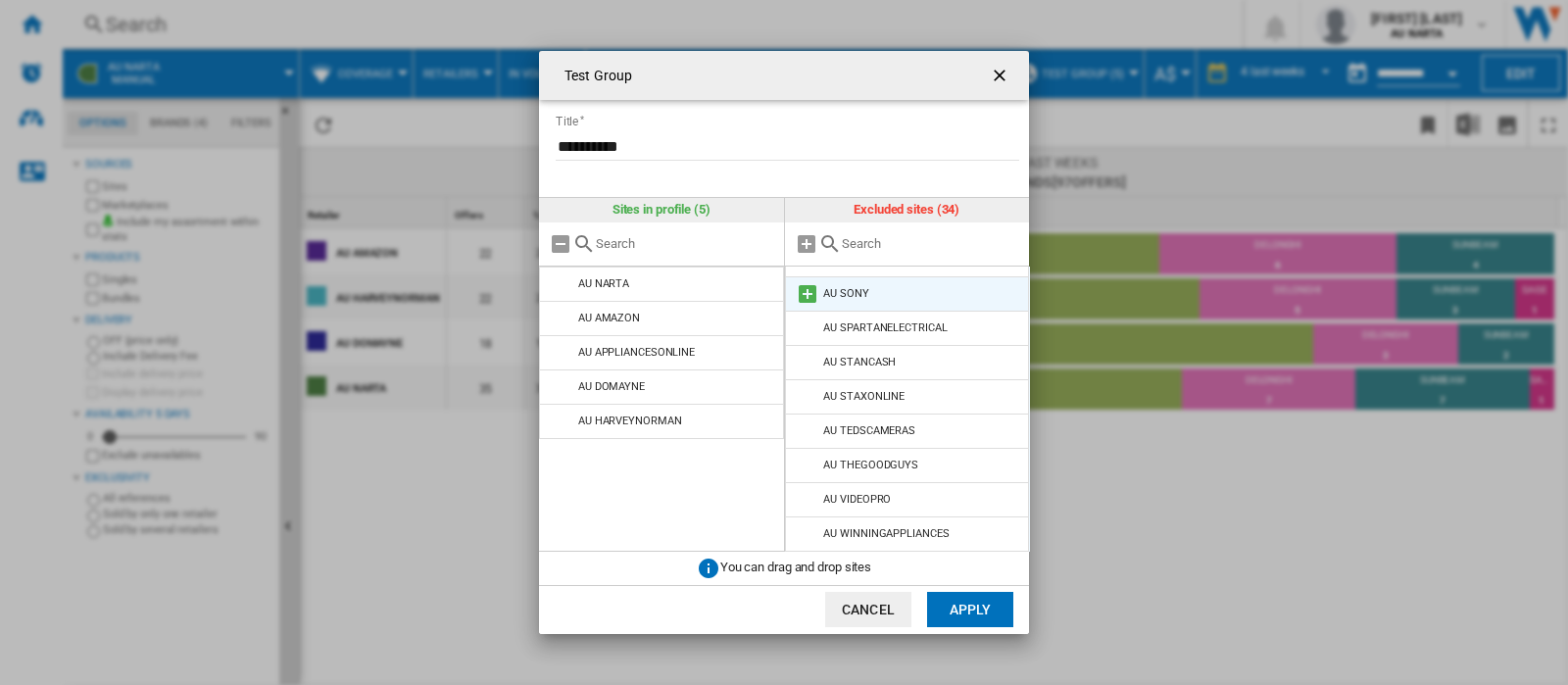 drag, startPoint x: 1022, startPoint y: 495, endPoint x: 932, endPoint y: 293, distance: 221.14249 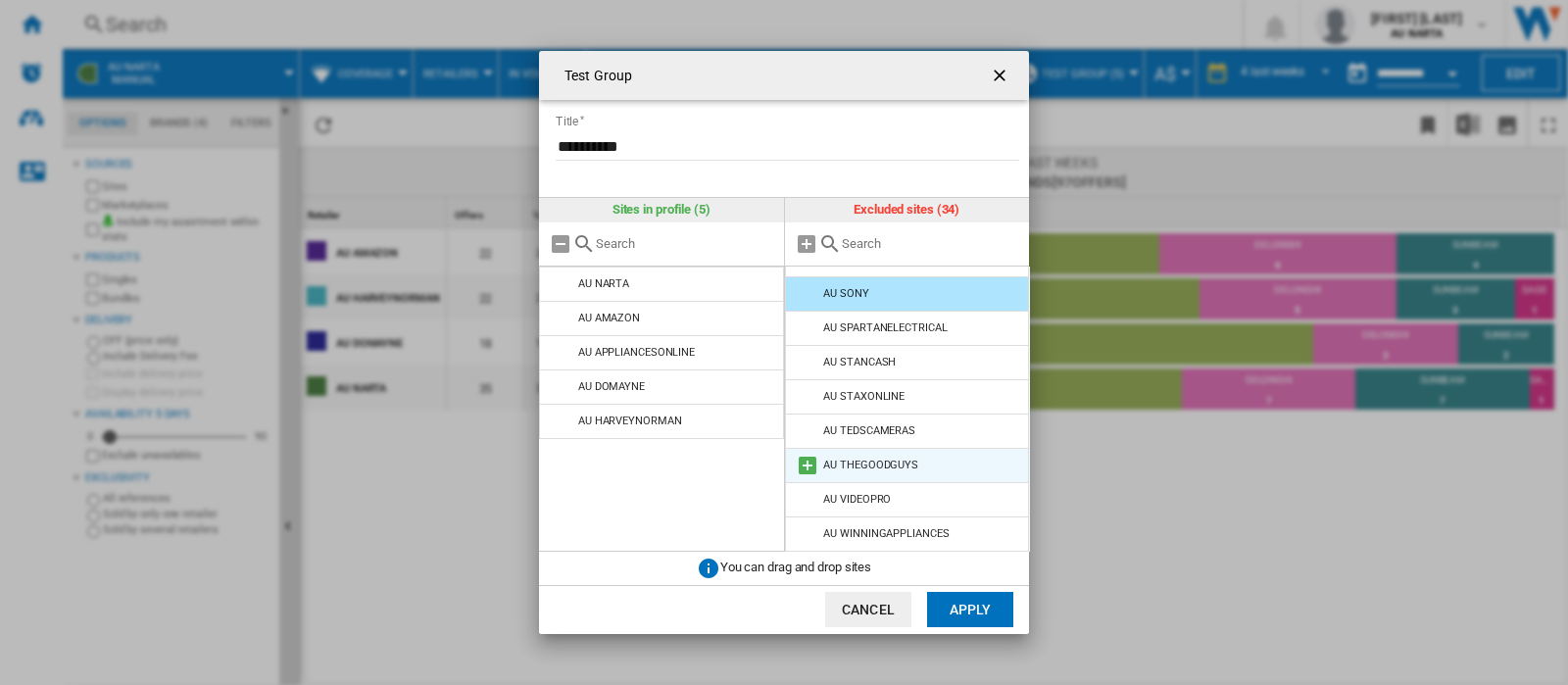 drag, startPoint x: 1028, startPoint y: 514, endPoint x: 1016, endPoint y: 467, distance: 48.50773 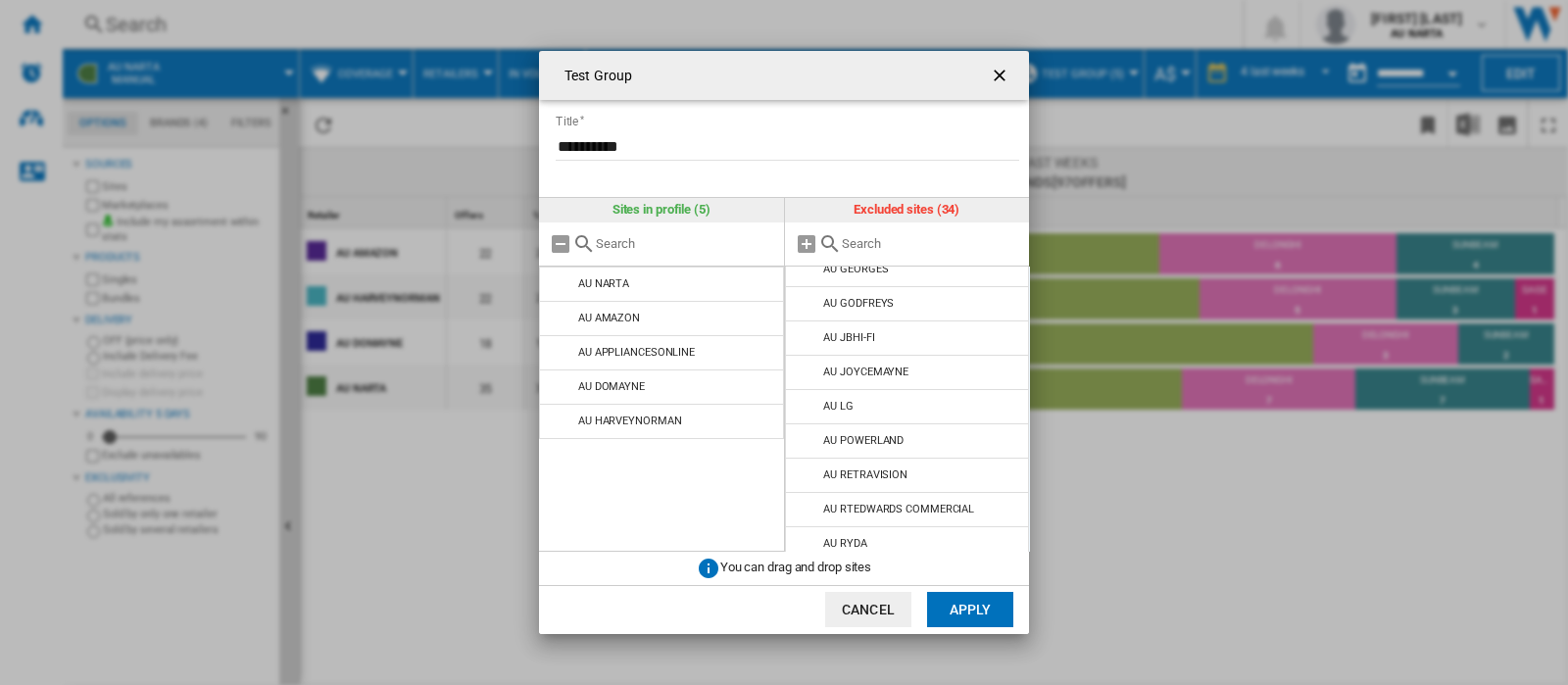 scroll, scrollTop: 563, scrollLeft: 0, axis: vertical 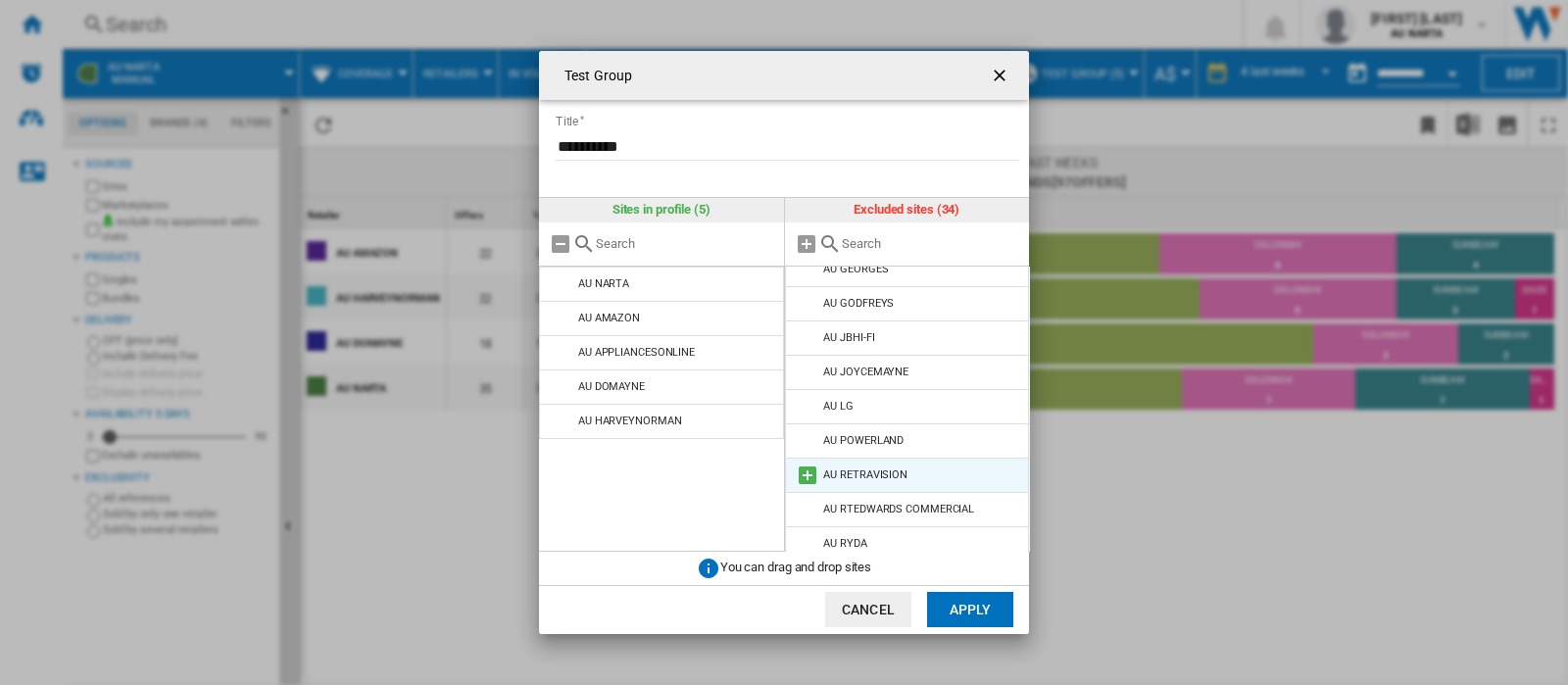 click at bounding box center (808, 475) 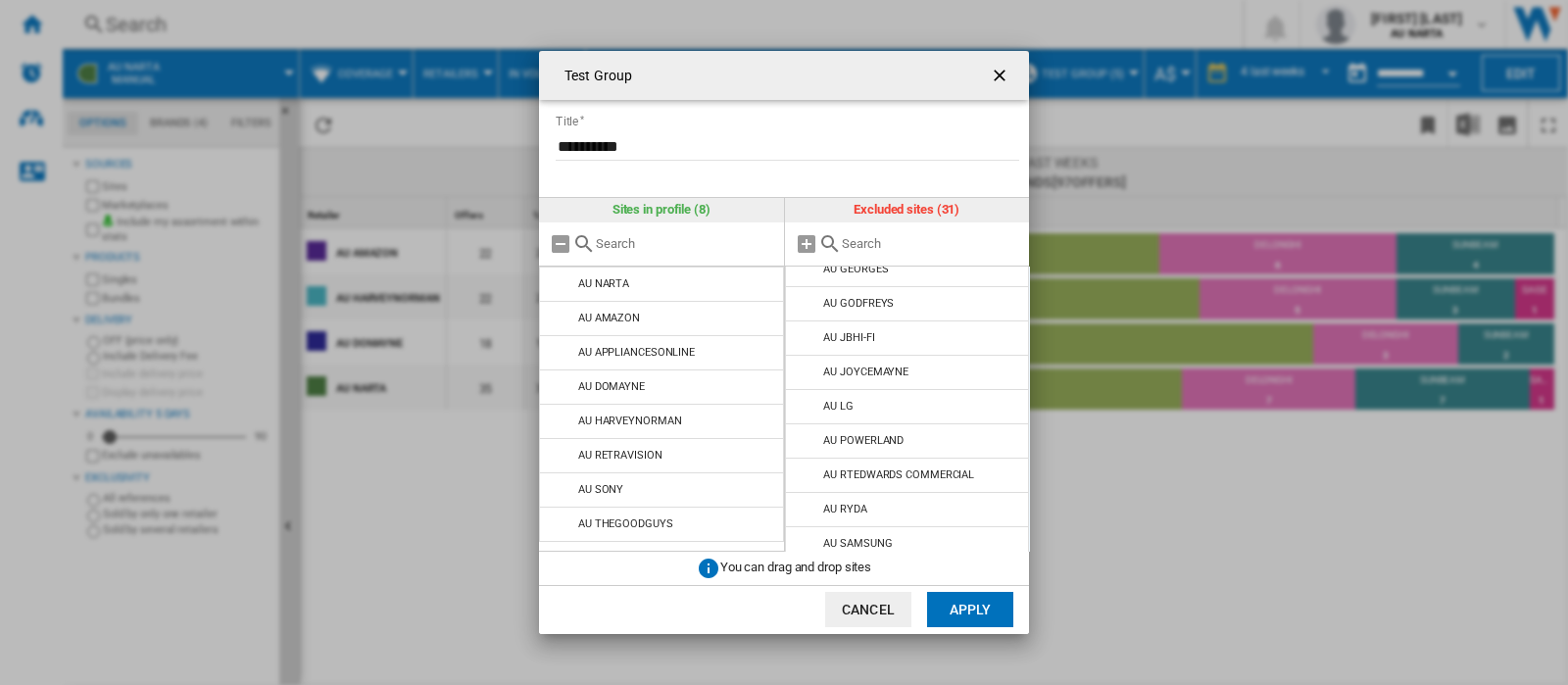 scroll, scrollTop: 563, scrollLeft: 0, axis: vertical 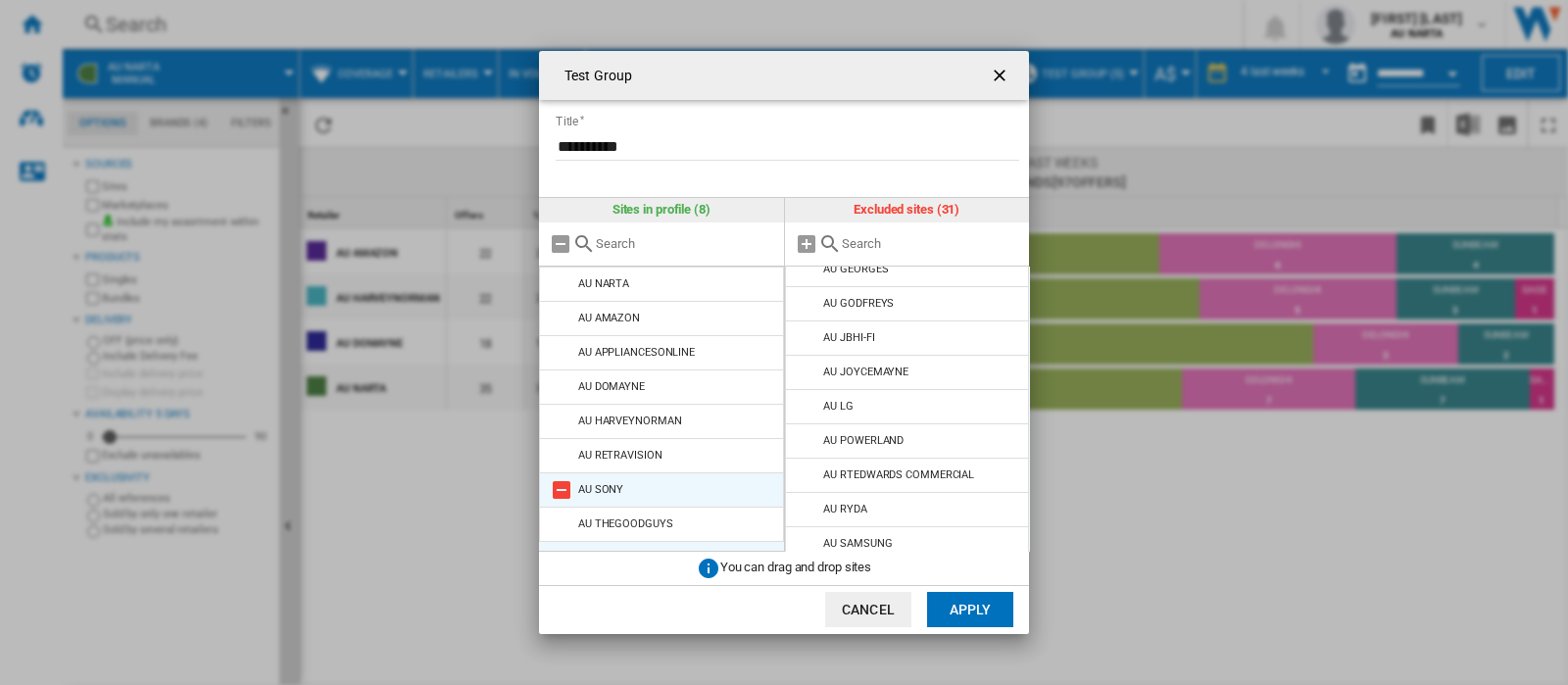click at bounding box center [562, 490] 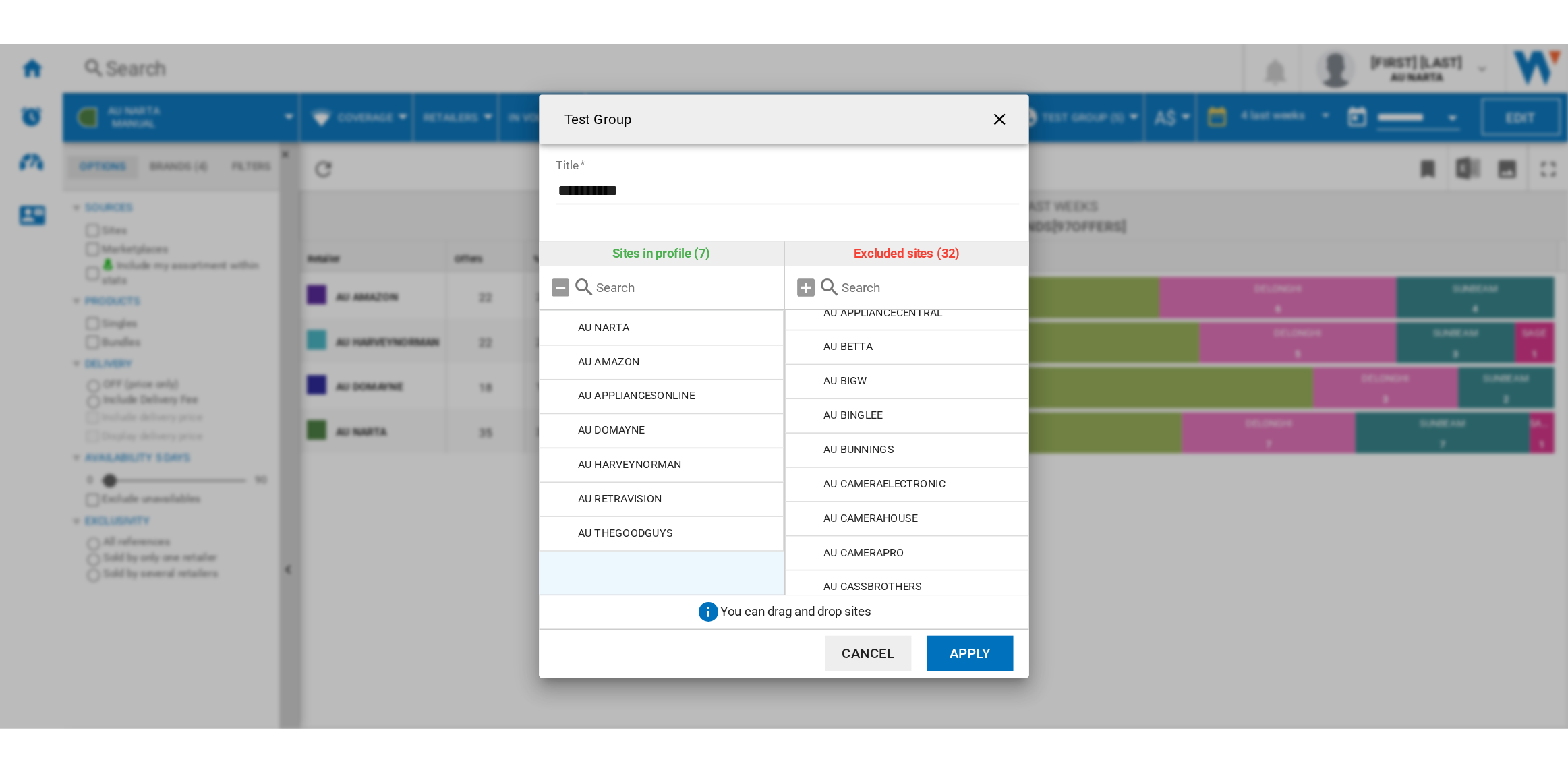 scroll, scrollTop: 0, scrollLeft: 0, axis: both 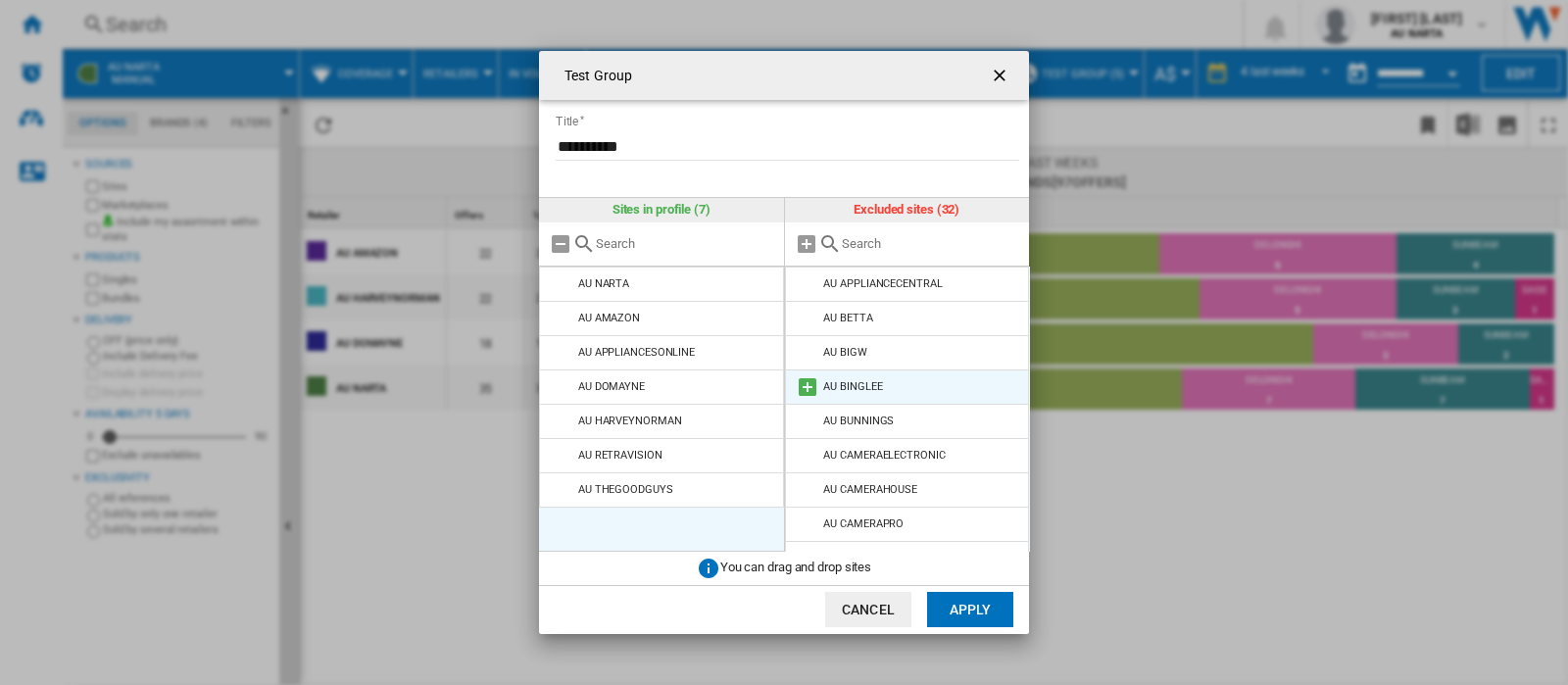 click on "AU BINGLEE" at bounding box center [853, 386] 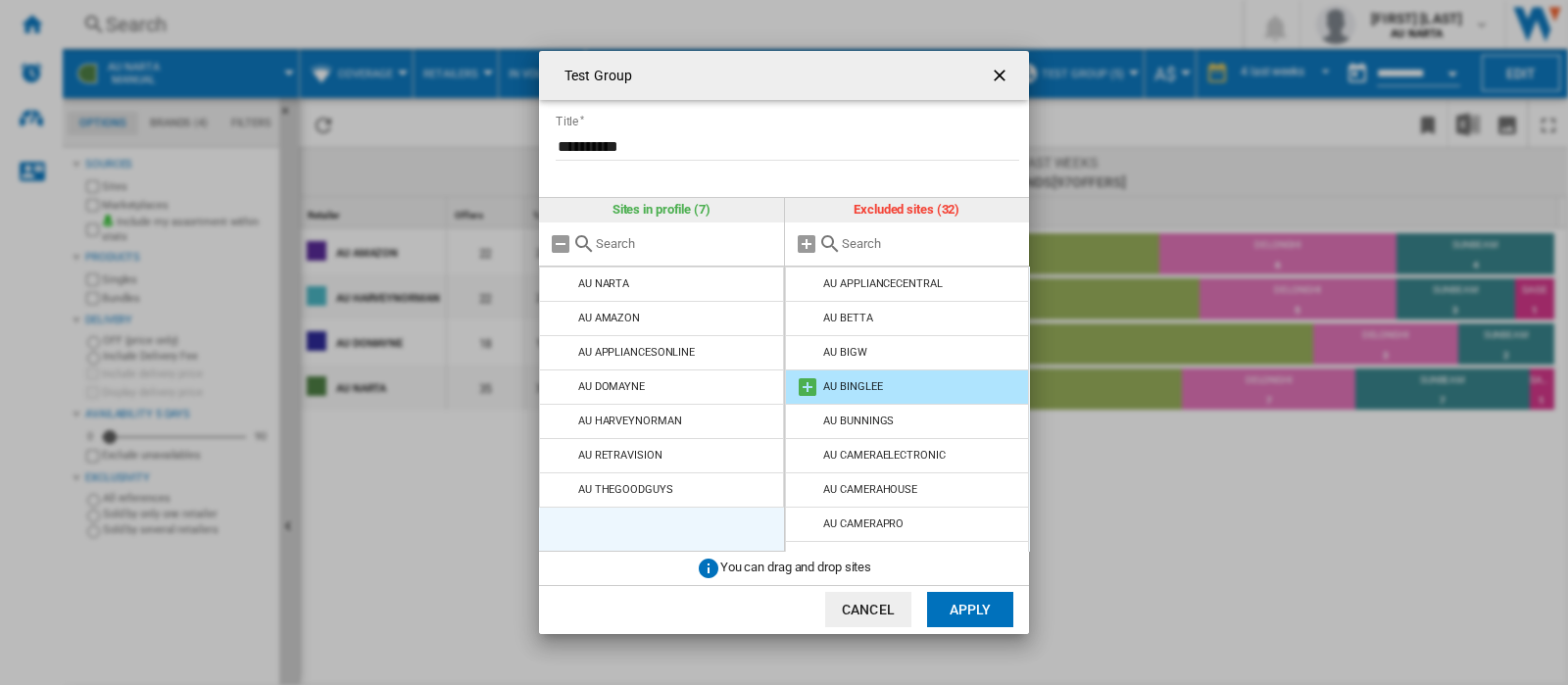 click at bounding box center [808, 387] 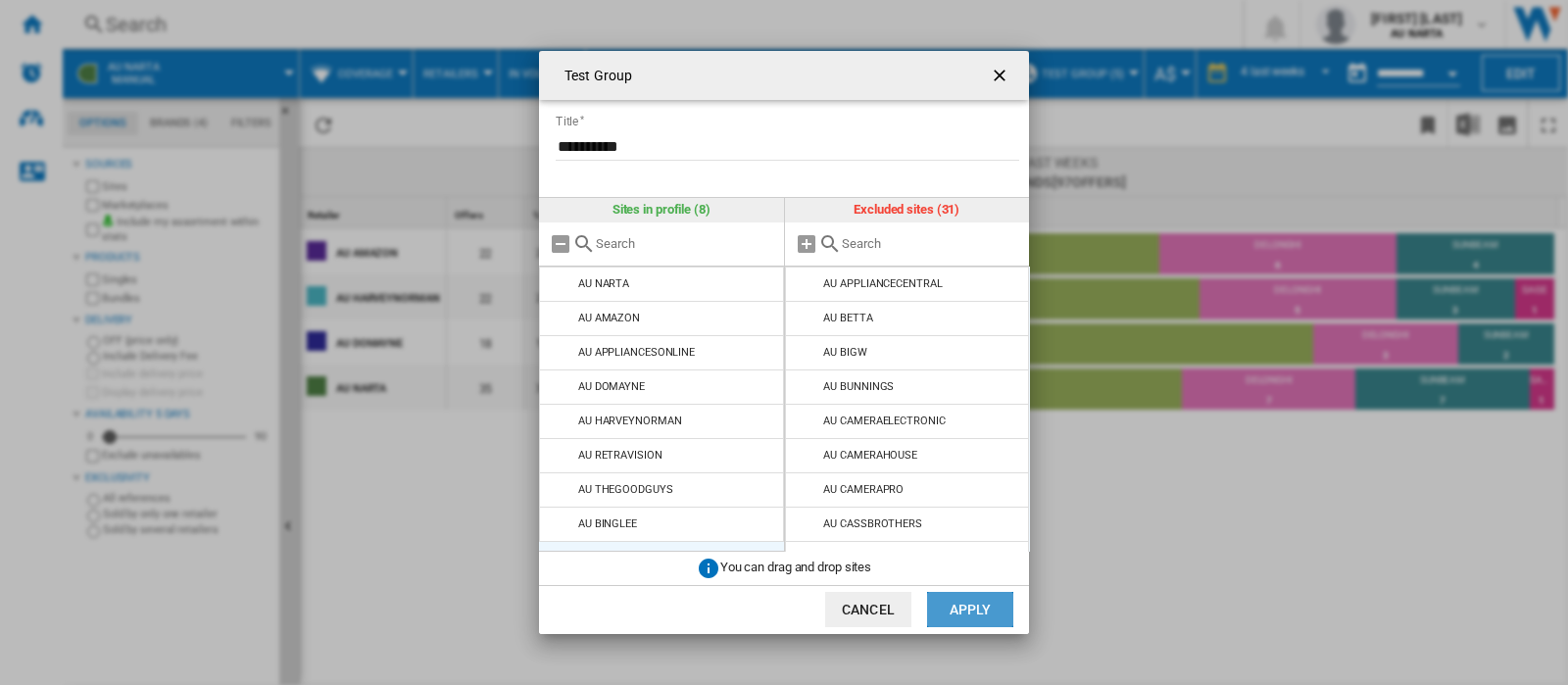 click on "Apply" 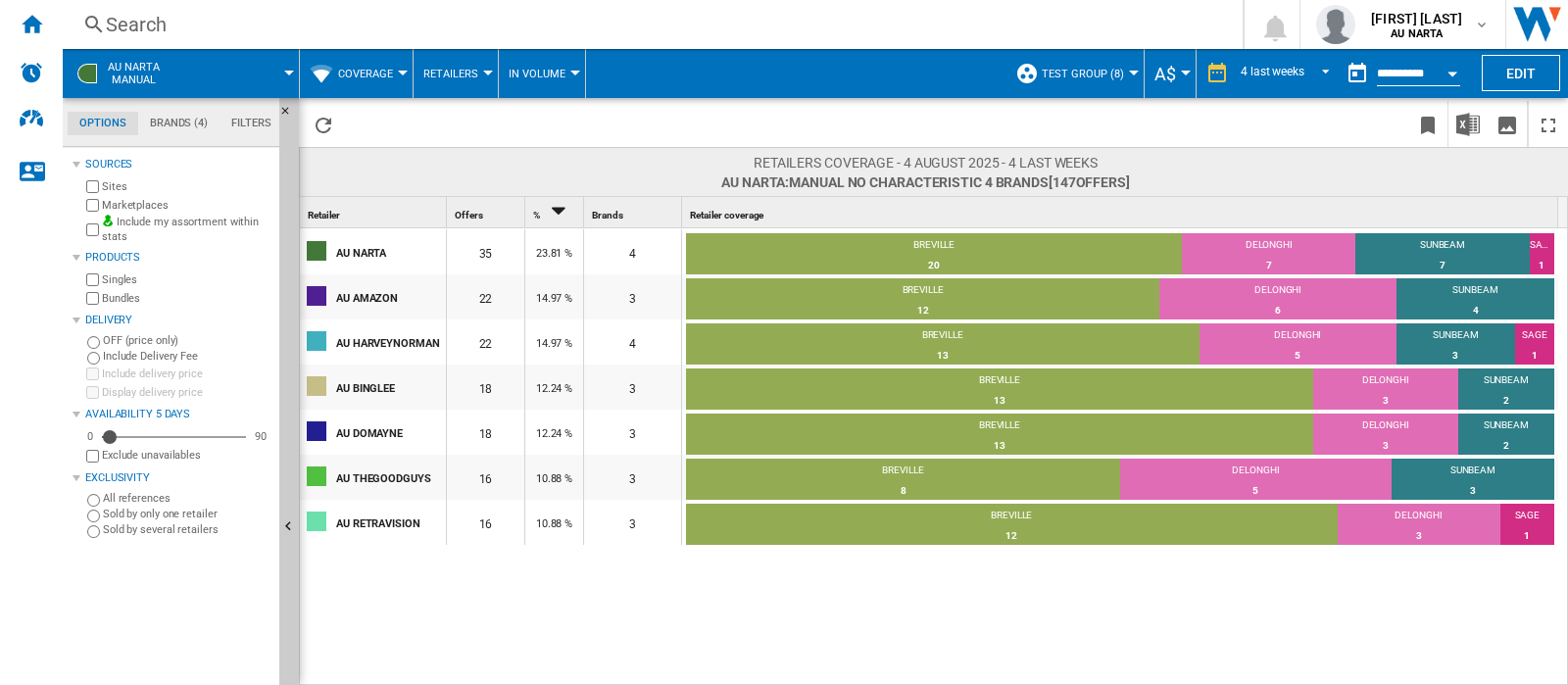 click on "AU DOMAYNE
35
23.81 %
4
BREVILLE
20
57.14%
DELONGHI
7
20%
SUNBEAM
7
20%
AU AMAZON
22
14.97 %
3
BREVILLE
12
54.55%
DELONGHI
6
27.27%
SUNBEAM
4
18.18%
AU HARVEYNORMAN
22
14.97 %
4
BREVILLE
13
59.09%
DELONGHI
5
22.73%
SUNBEAM
3
13.64%
SAGE
1
4.55%
AU BINGLEE
18
12.24 %
3
BREVILLE
13
72.22%
DELONGHI
3
16.67%
SUNBEAM
2
11.11%
AU DOMAYNE
18
12.24 %
3
BREVILLE
13
72.22%
DELONGHI
3
16.67%
2" at bounding box center (934, 458) 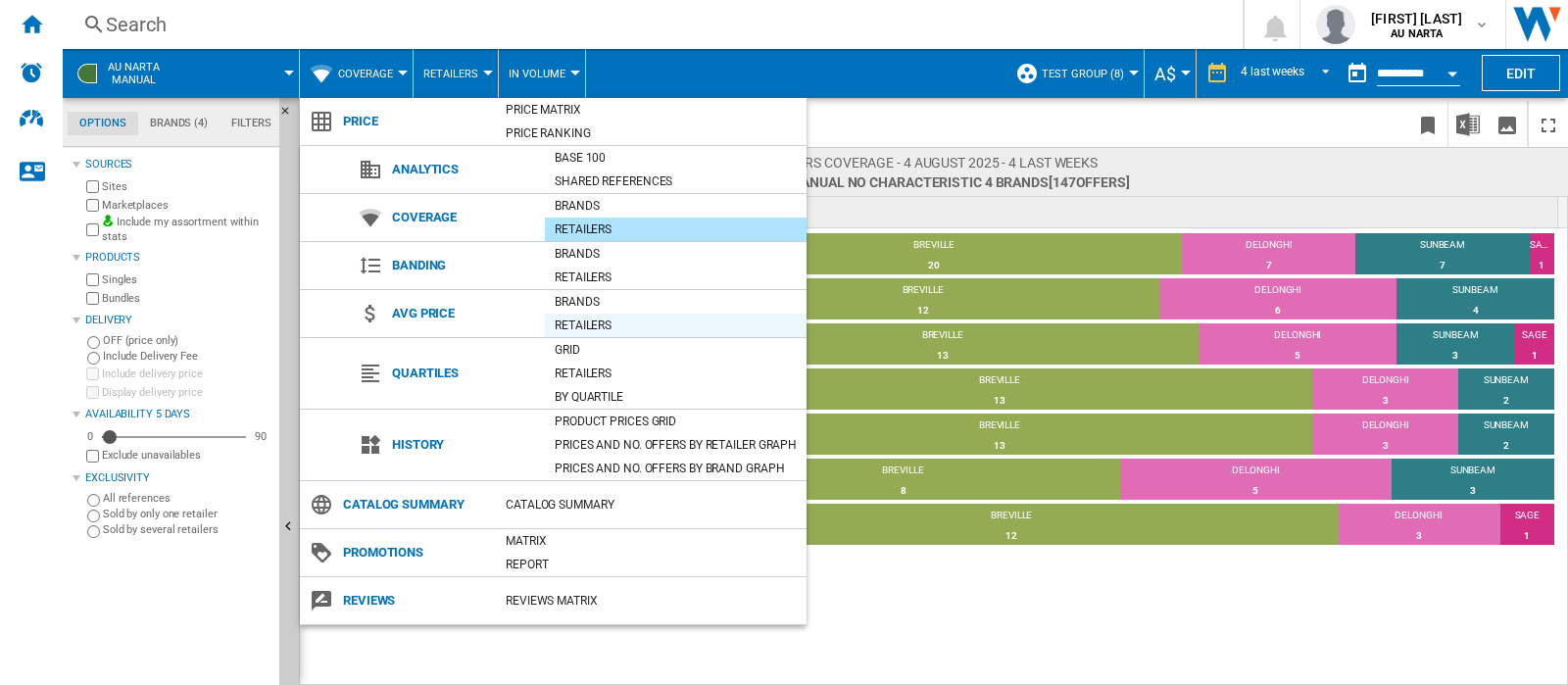 click on "Retailers" at bounding box center (675, 325) 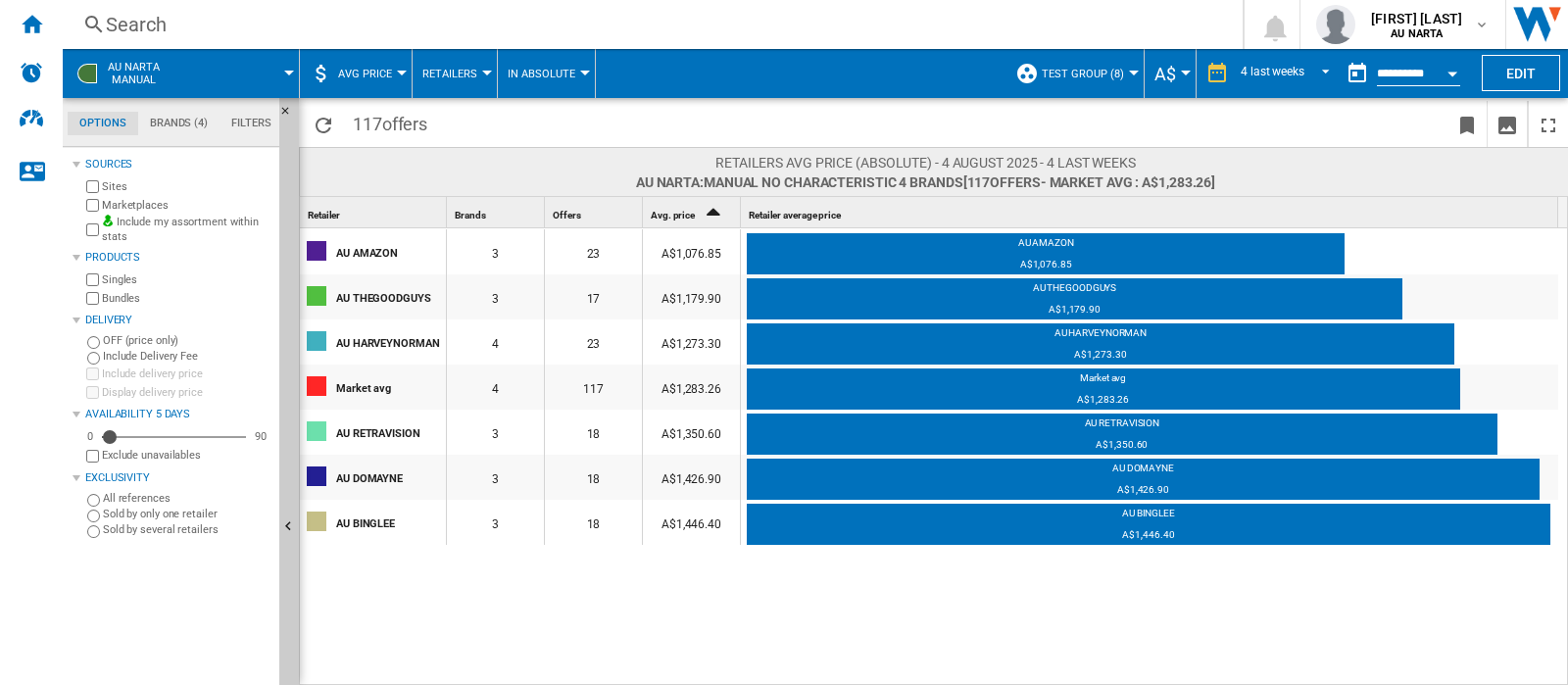 click on "AVG Price" at bounding box center [369, 73] 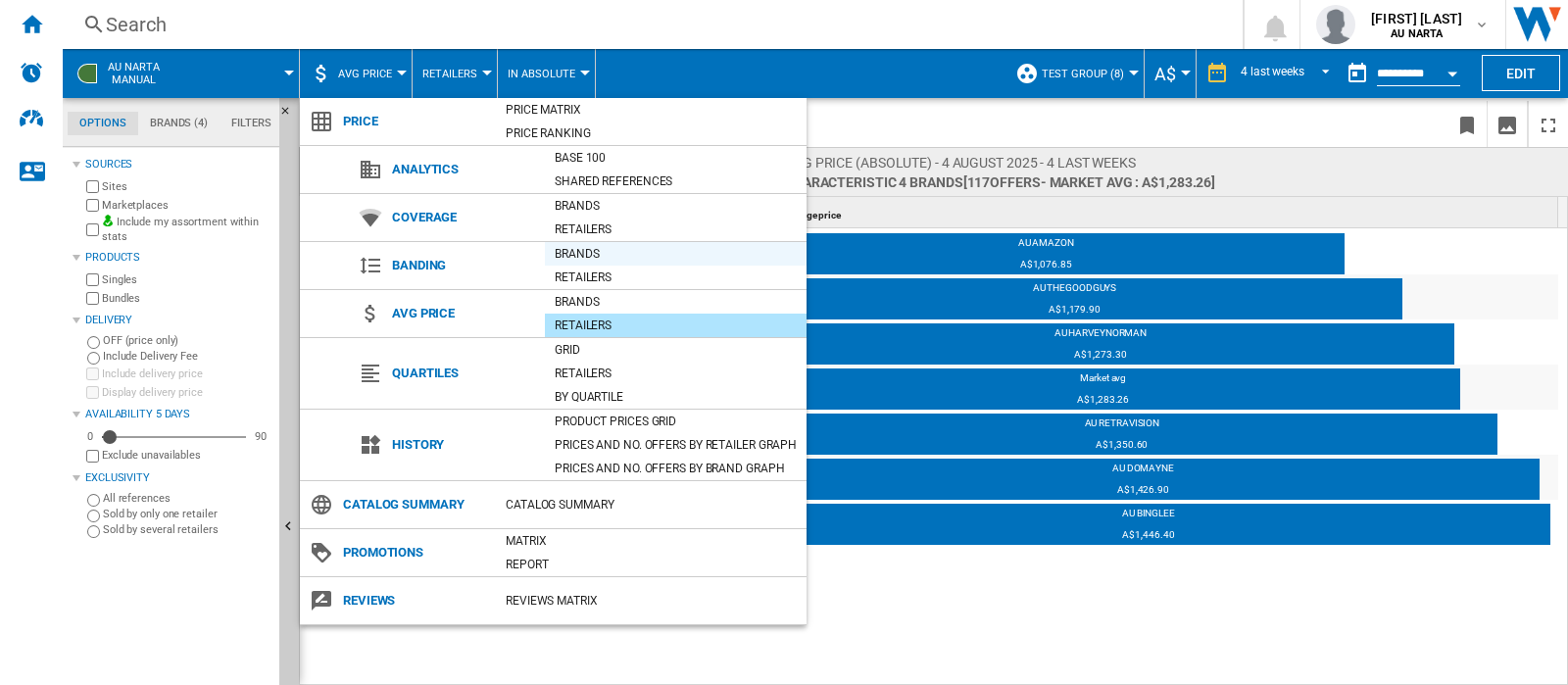 click on "Brands" at bounding box center (675, 254) 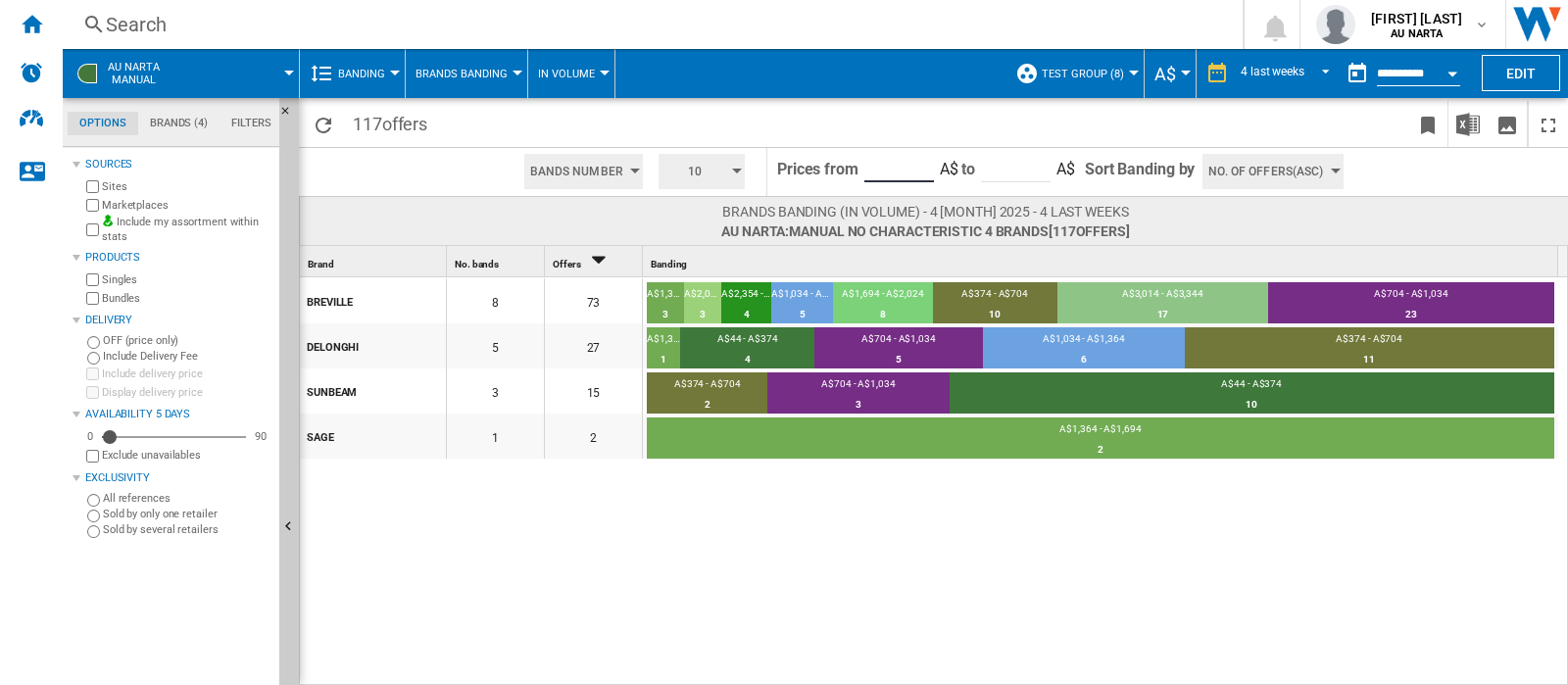 click on "**" at bounding box center (899, 168) 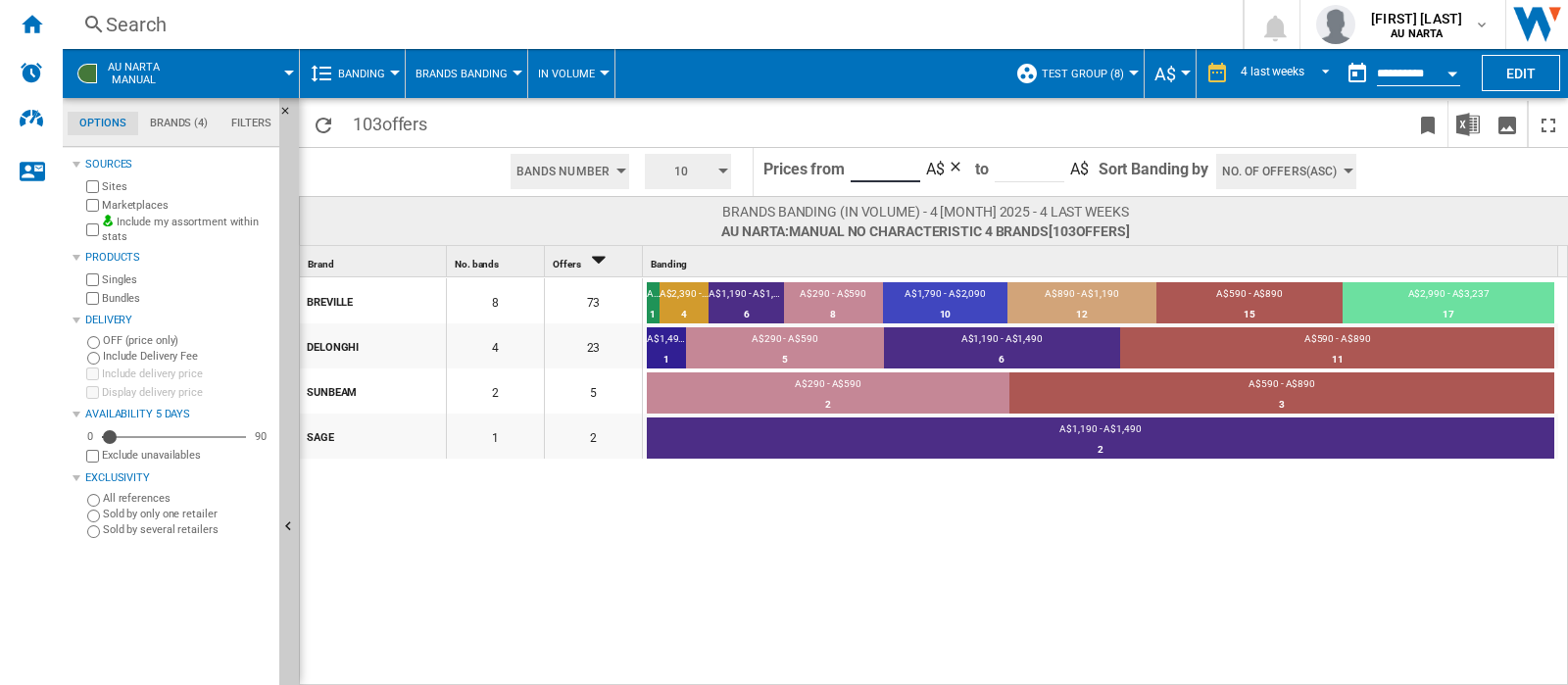 click on "***" at bounding box center [885, 168] 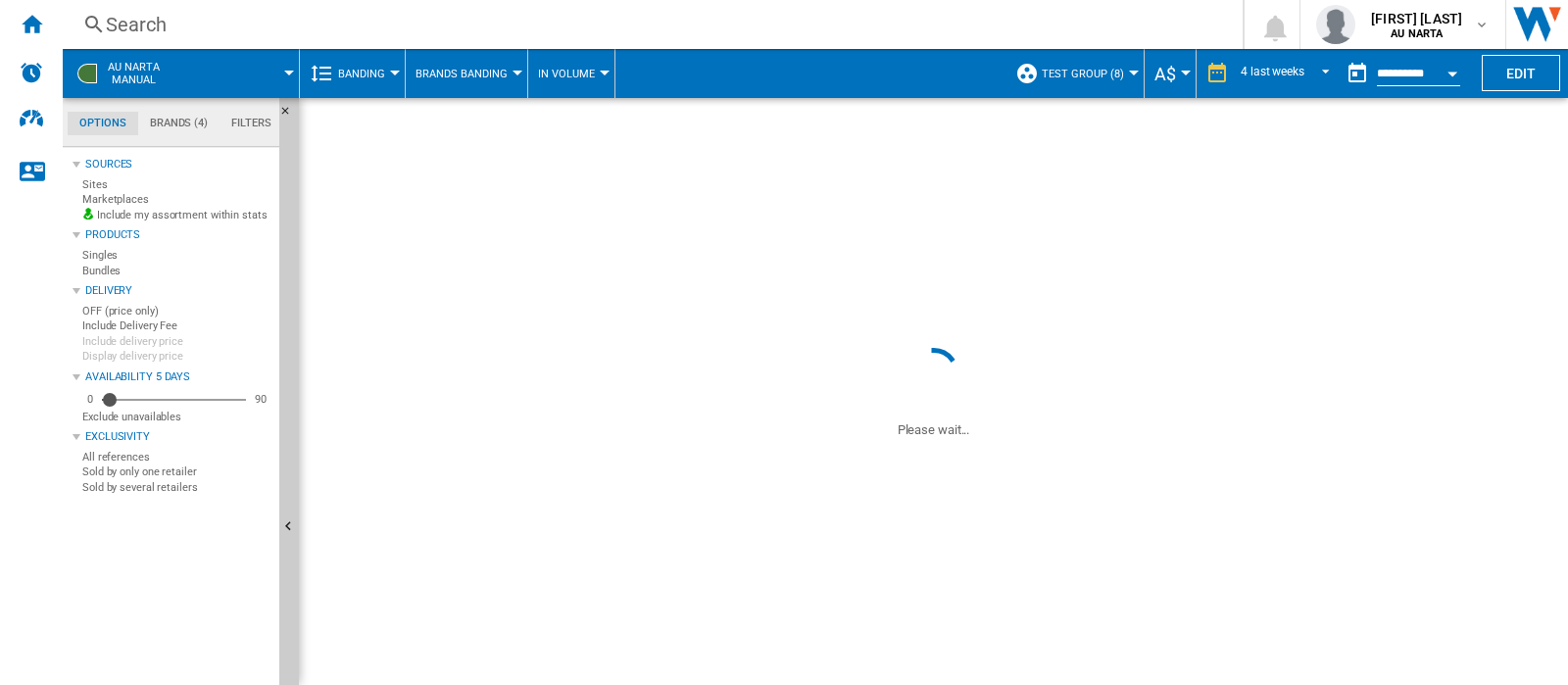 click on "***" at bounding box center (885, 168) 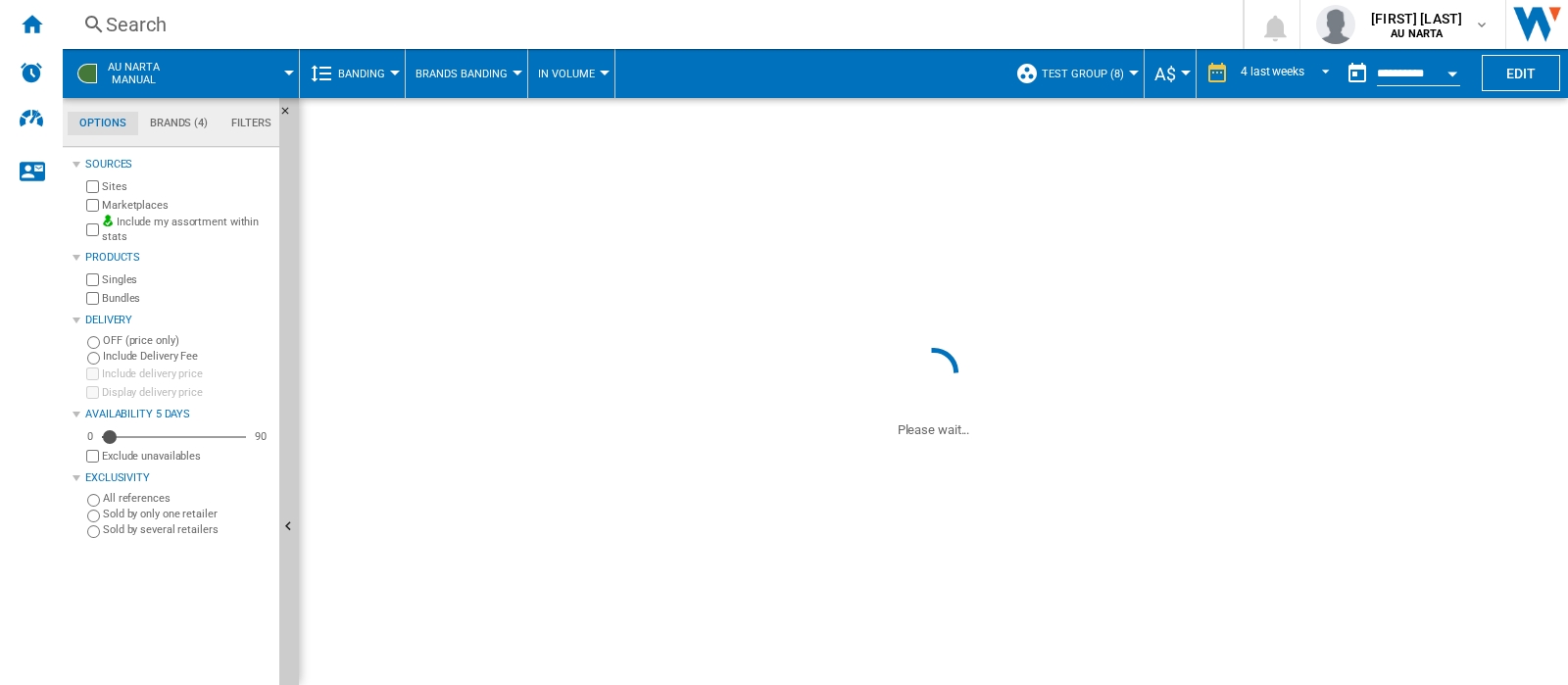 type on "***" 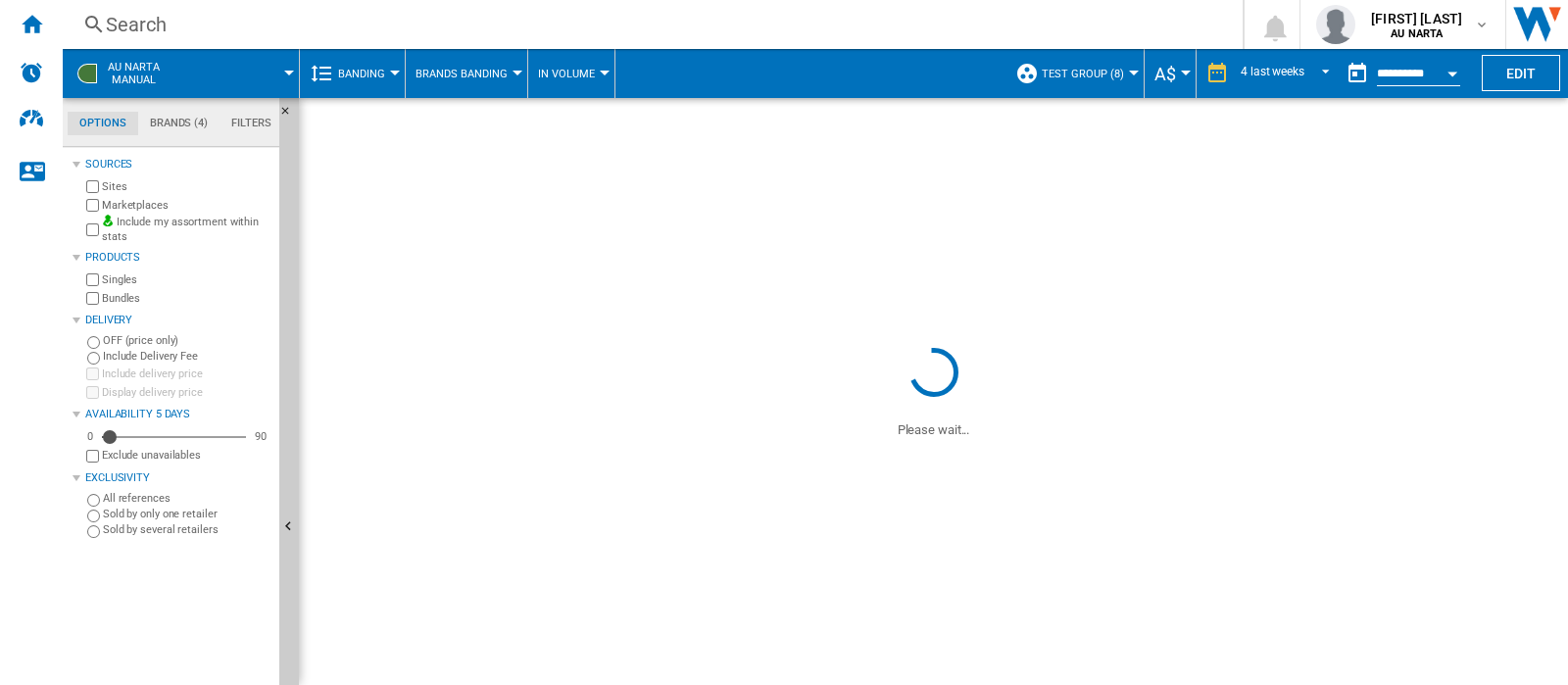 click at bounding box center [933, 220] 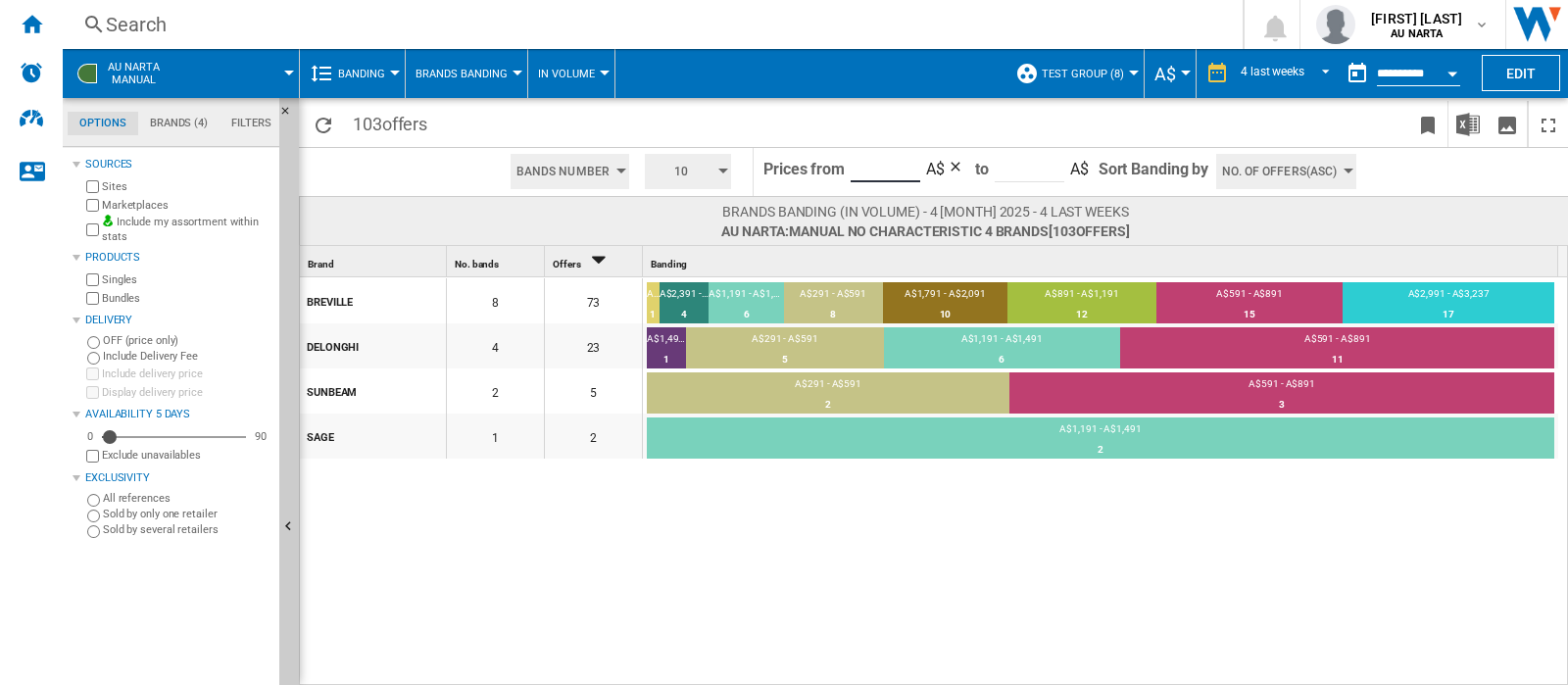 type on "***" 